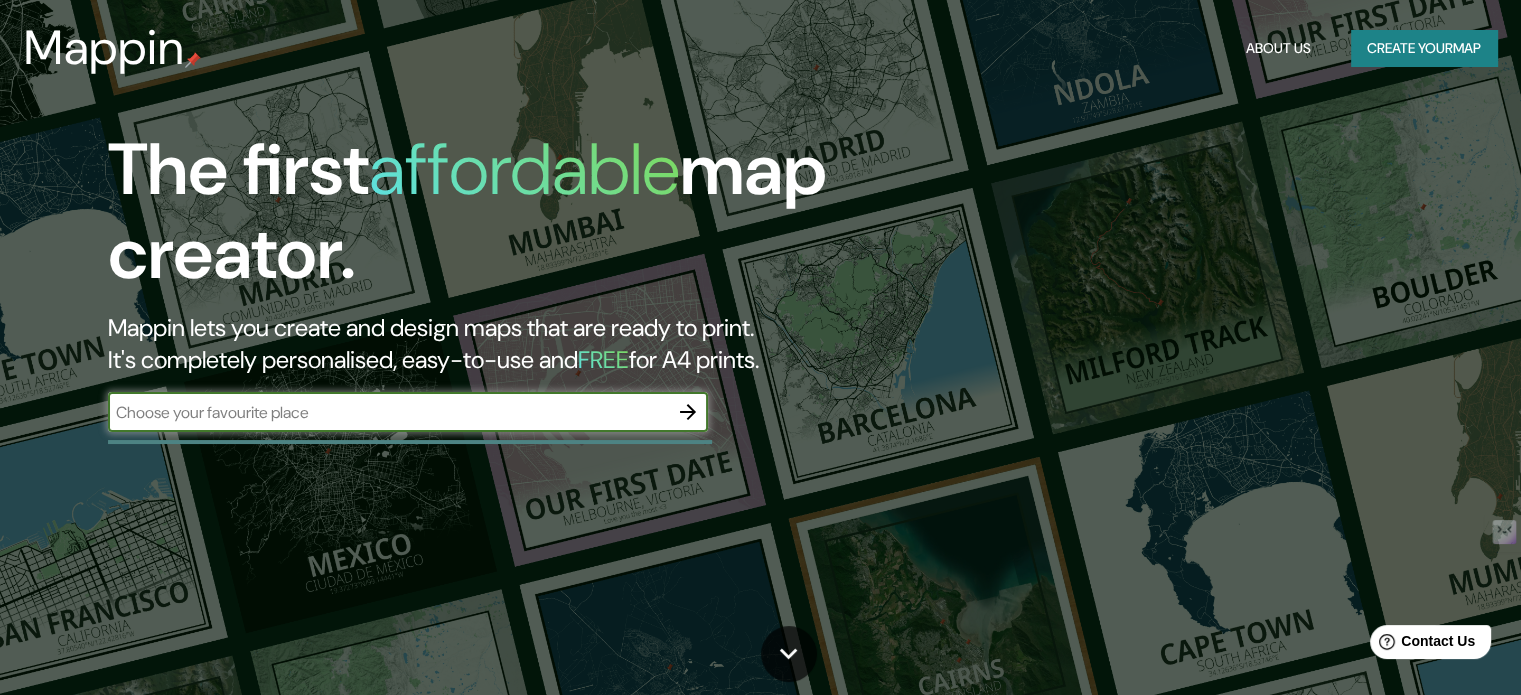 scroll, scrollTop: 0, scrollLeft: 0, axis: both 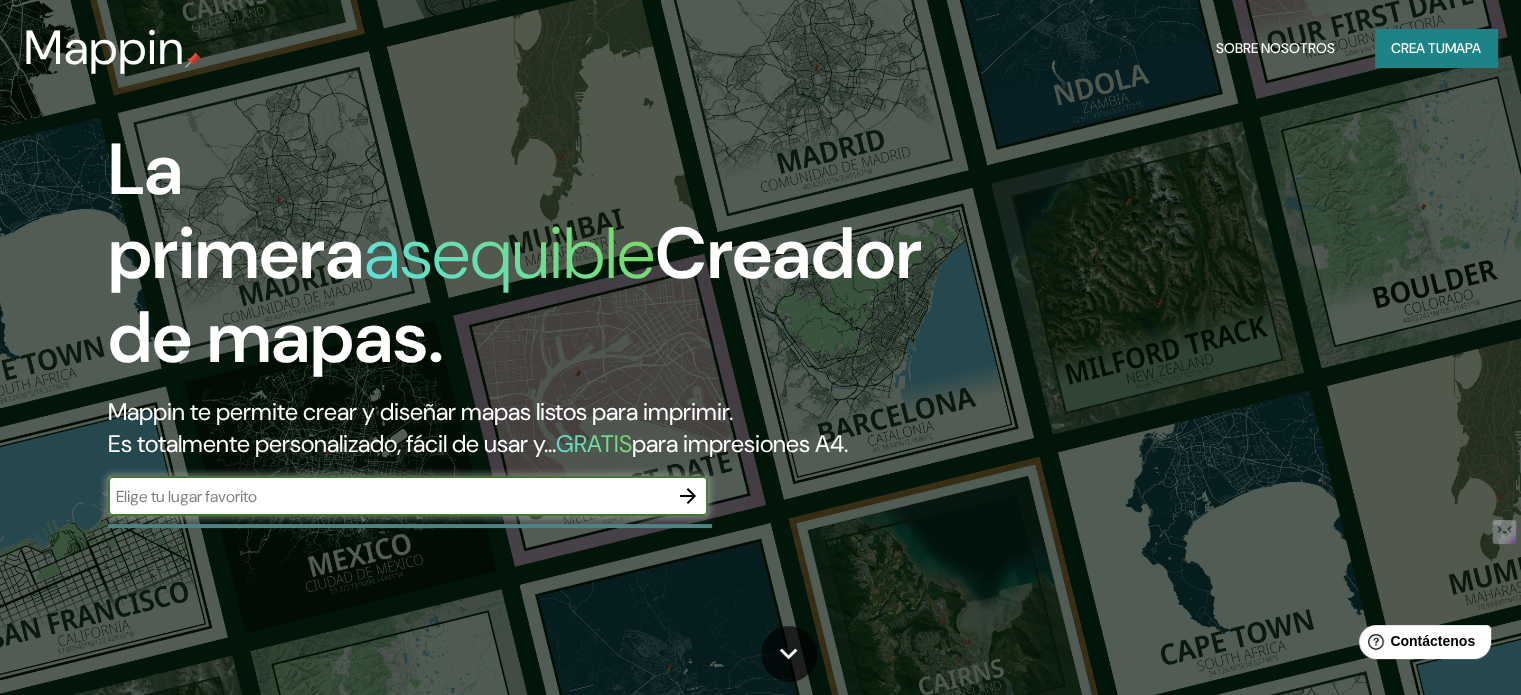 click on "Crea tu" at bounding box center [1418, 48] 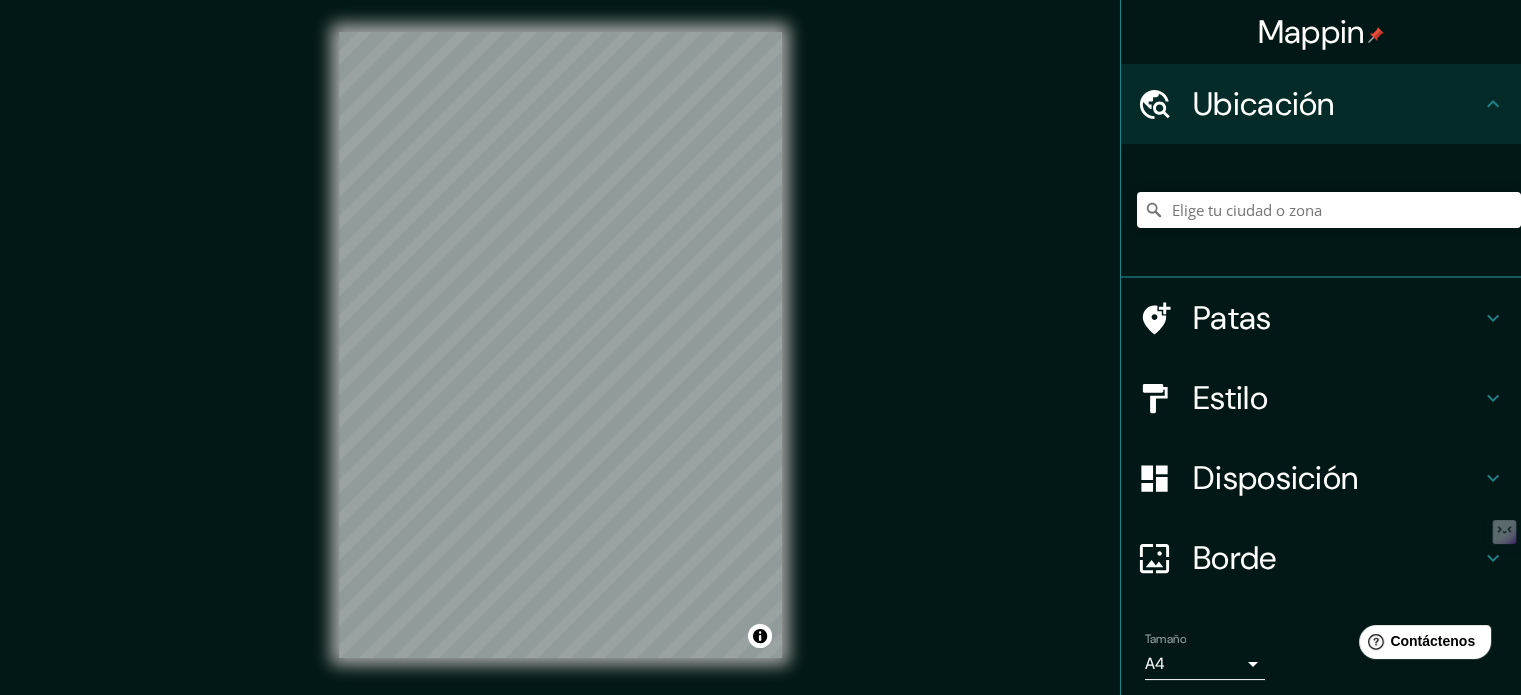 scroll, scrollTop: 0, scrollLeft: 0, axis: both 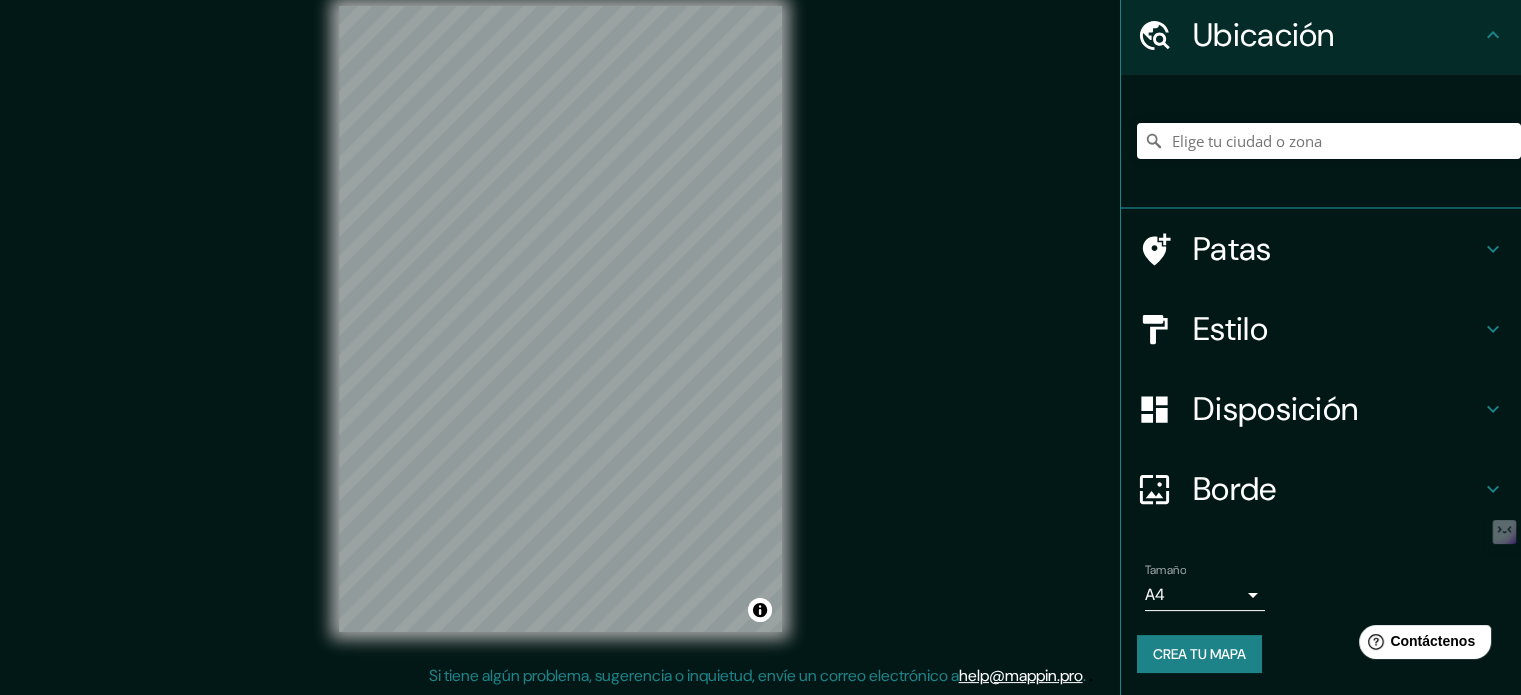 click at bounding box center [1493, 249] 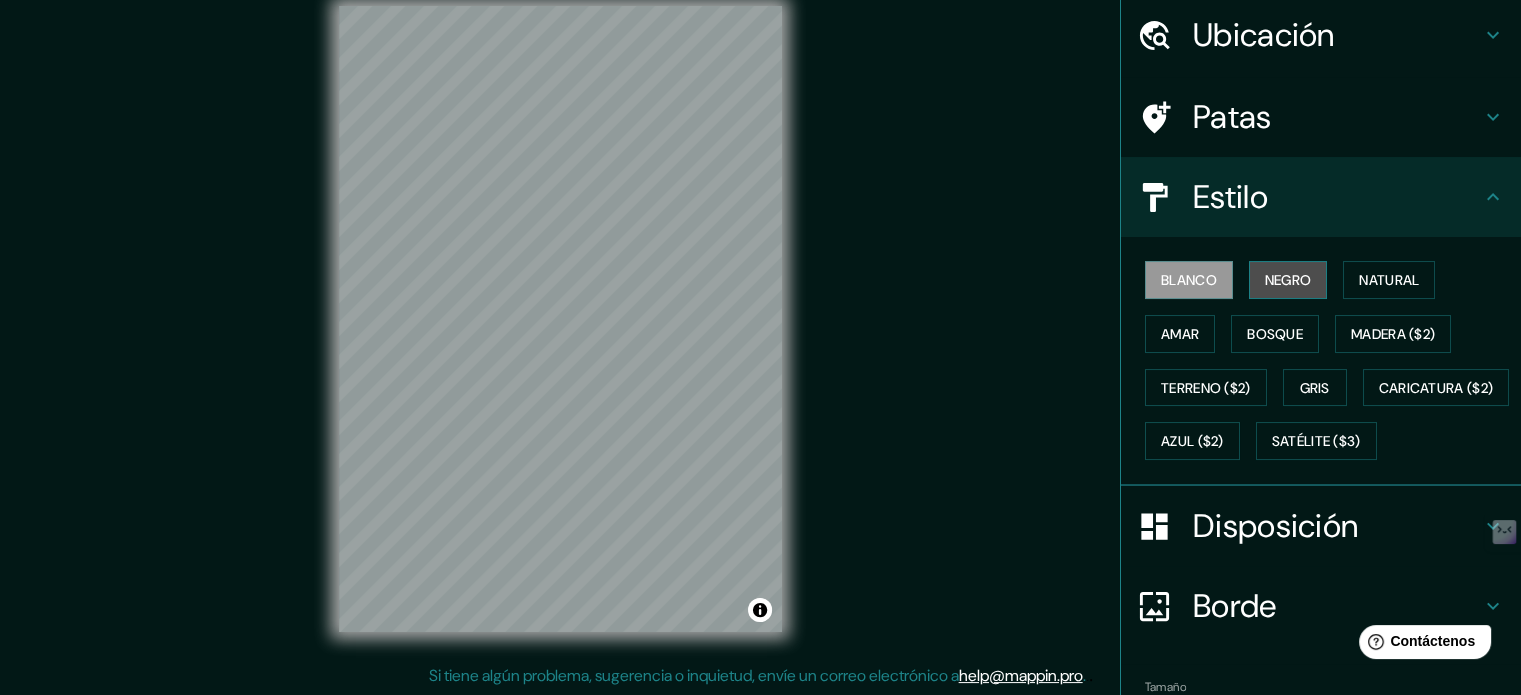click on "Negro" at bounding box center (1288, 280) 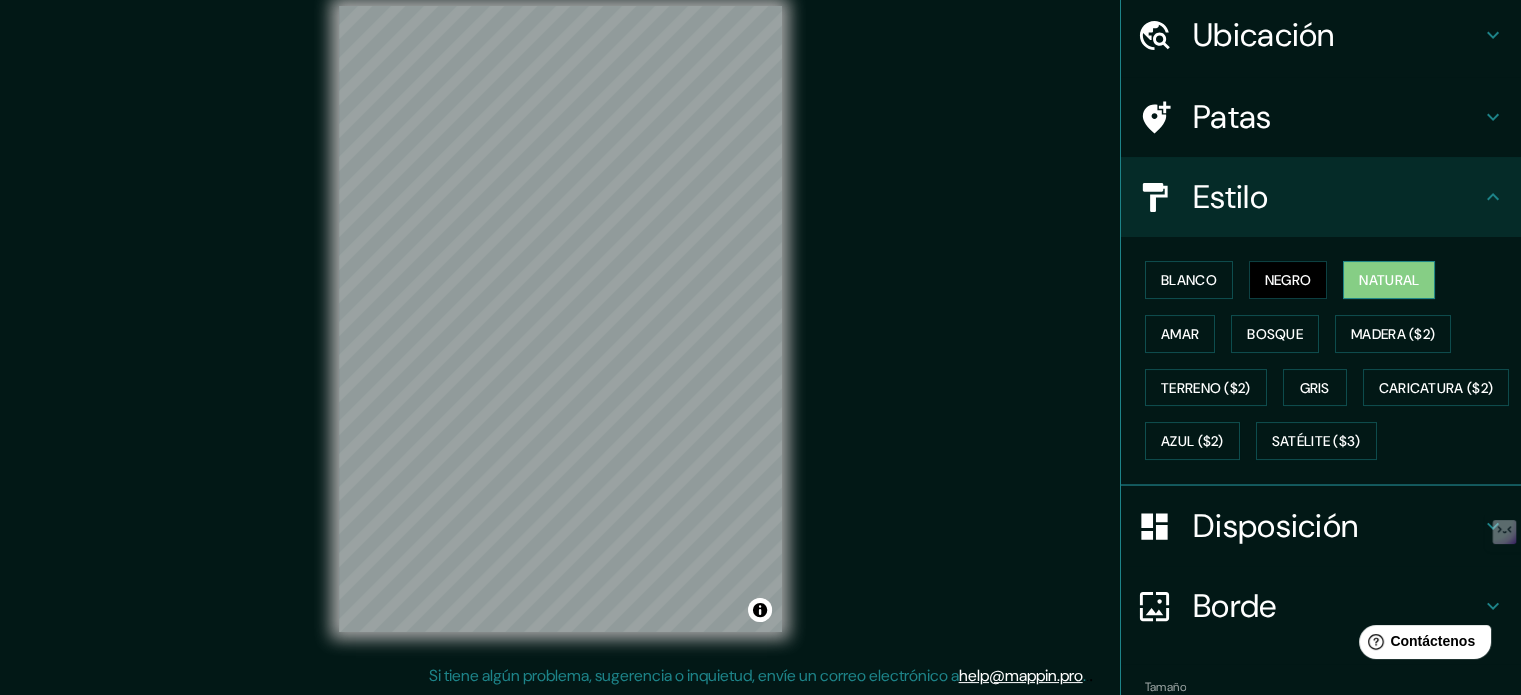 click on "Natural" at bounding box center (1389, 280) 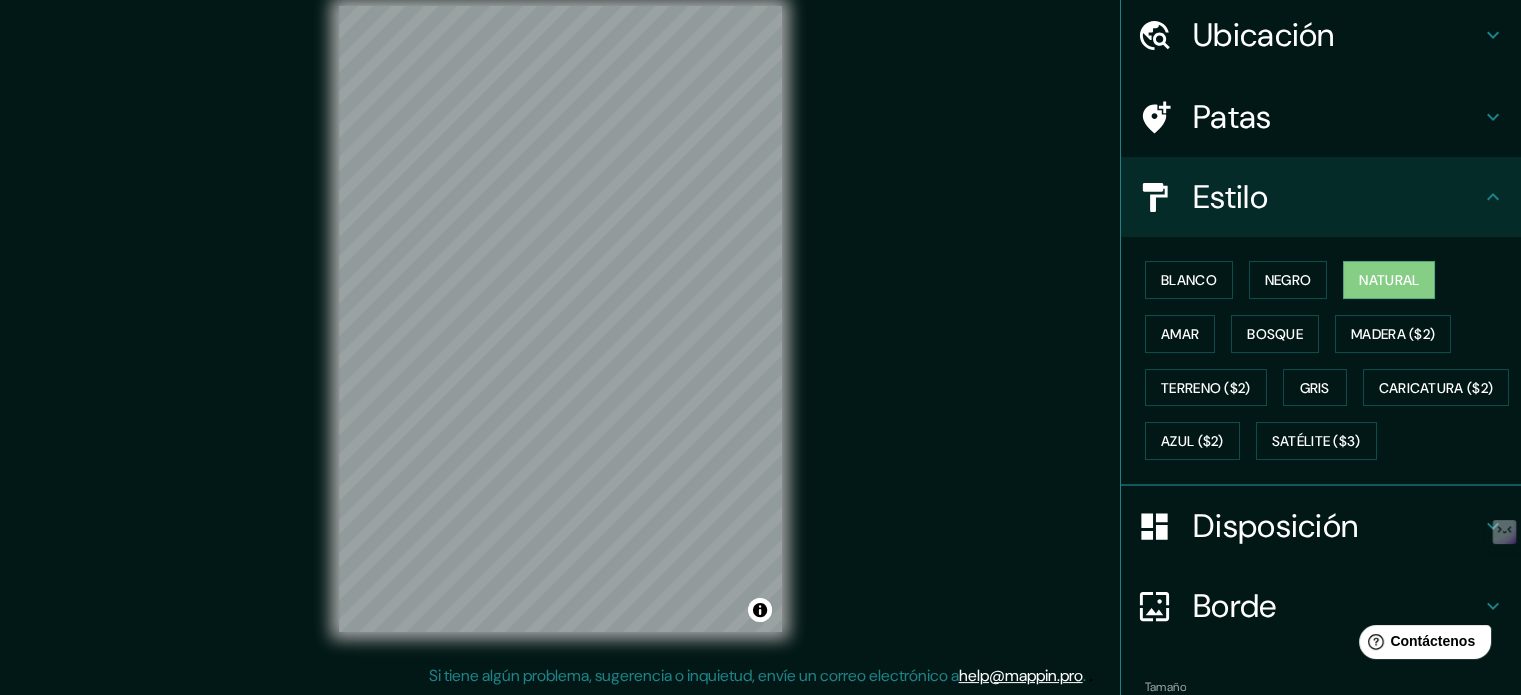 click on "Ubicación" at bounding box center (1337, 35) 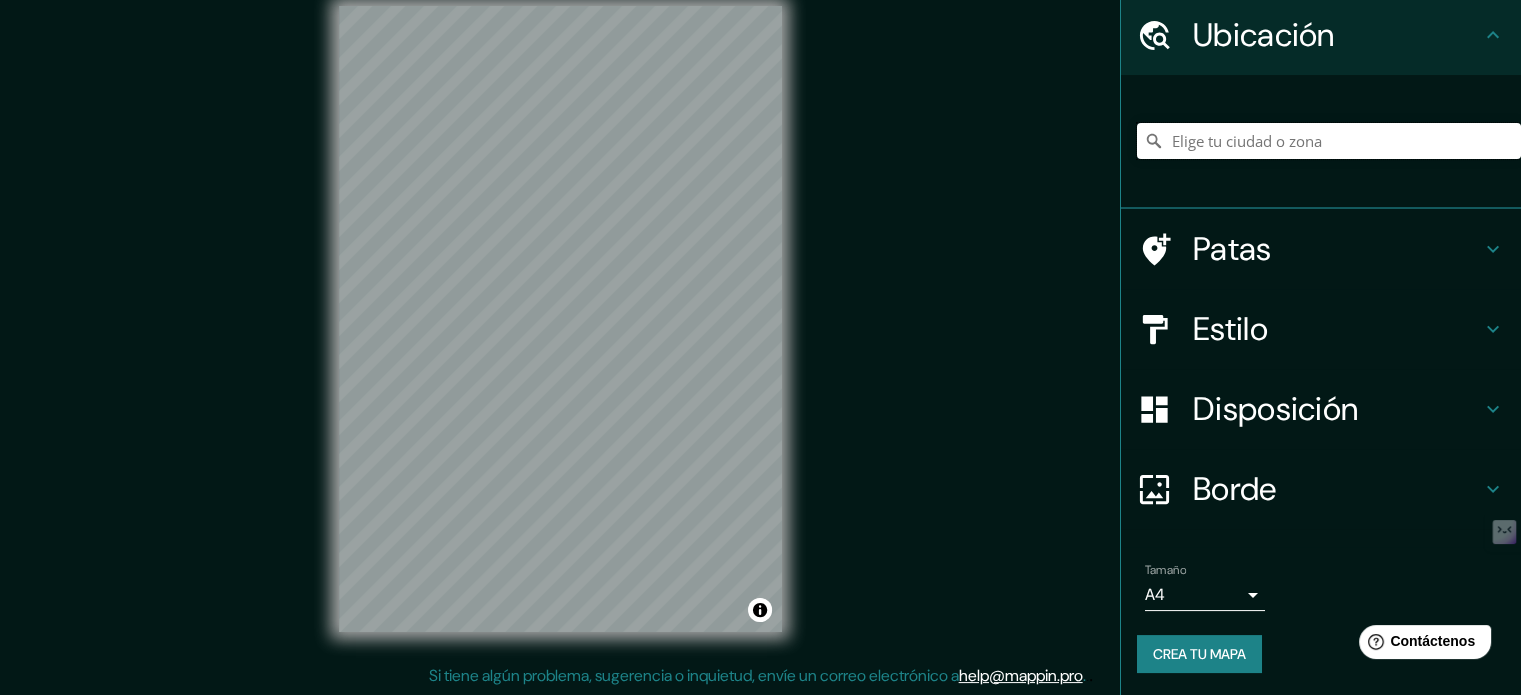 click at bounding box center [1329, 141] 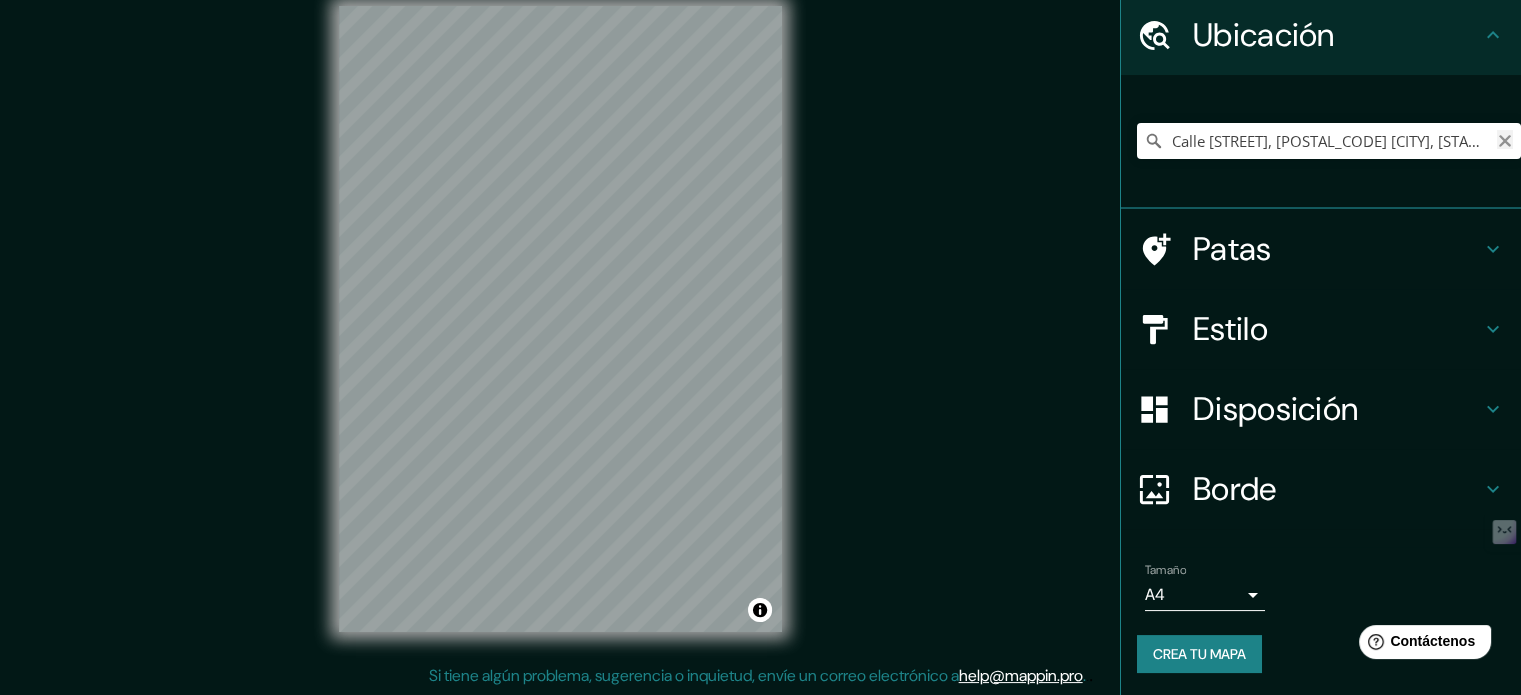 click at bounding box center [1505, 141] 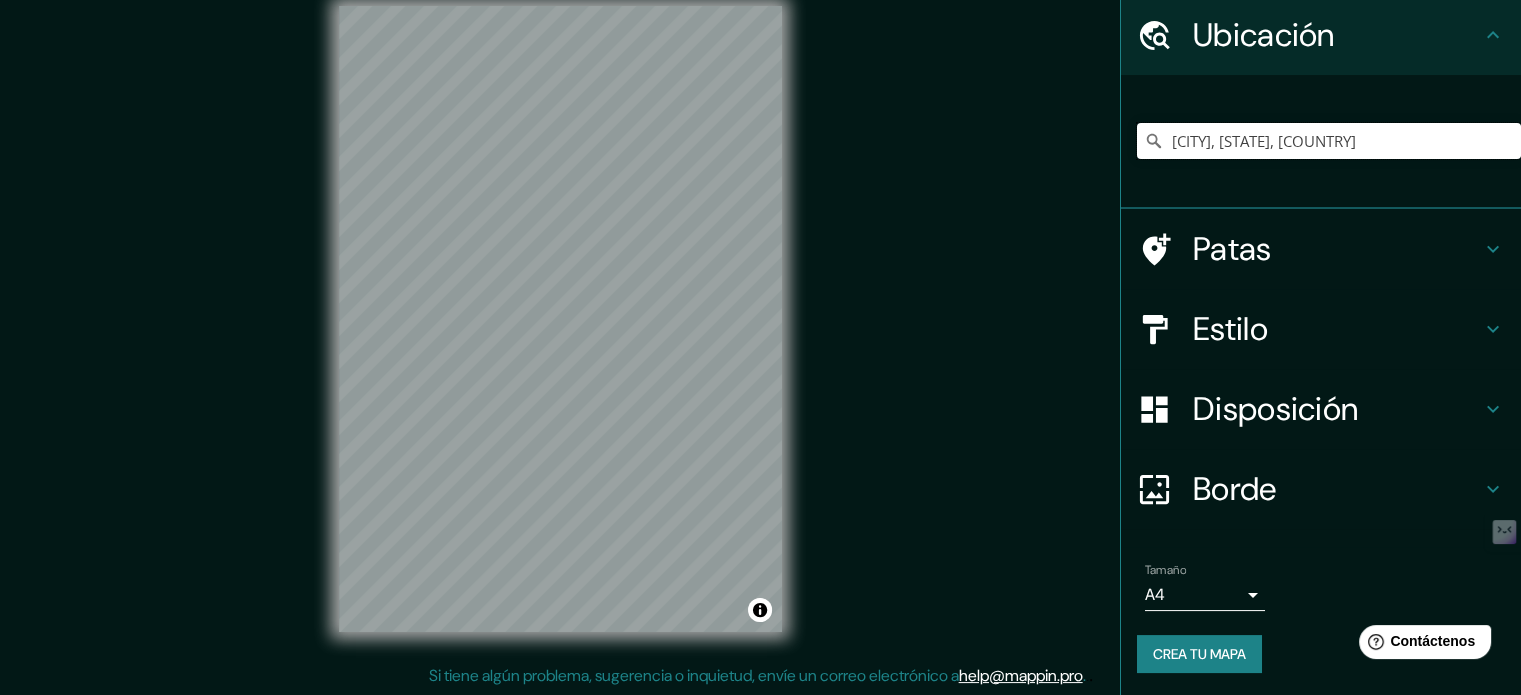type on "[CITY], [STATE], [COUNTRY]" 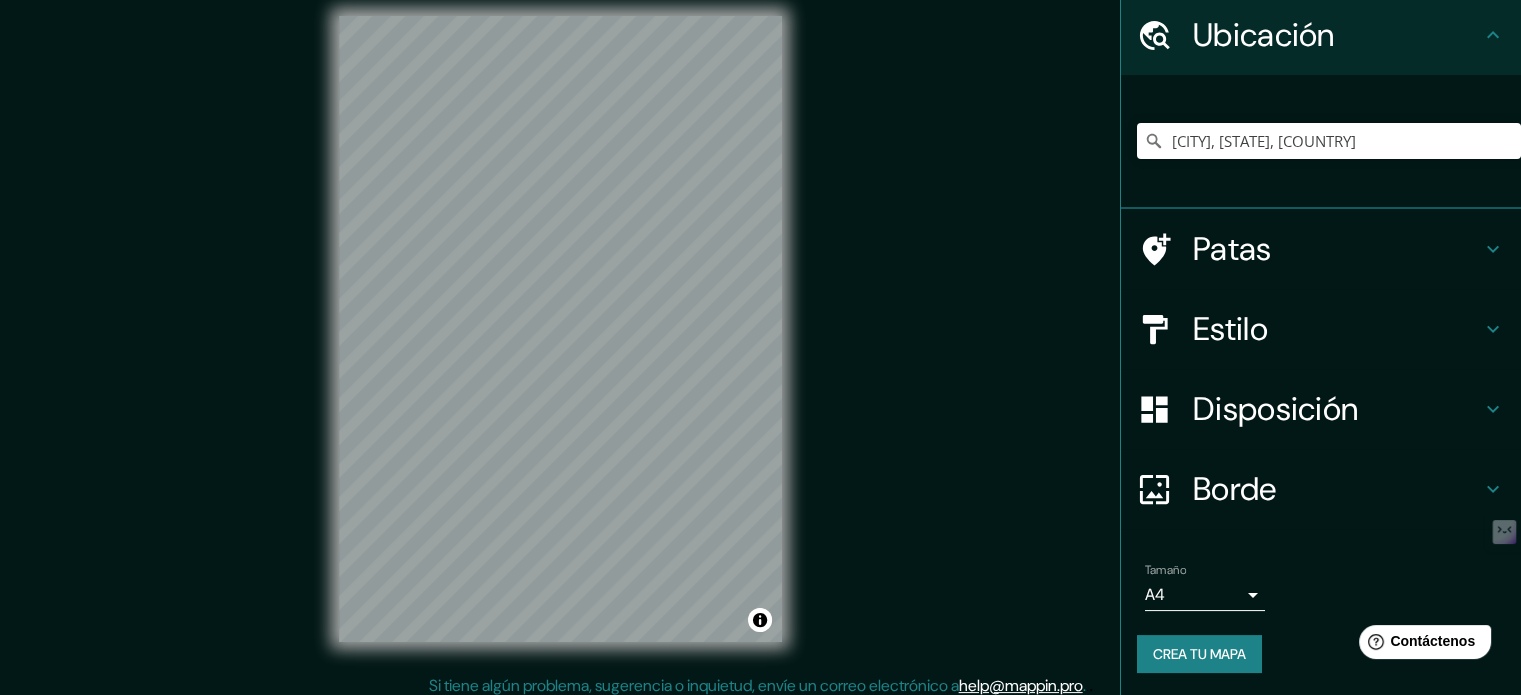 scroll, scrollTop: 0, scrollLeft: 0, axis: both 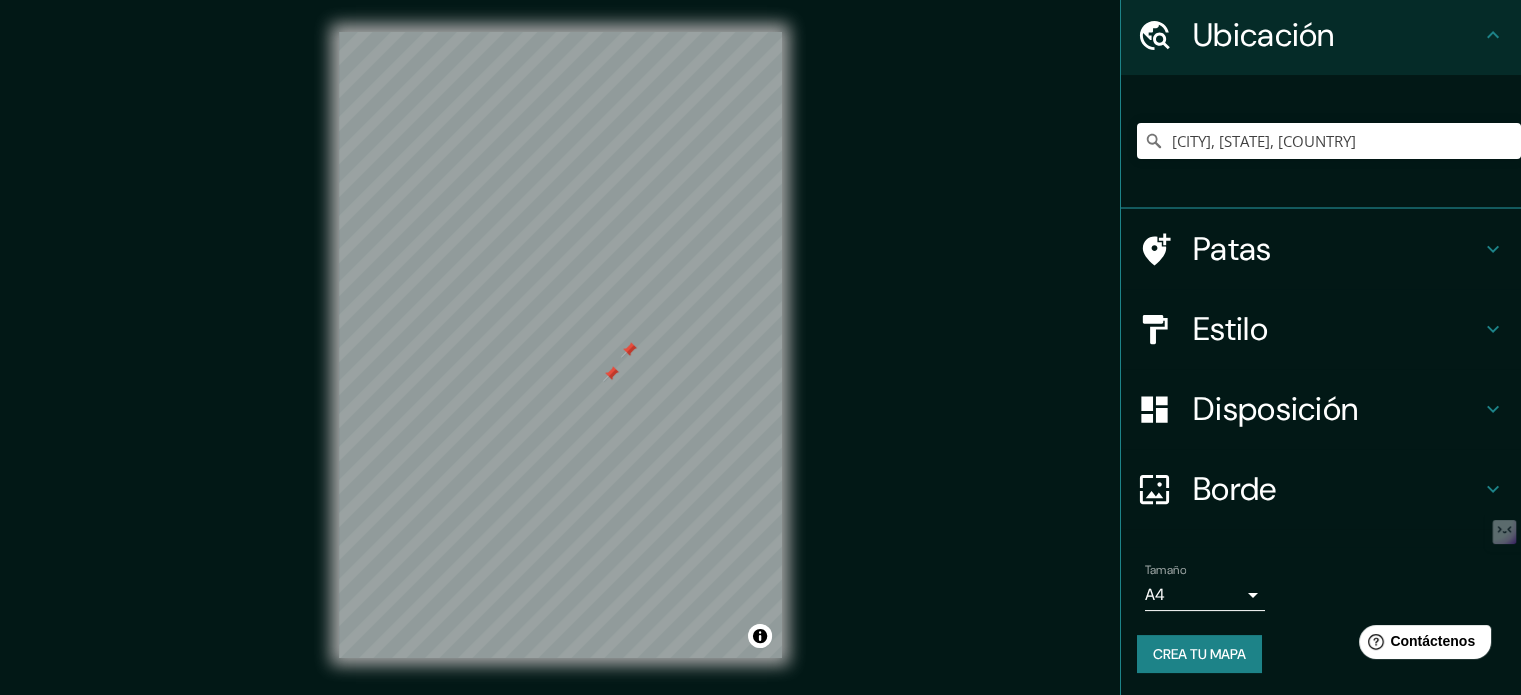 click at bounding box center [611, 374] 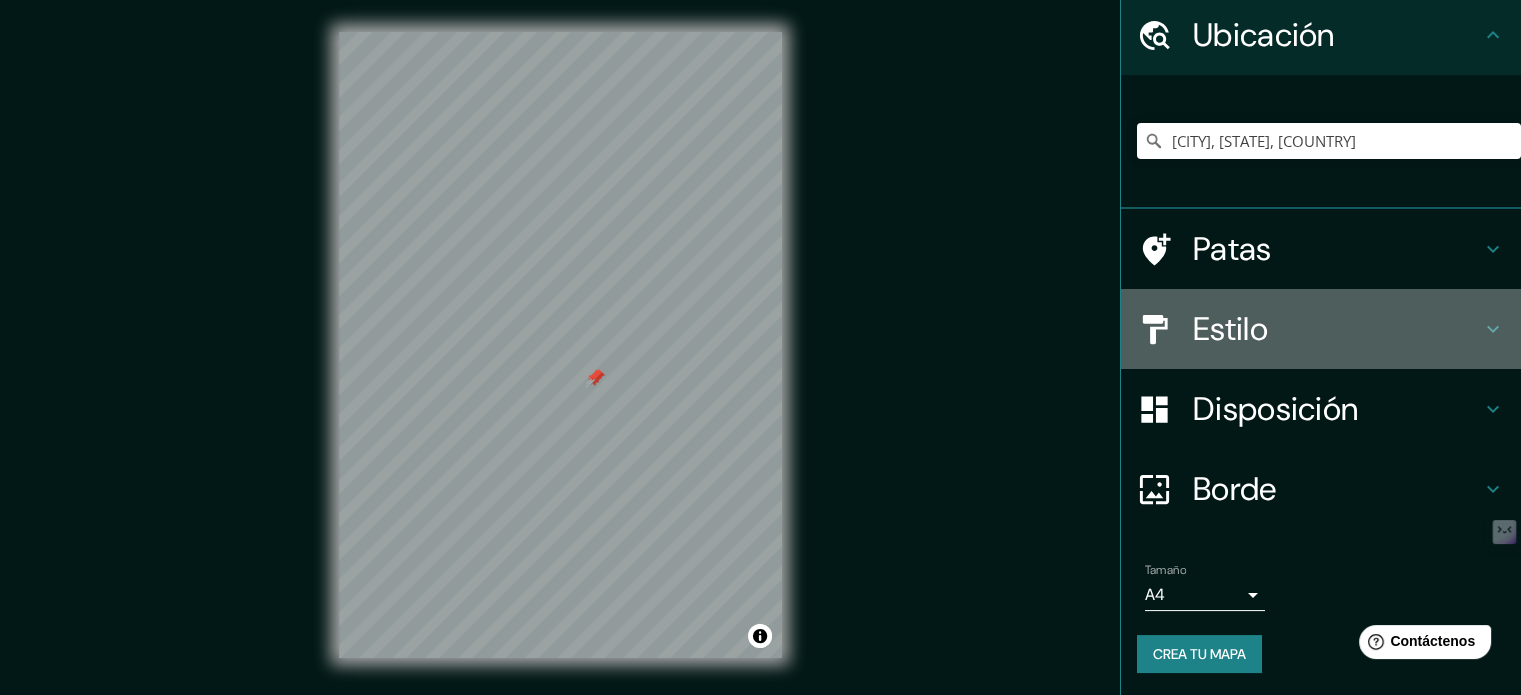 click at bounding box center (1493, 249) 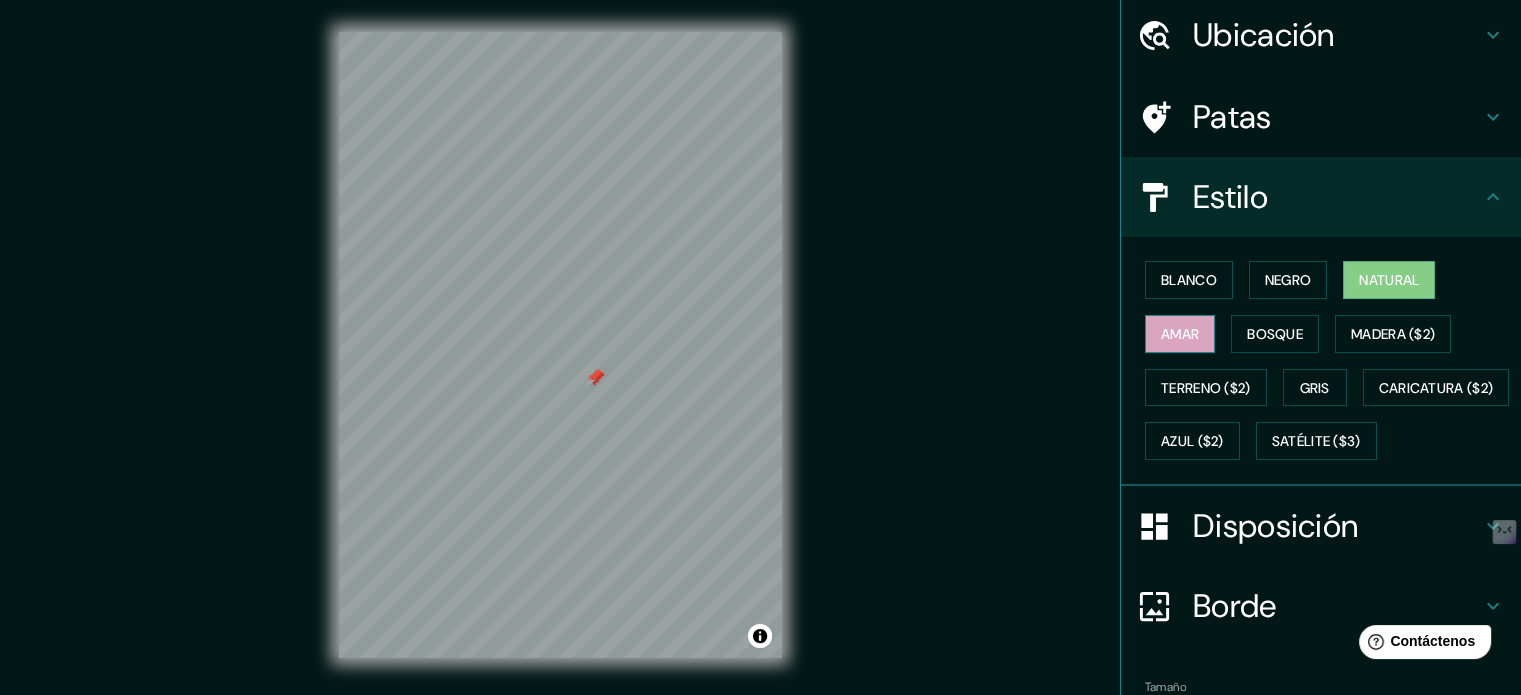 click on "Amar" at bounding box center (1180, 334) 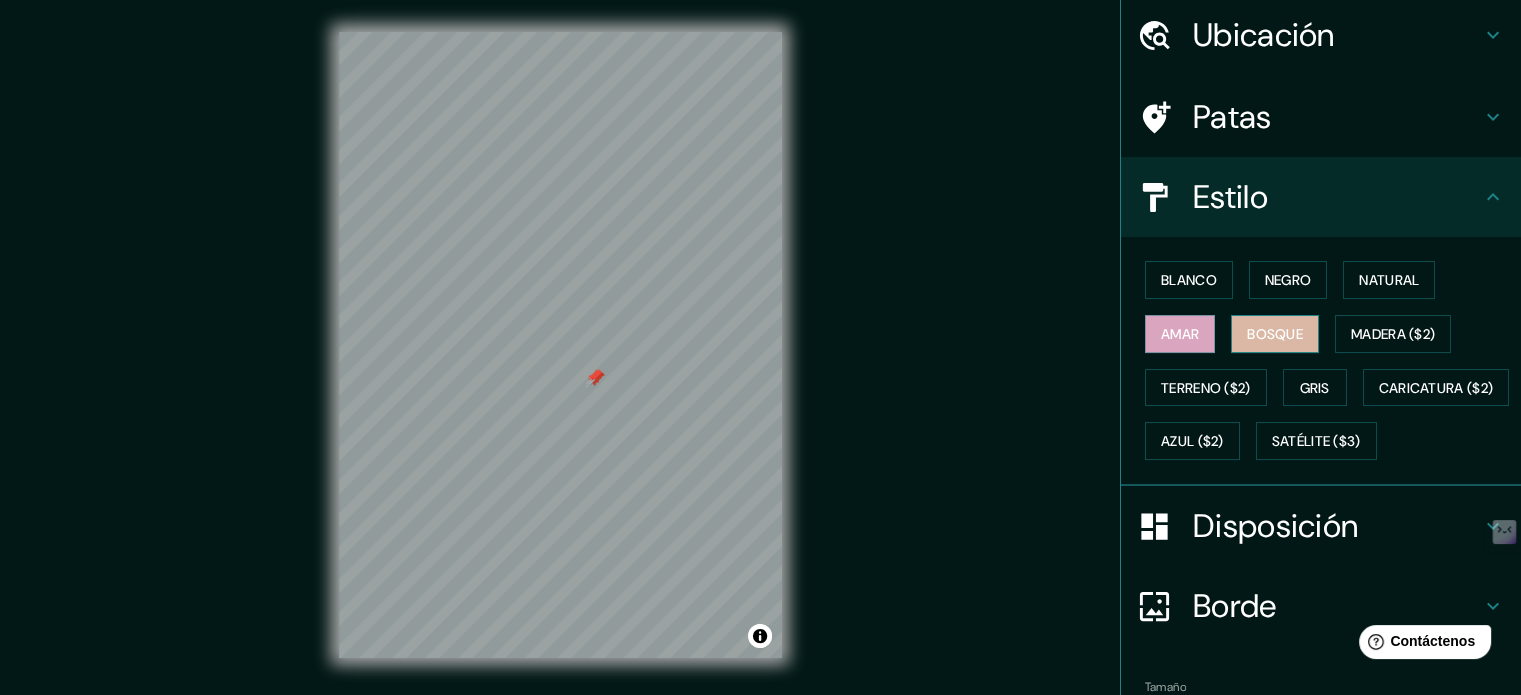 click on "Bosque" at bounding box center [1275, 334] 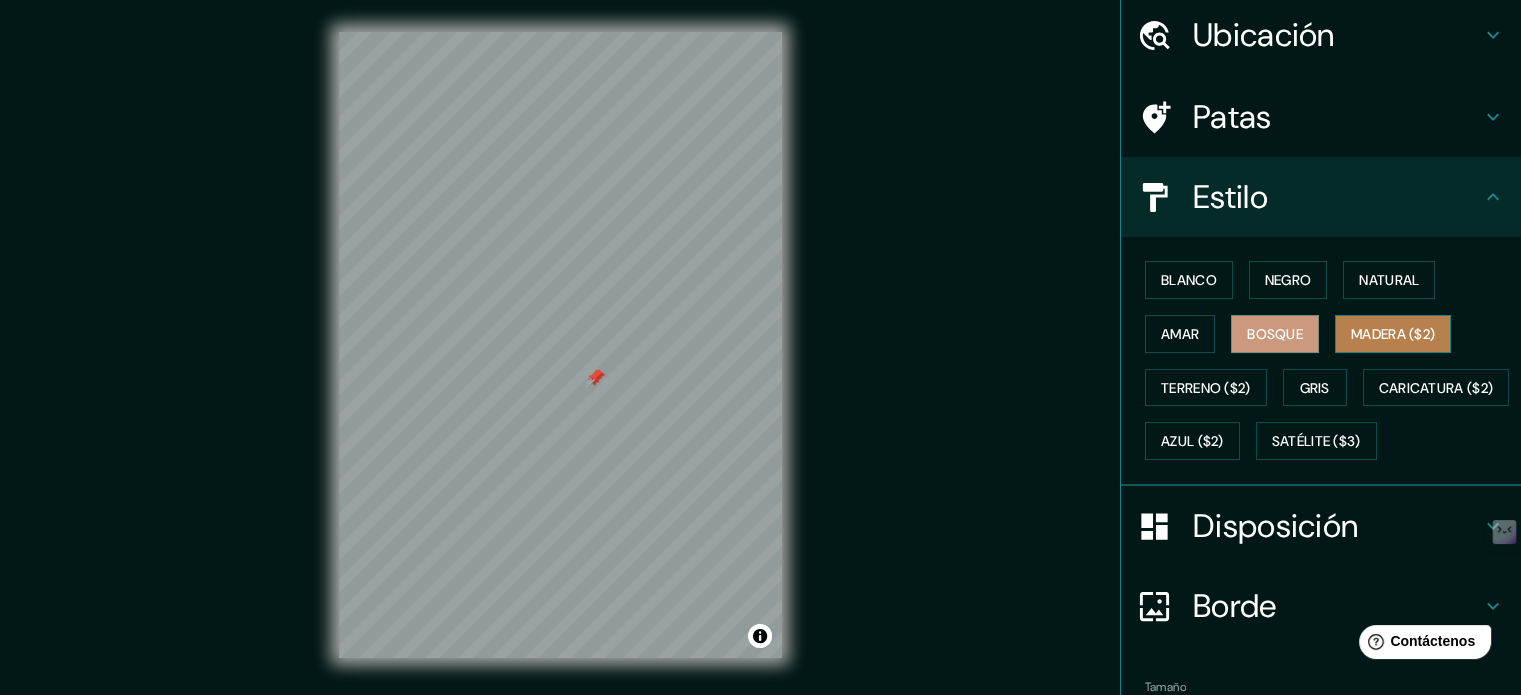 click on "Madera ($2)" at bounding box center [1393, 334] 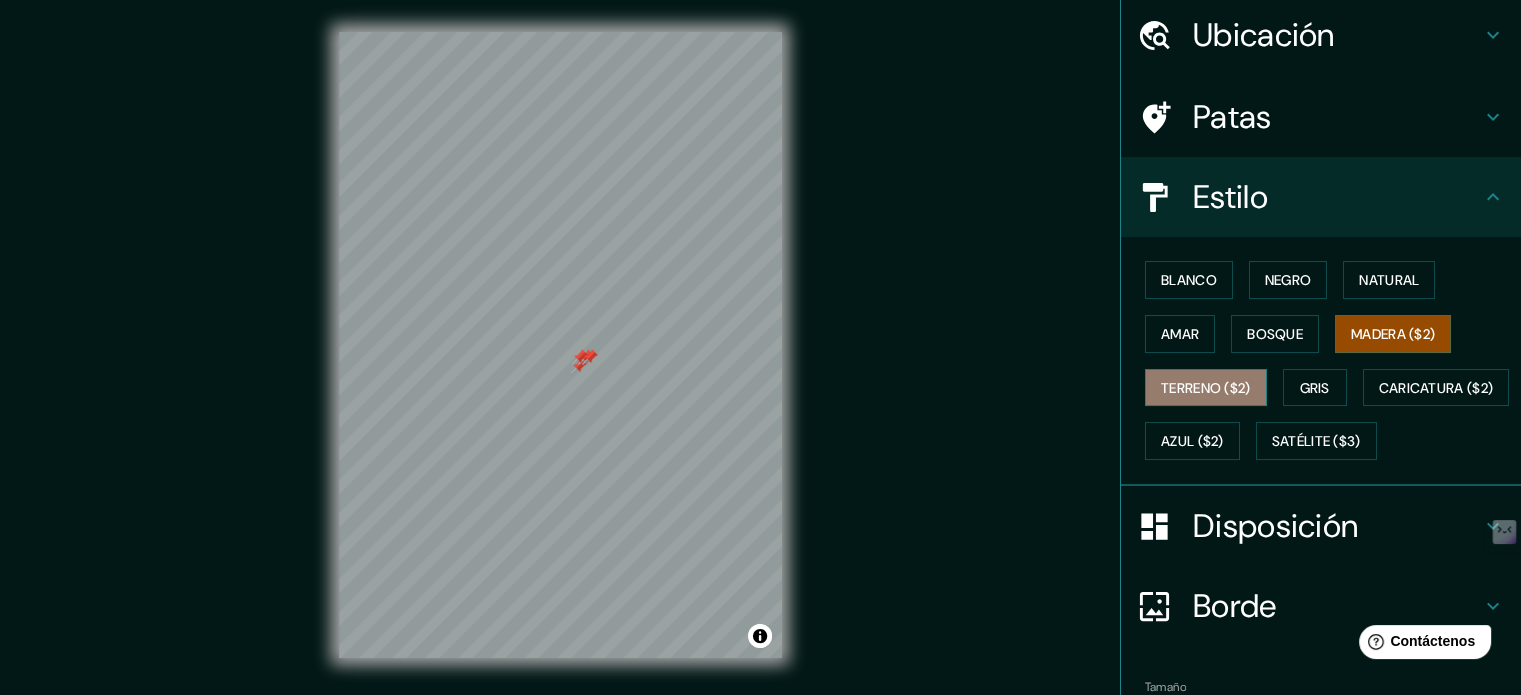 click on "Terreno ($2)" at bounding box center (1206, 388) 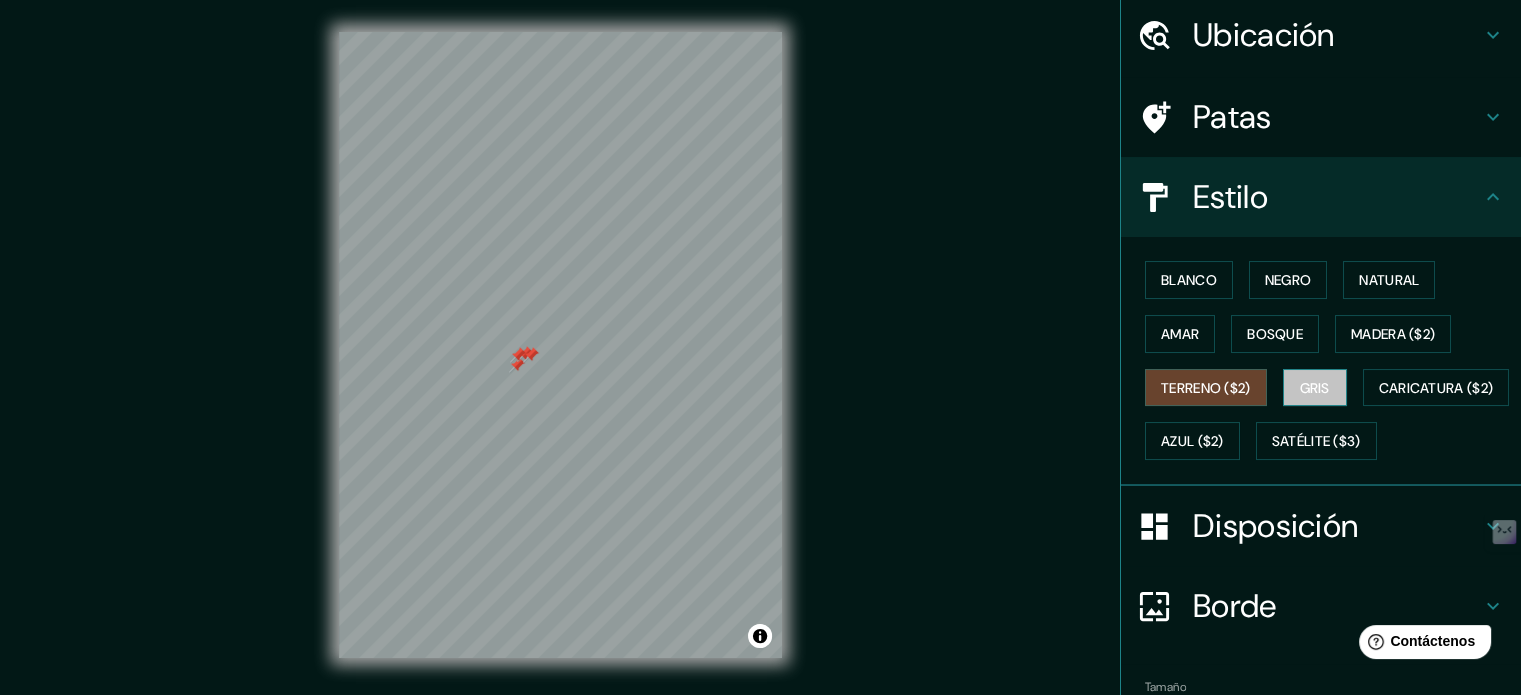 click on "Gris" at bounding box center (1315, 388) 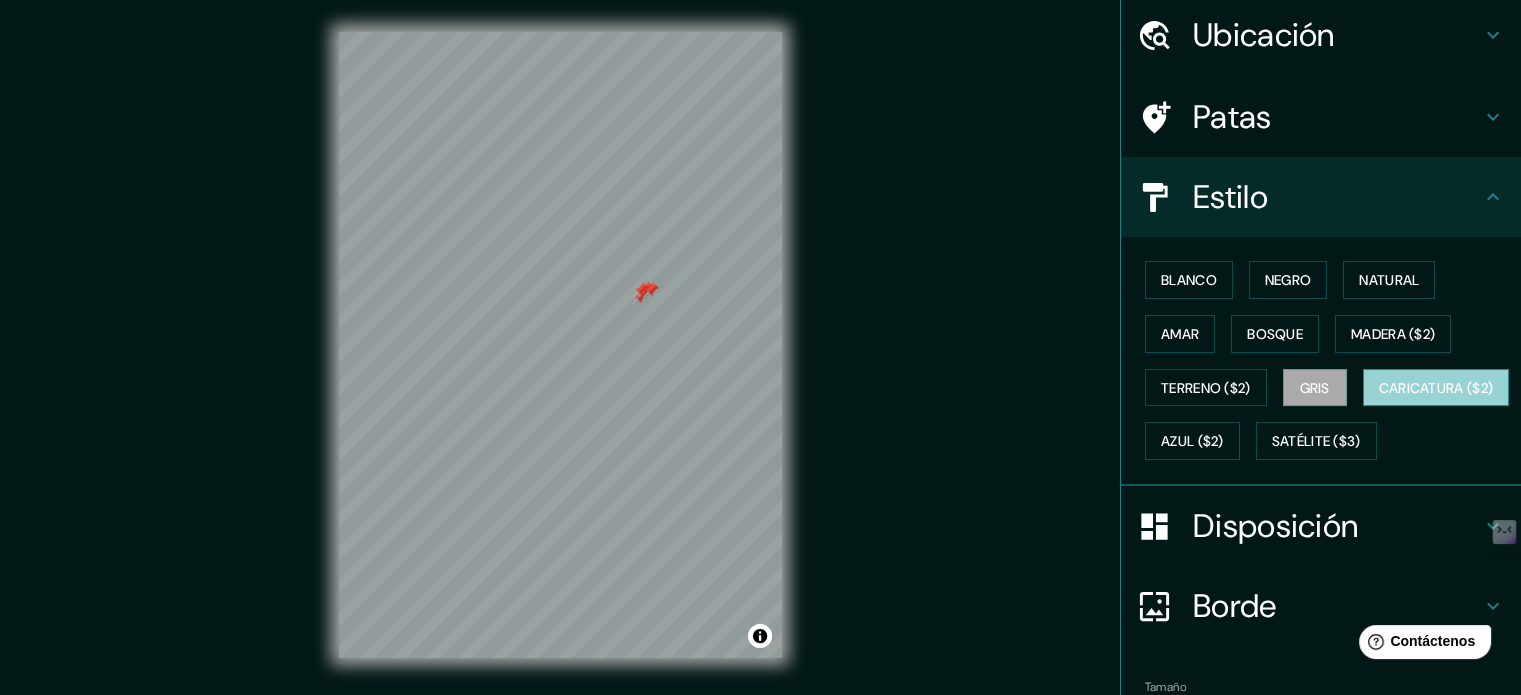 click on "Caricatura ($2)" at bounding box center (1436, 388) 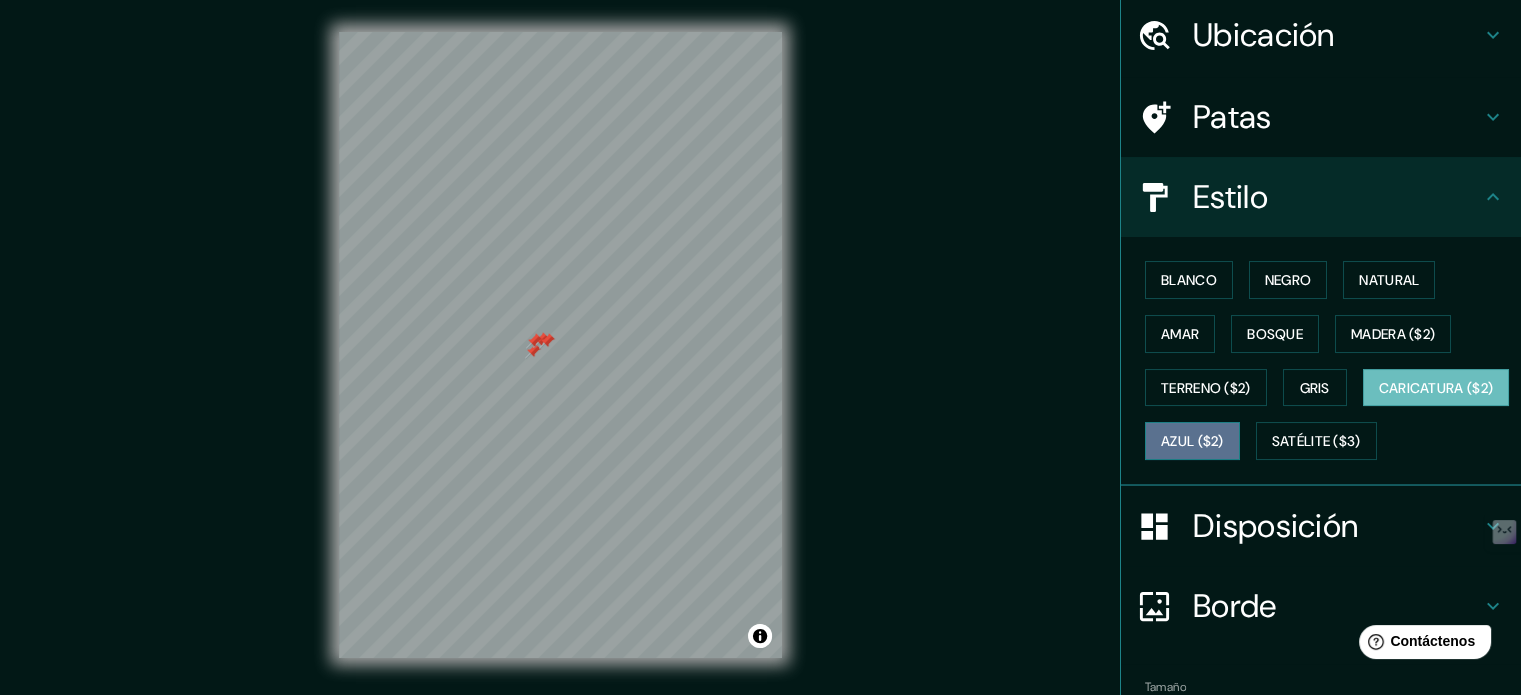 click on "Azul ($2)" at bounding box center [1192, 442] 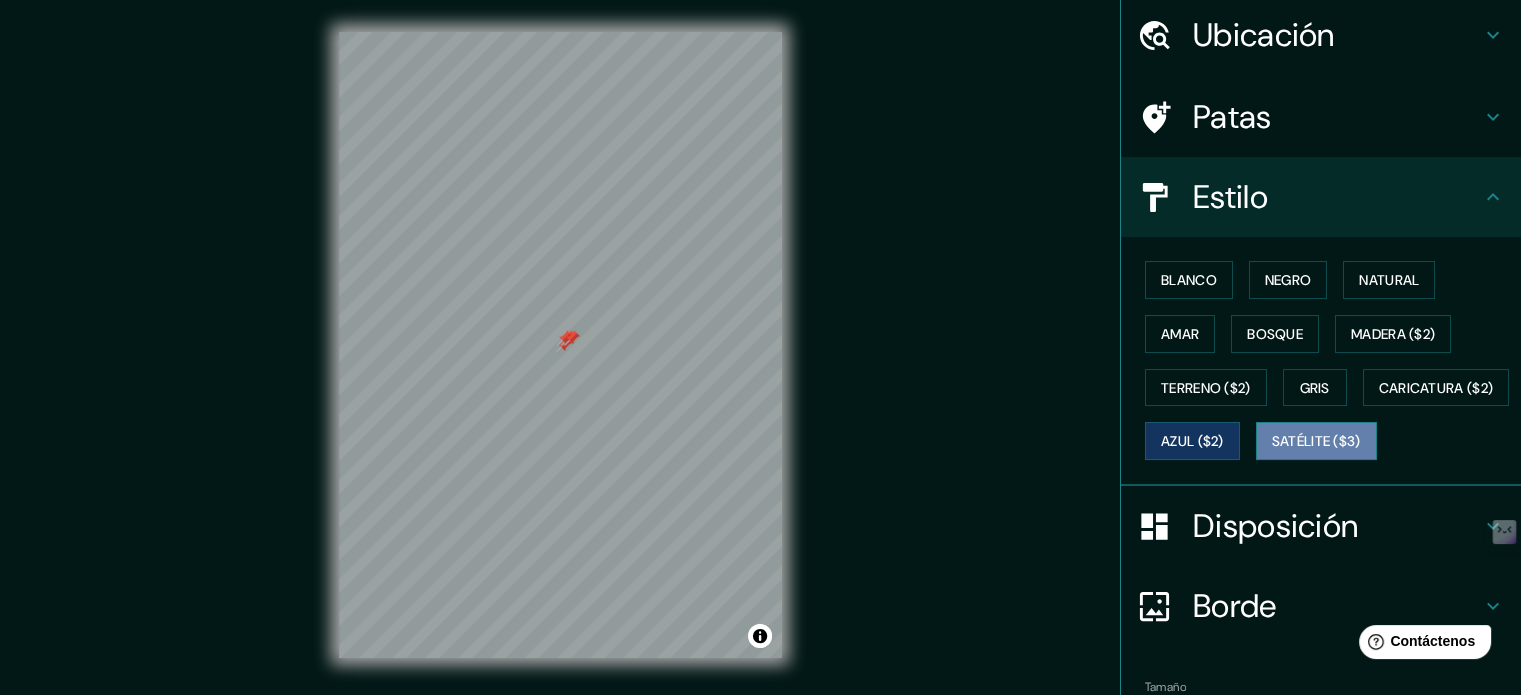 click on "Satélite ($3)" at bounding box center [1316, 442] 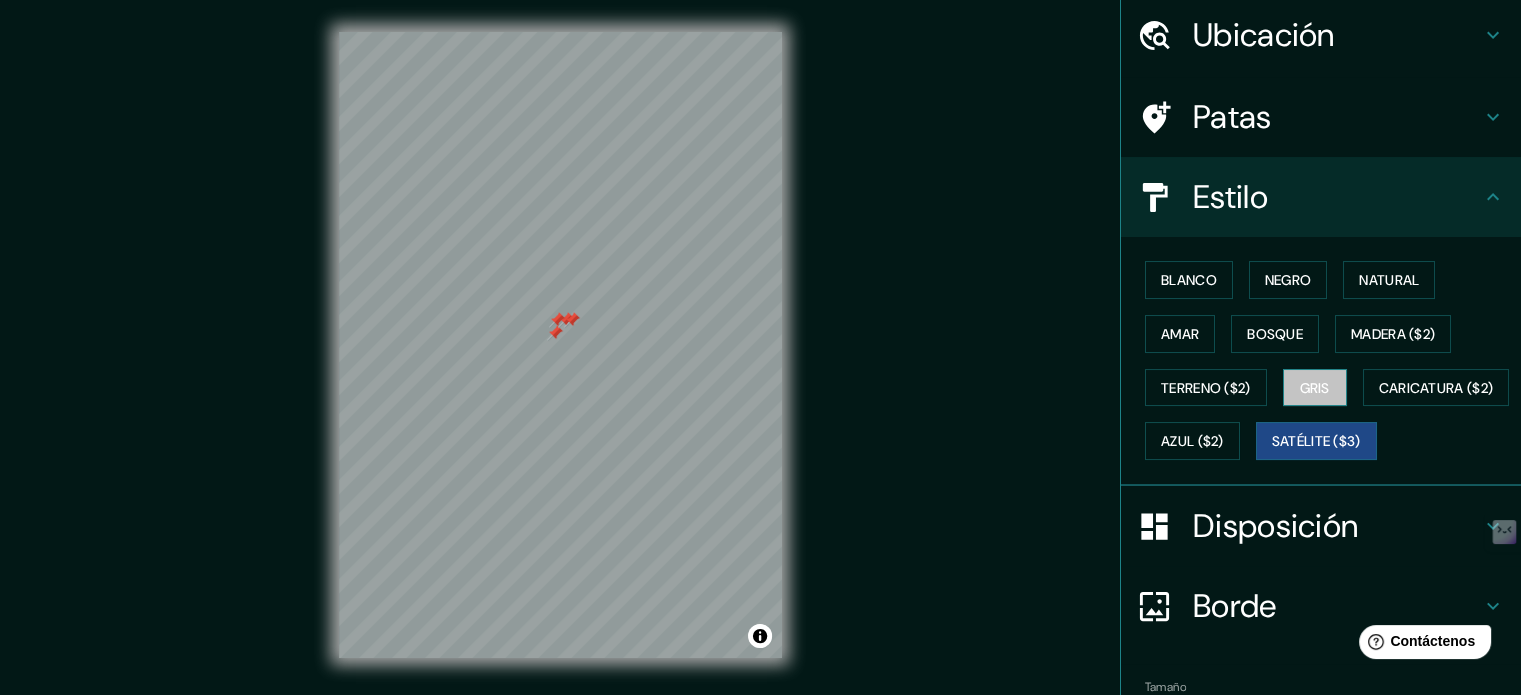 click on "Gris" at bounding box center [1315, 388] 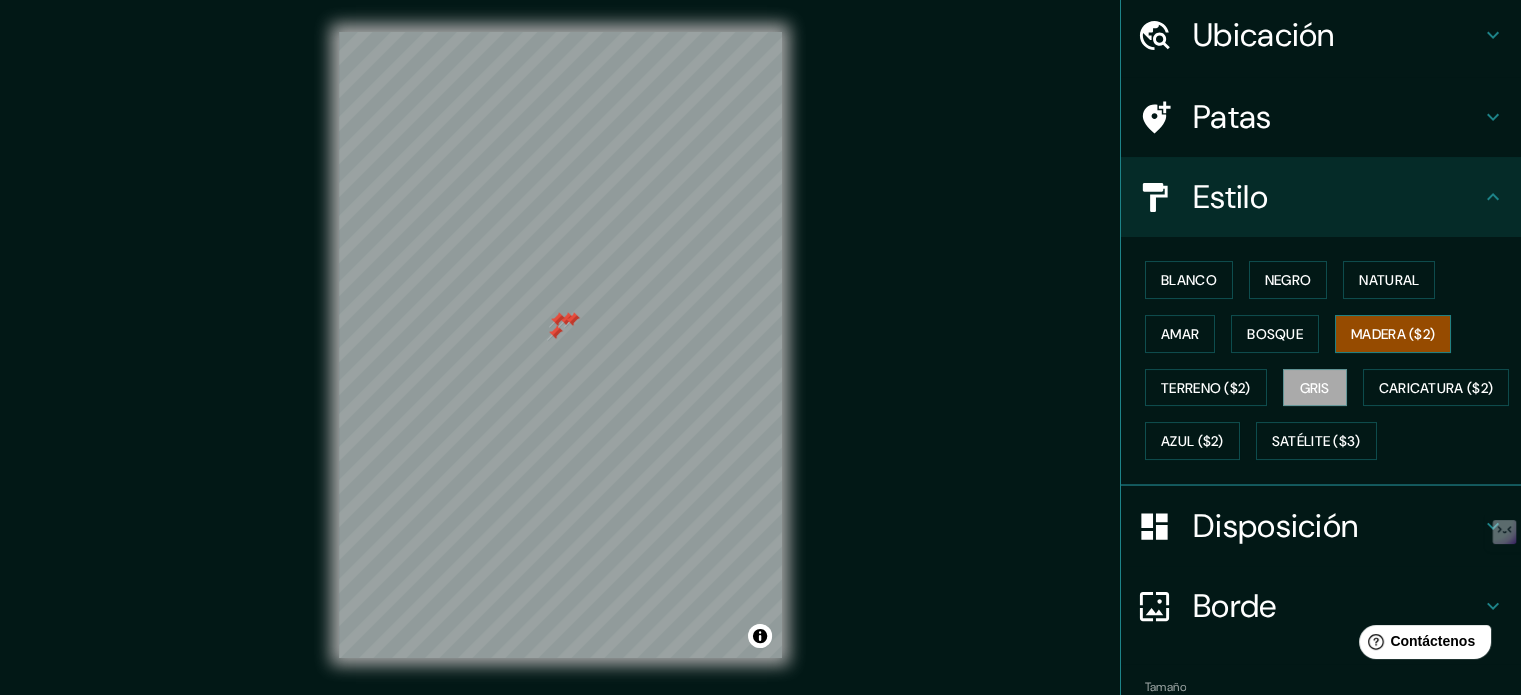 click on "Madera ($2)" at bounding box center (1393, 334) 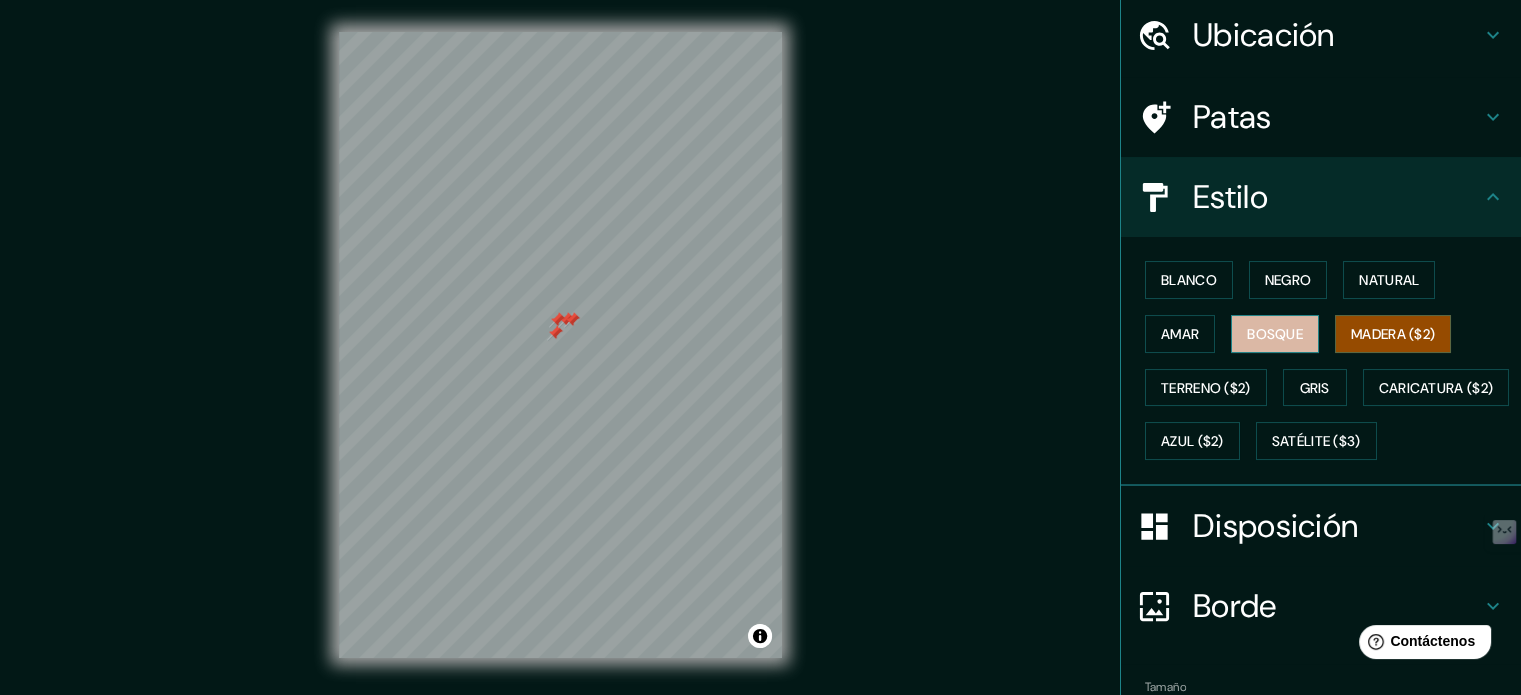 click on "Bosque" at bounding box center [1275, 334] 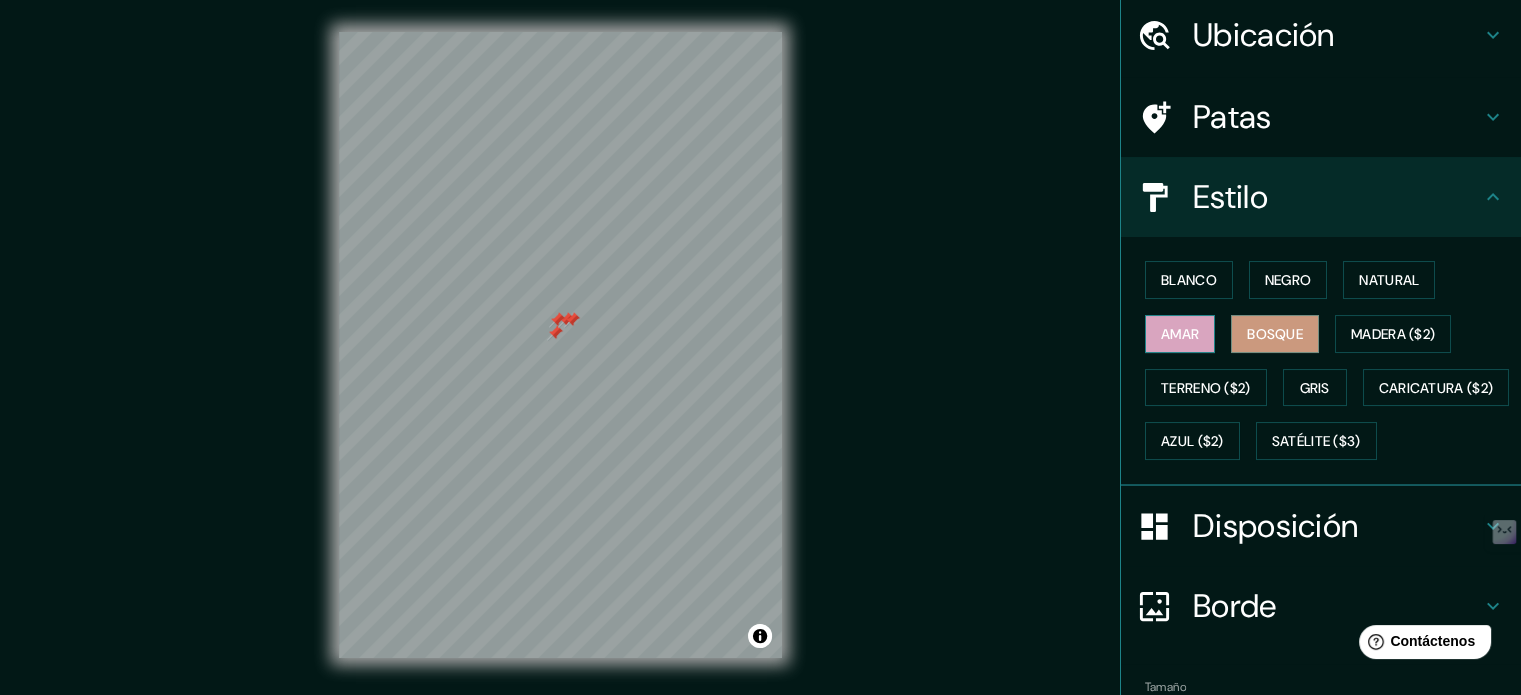 click on "Amar" at bounding box center (1180, 334) 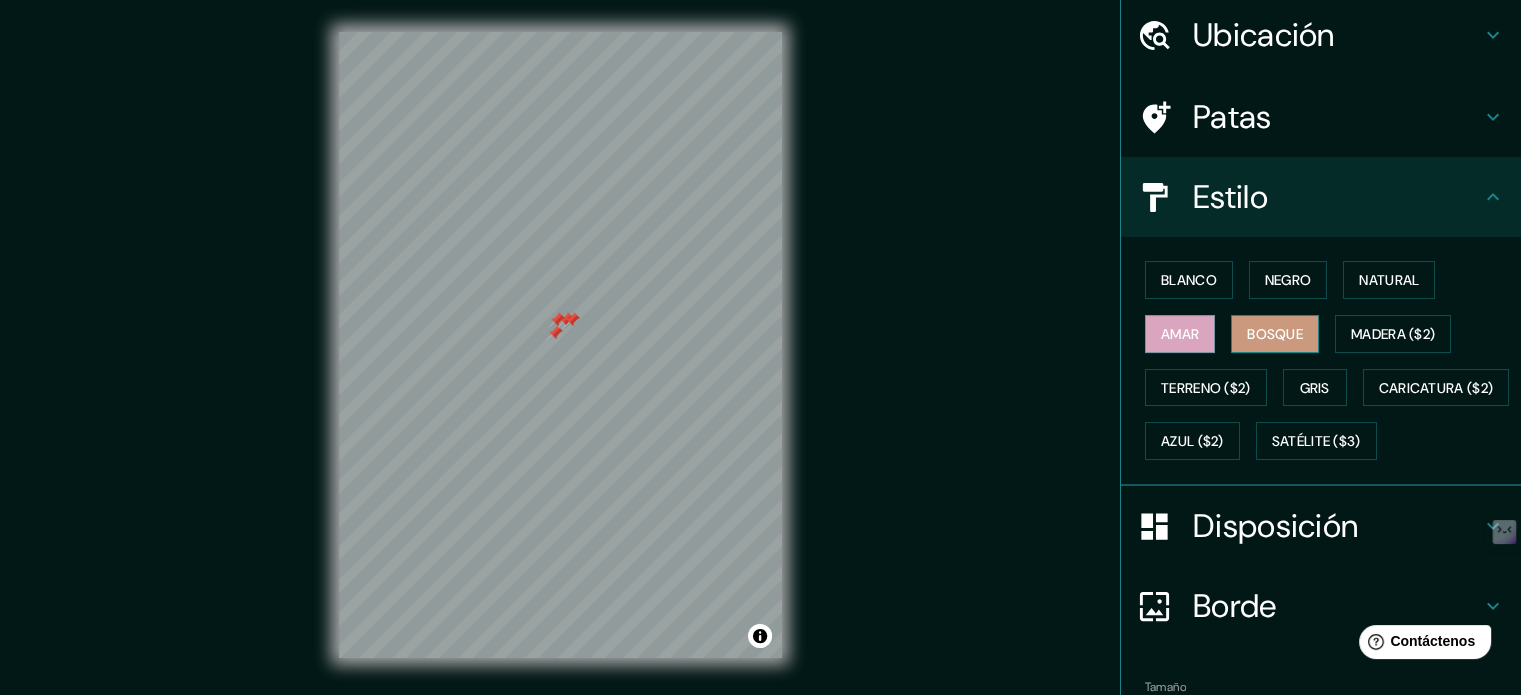 click on "Blanco Negro Natural Amar Bosque Madera ($2) Terreno ($2) Gris Caricatura ($2) Azul ($2) Satélite ($3)" at bounding box center [1329, 360] 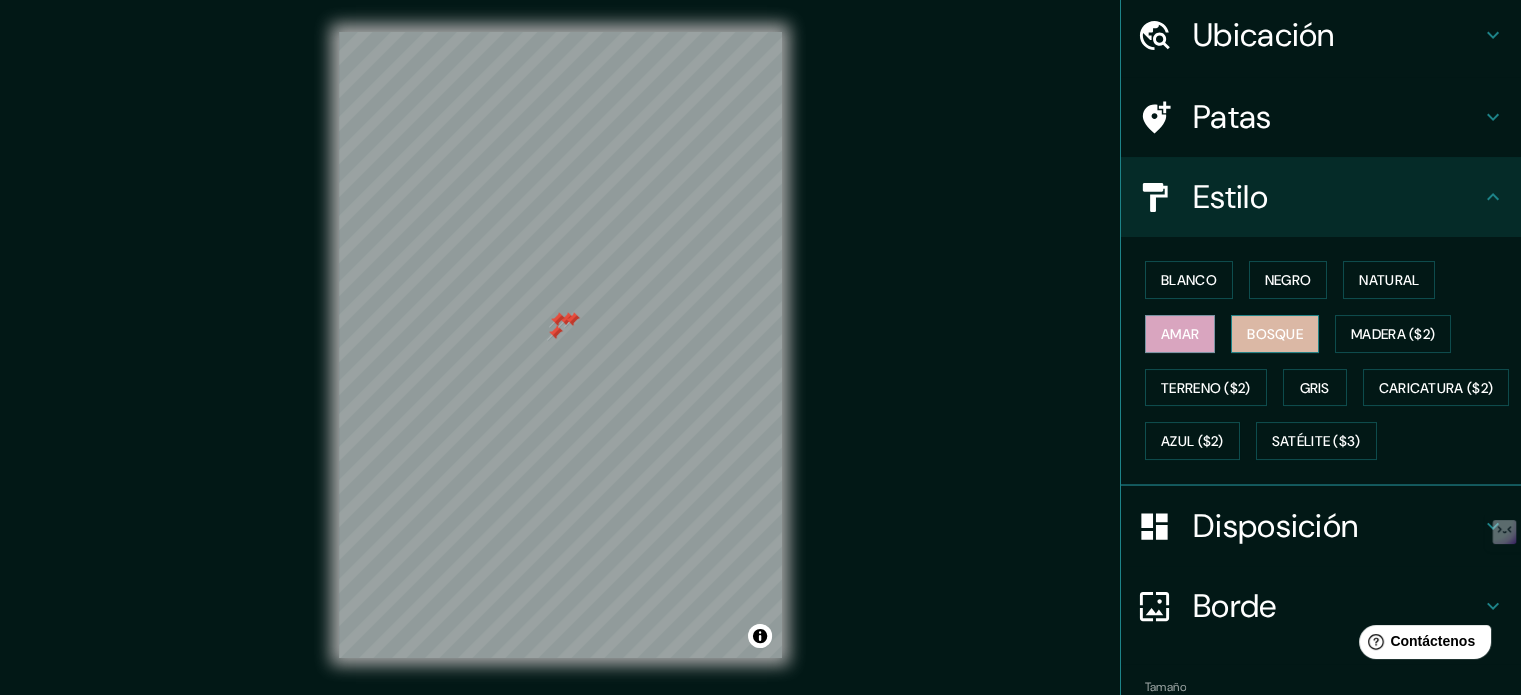 click on "Bosque" at bounding box center [1275, 334] 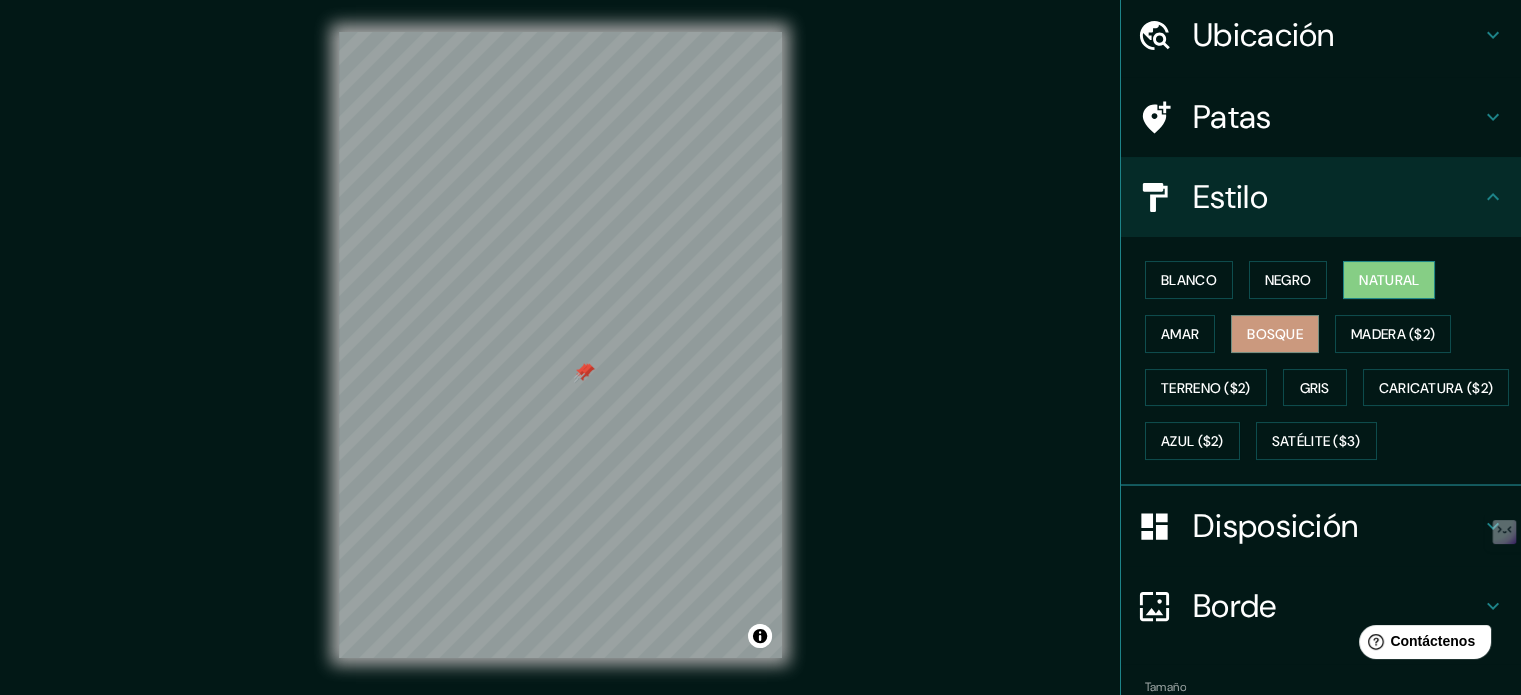 click on "Natural" at bounding box center (1389, 280) 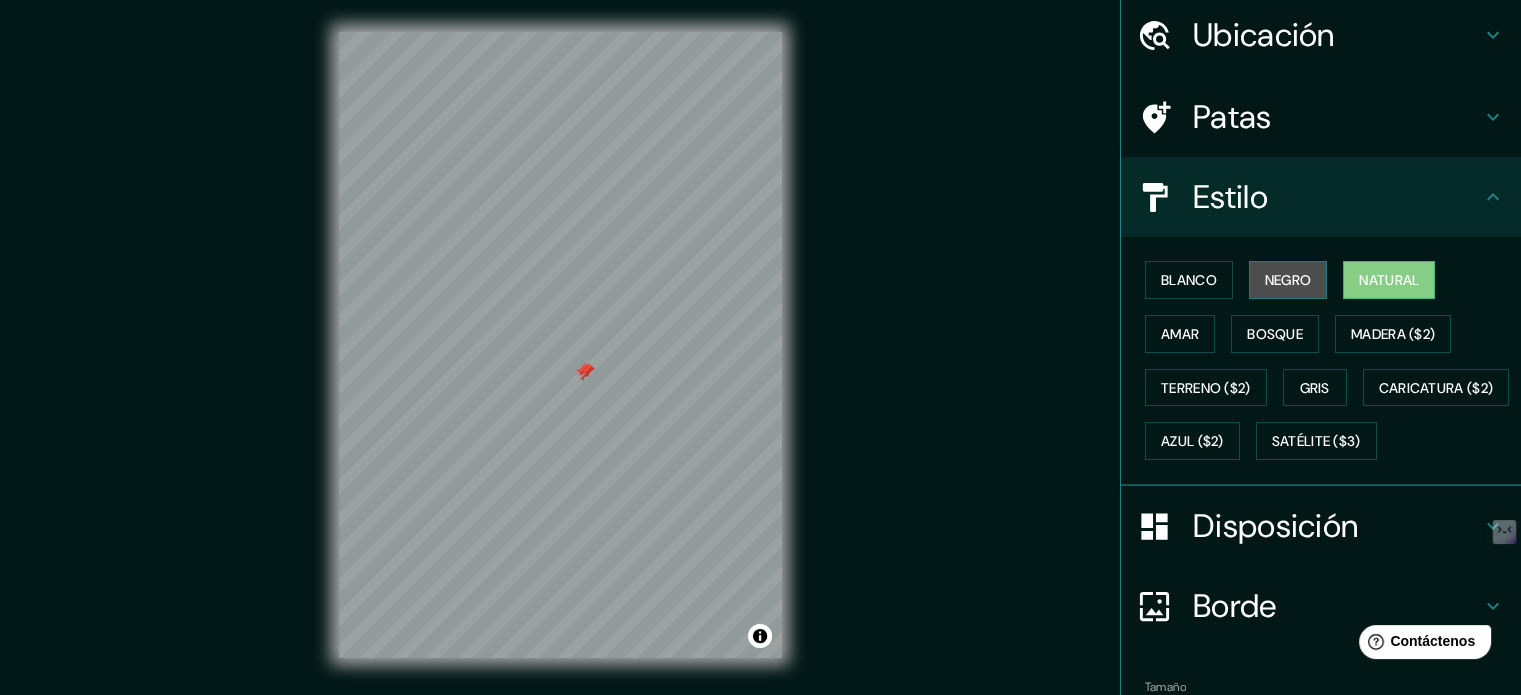 click on "Negro" at bounding box center [1288, 280] 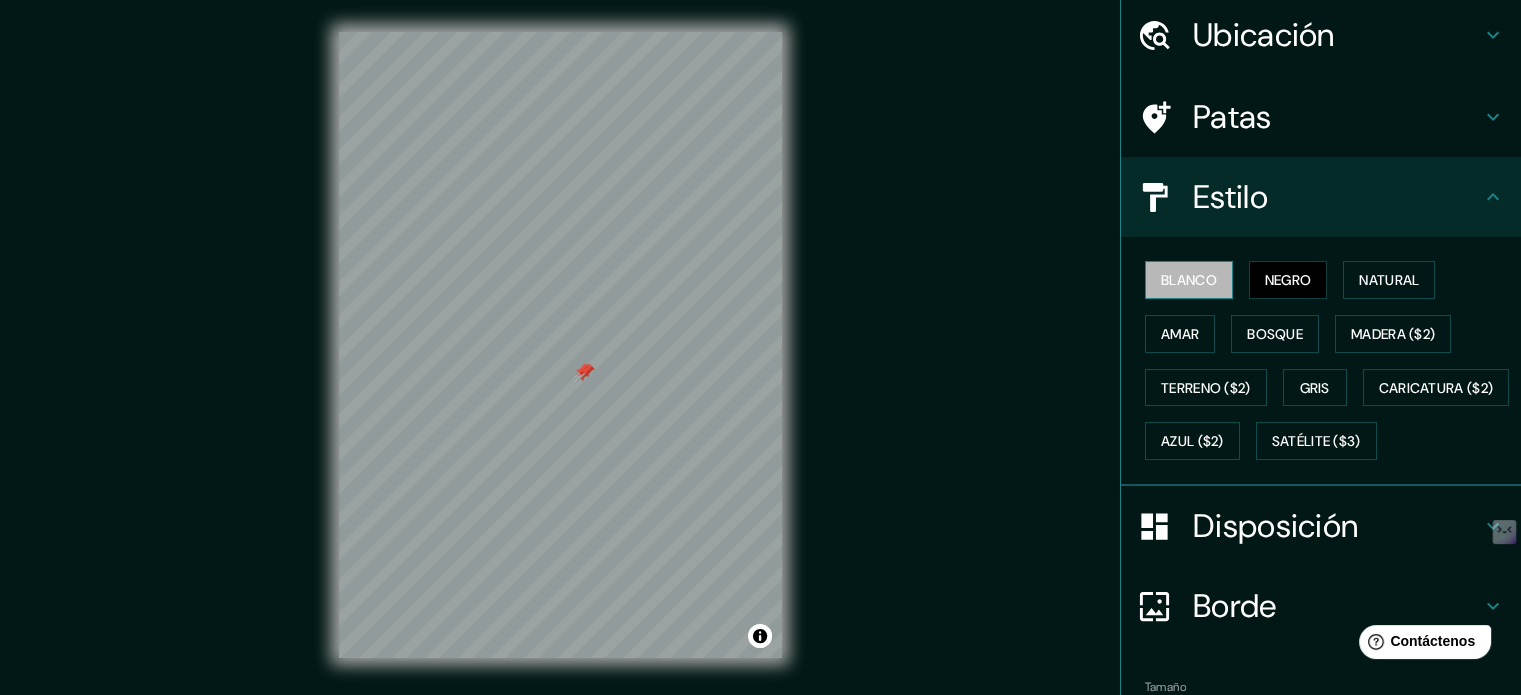 click on "Blanco" at bounding box center (1189, 280) 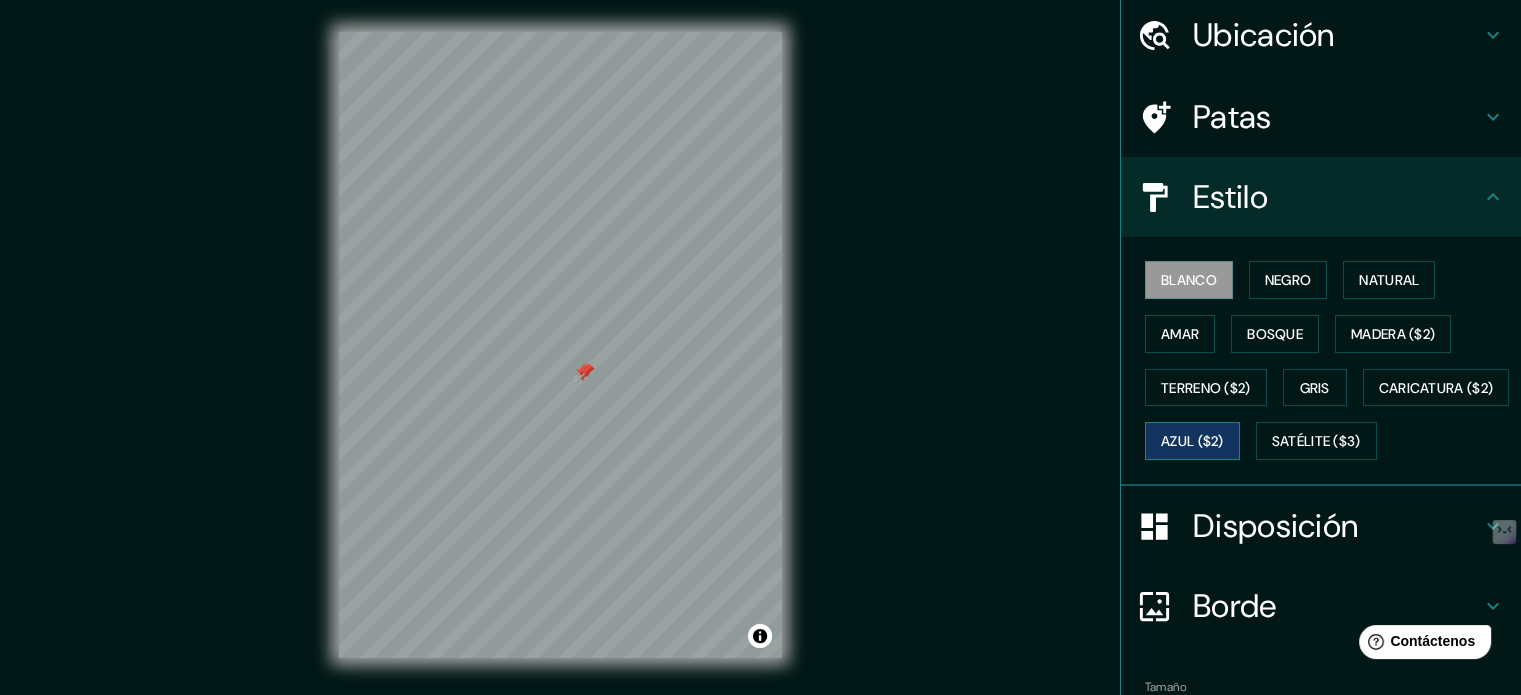 click on "Azul ($2)" at bounding box center [1192, 442] 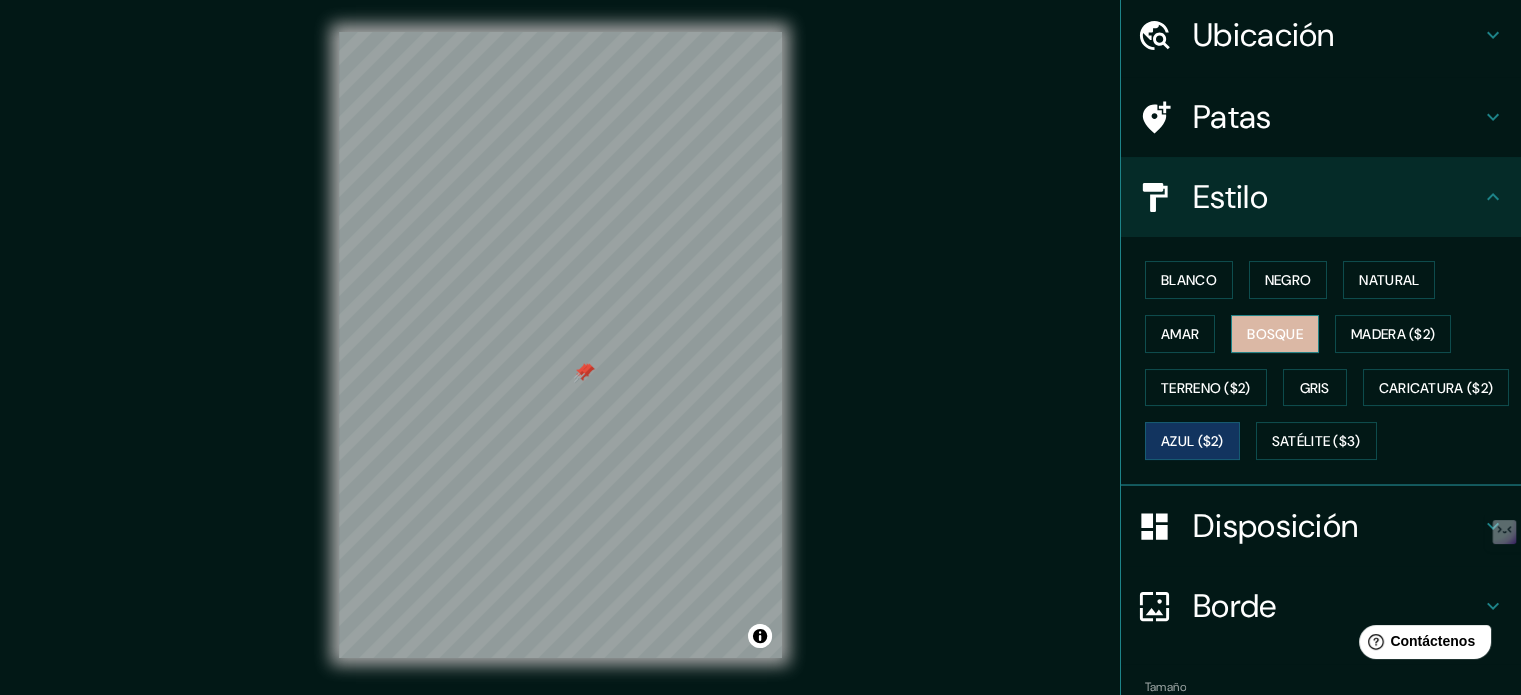 click on "Bosque" at bounding box center (1275, 334) 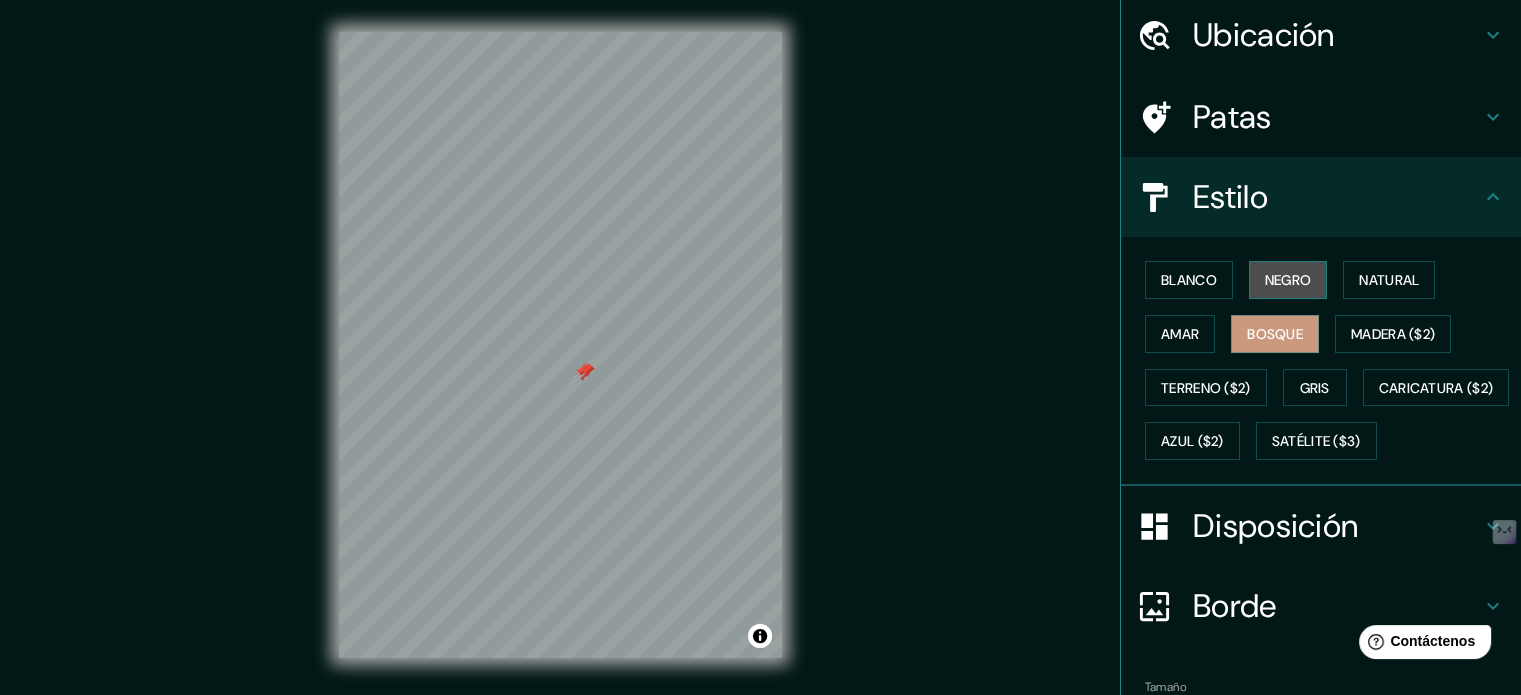click on "Negro" at bounding box center (1288, 280) 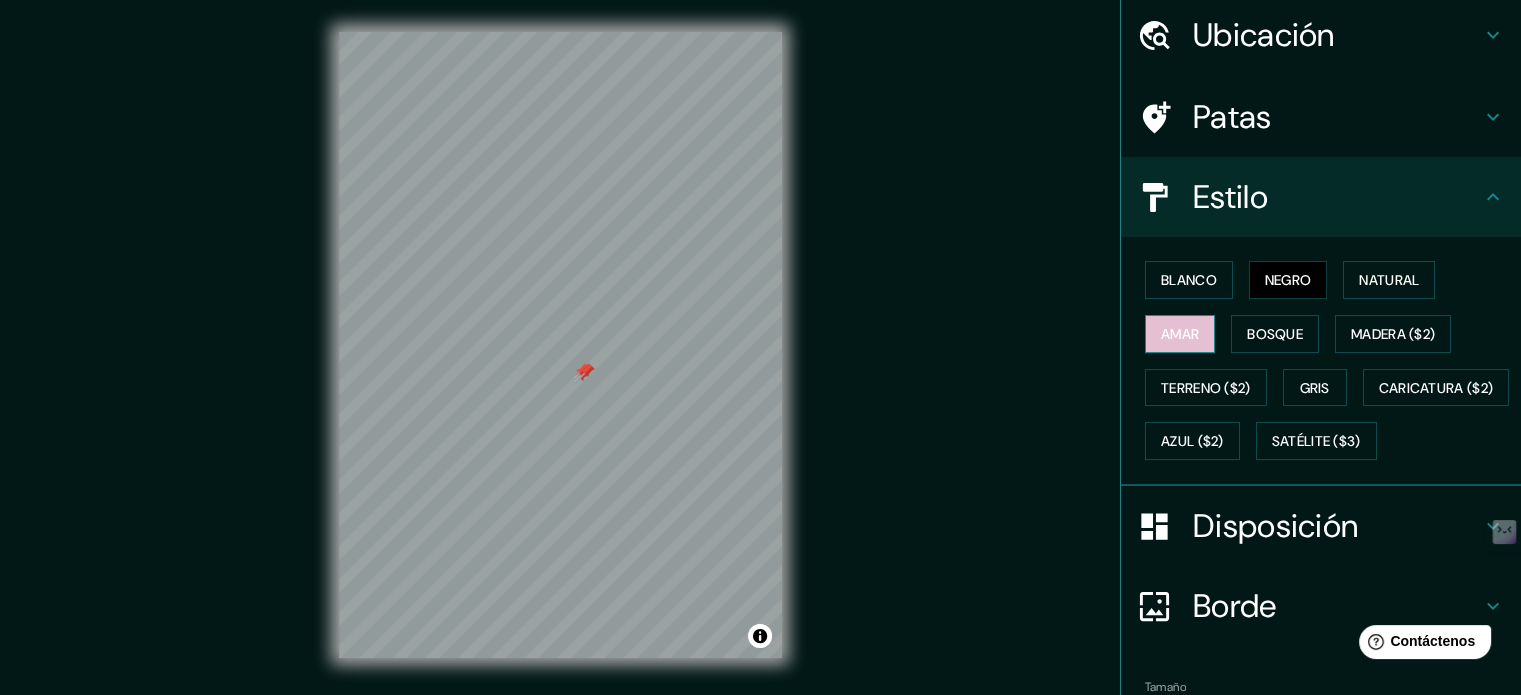 click on "Amar" at bounding box center [1180, 334] 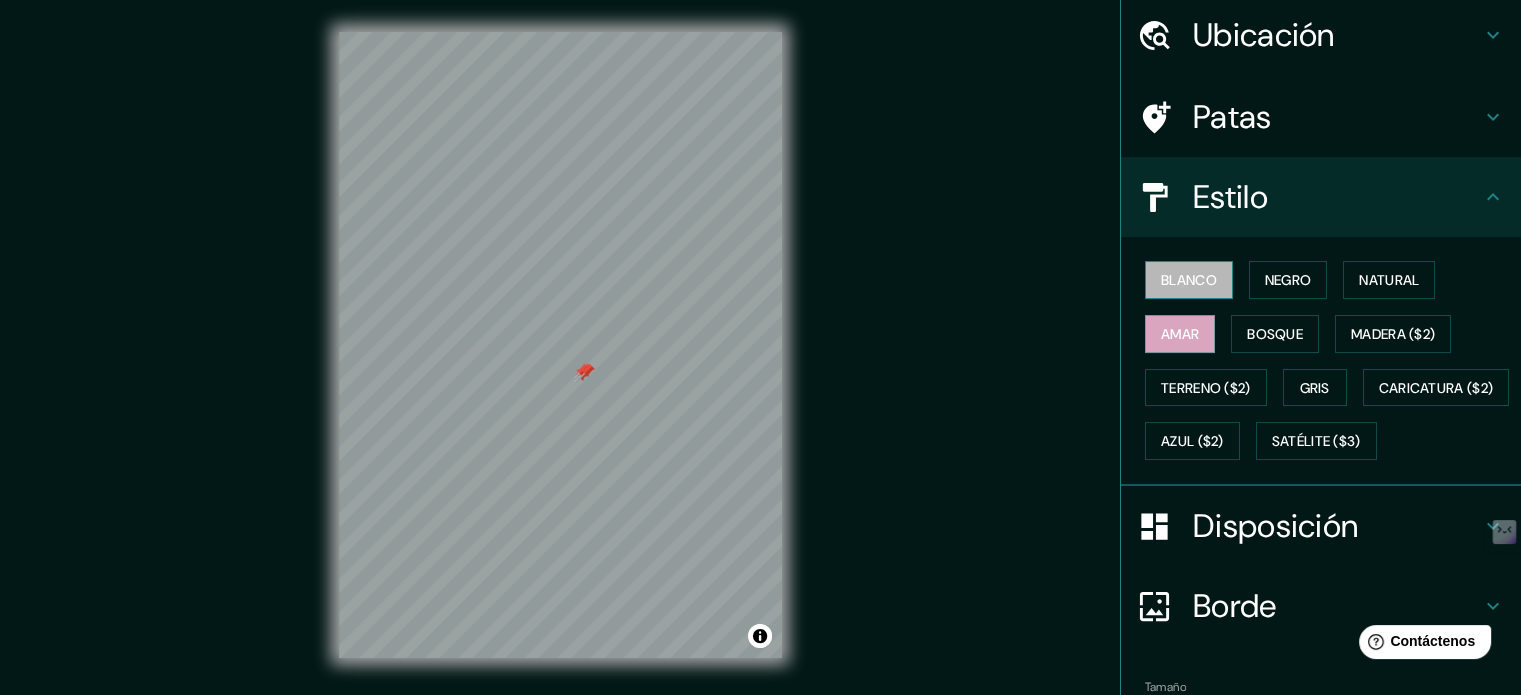 click on "Blanco" at bounding box center (1189, 280) 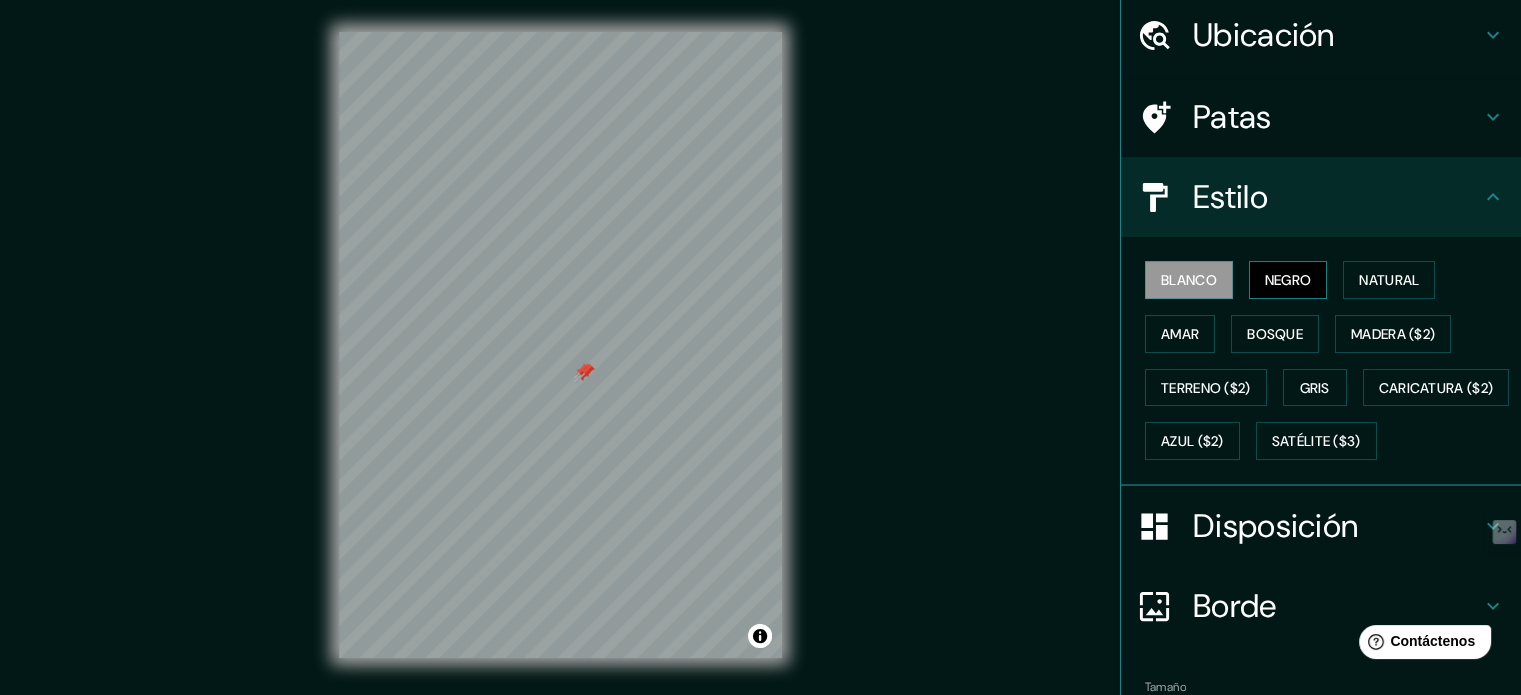 click on "Negro" at bounding box center [1288, 280] 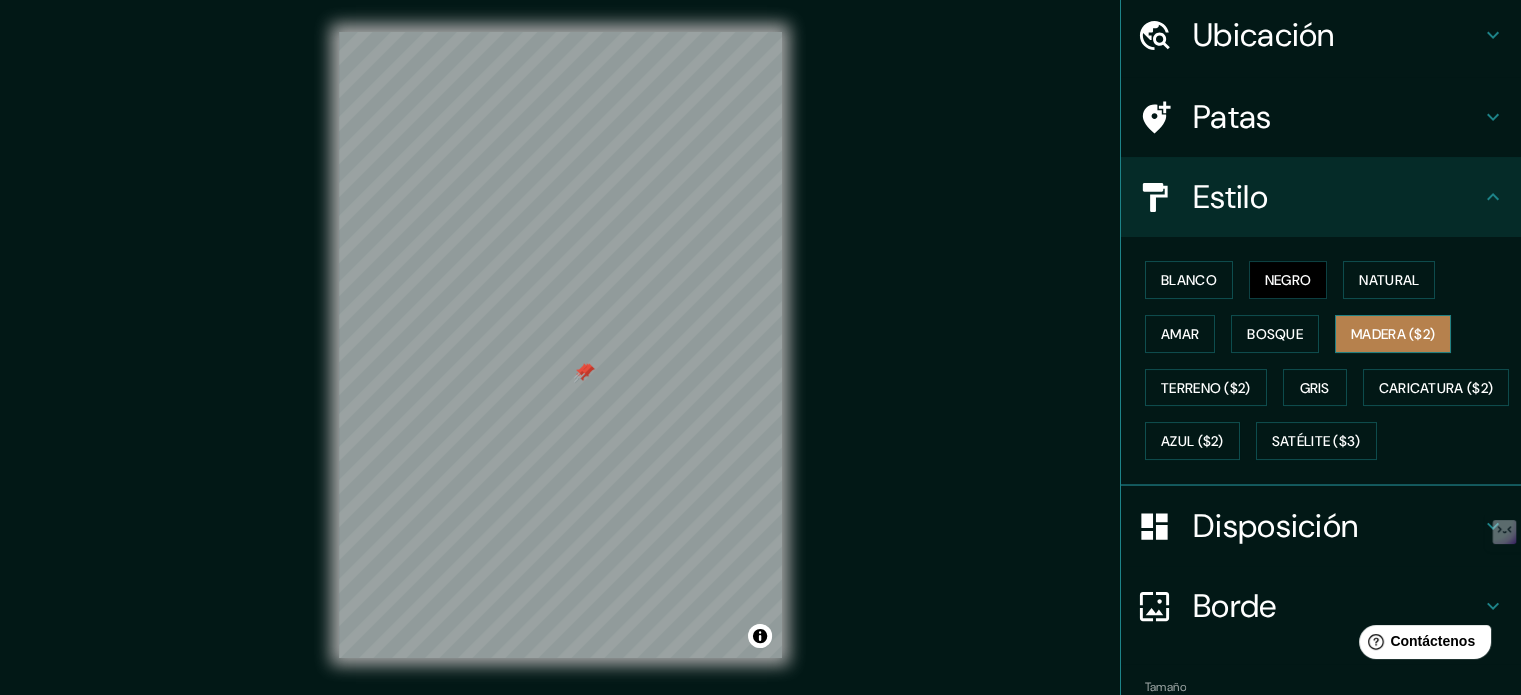 click on "Madera ($2)" at bounding box center (1393, 334) 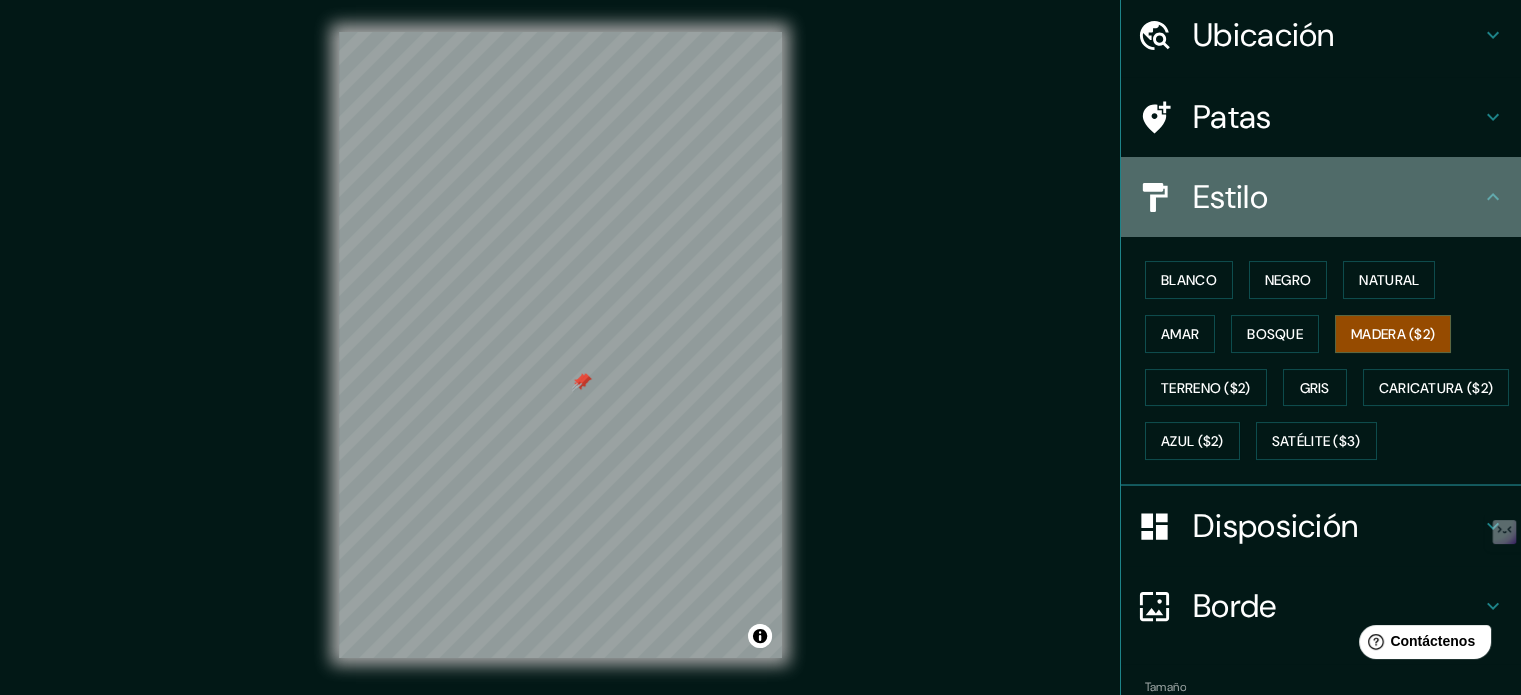 click on "Estilo" at bounding box center (1321, 197) 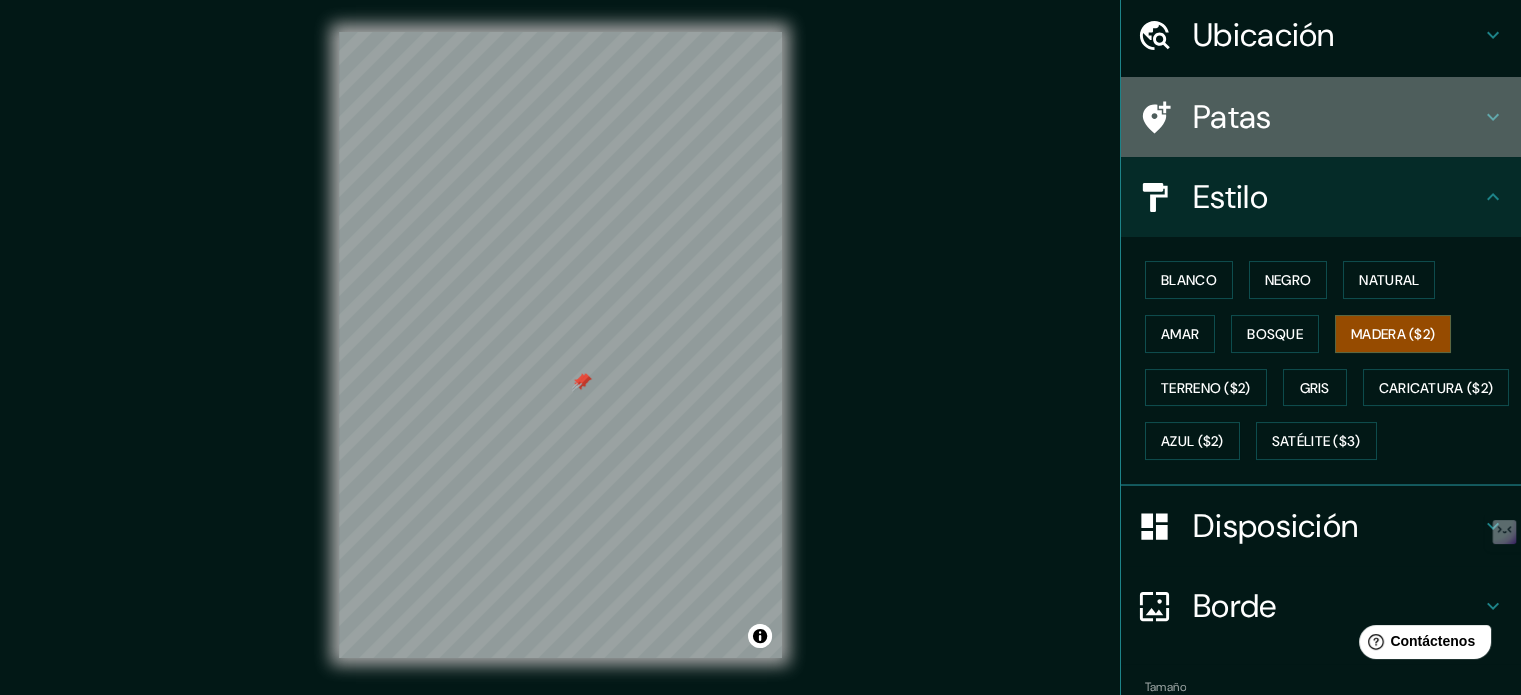 click at bounding box center (1493, 35) 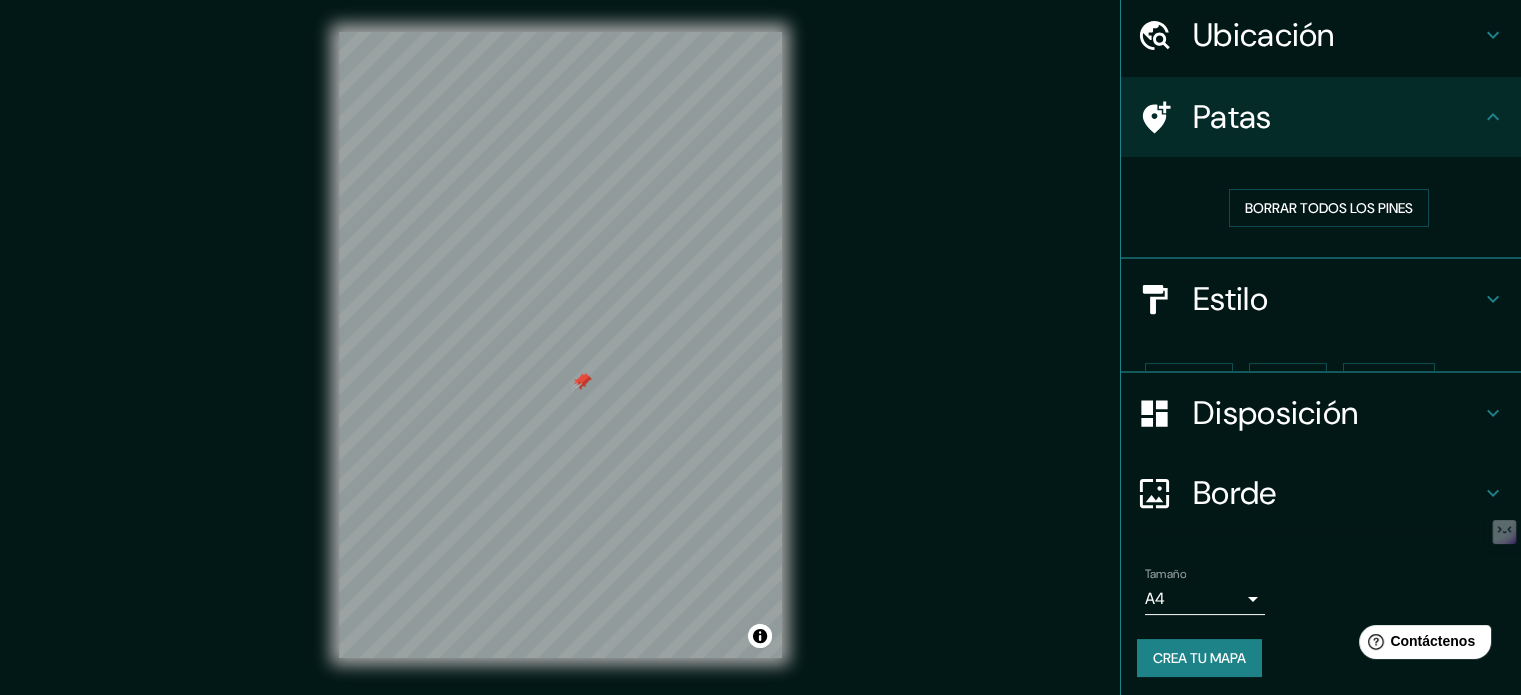 scroll, scrollTop: 40, scrollLeft: 0, axis: vertical 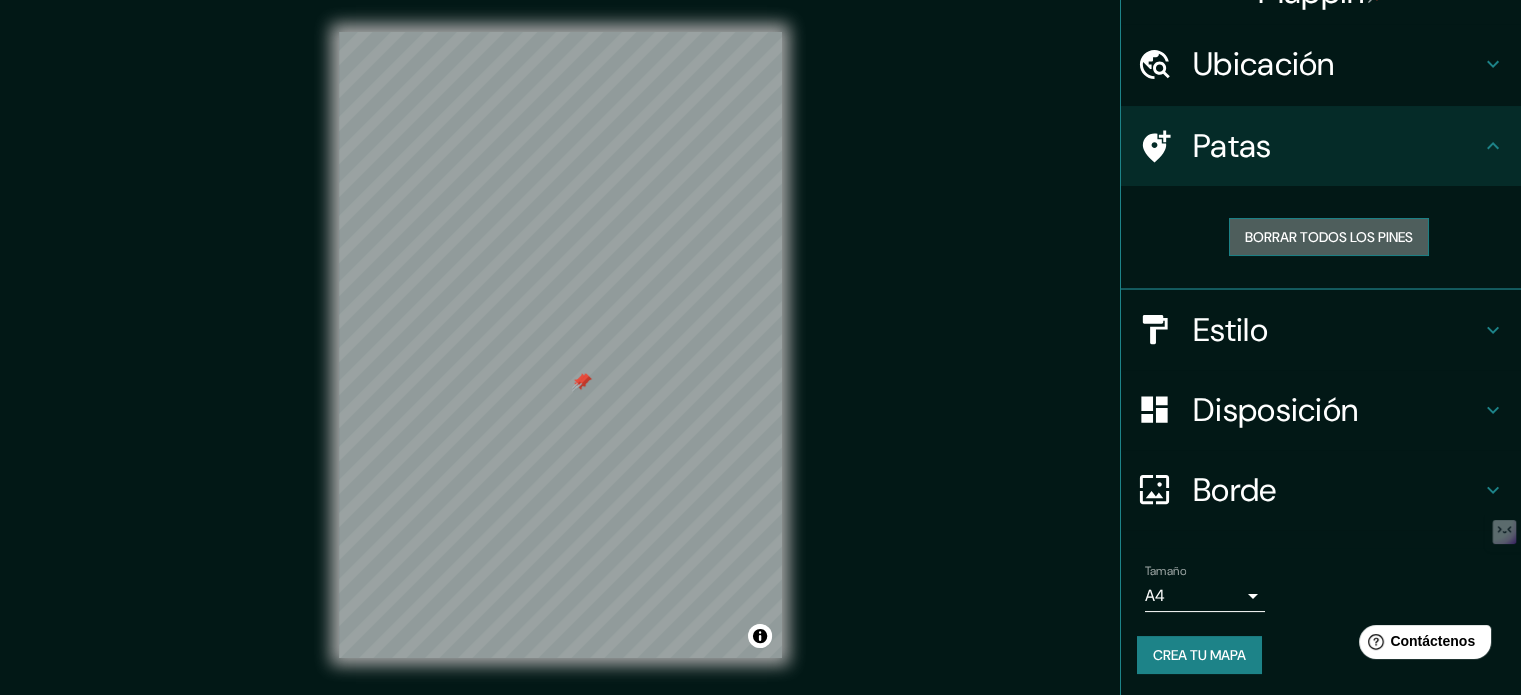 click on "Borrar todos los pines" at bounding box center (1329, 237) 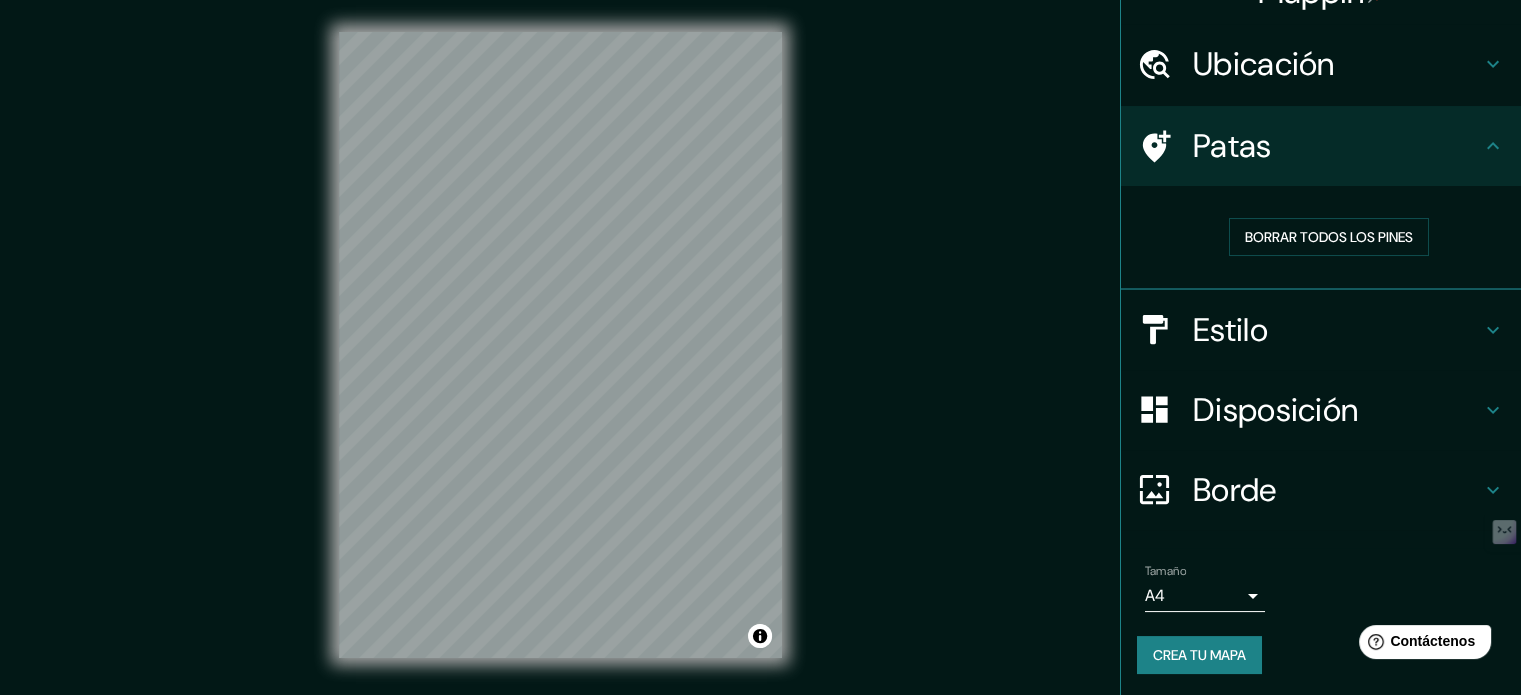 click at bounding box center (1493, 146) 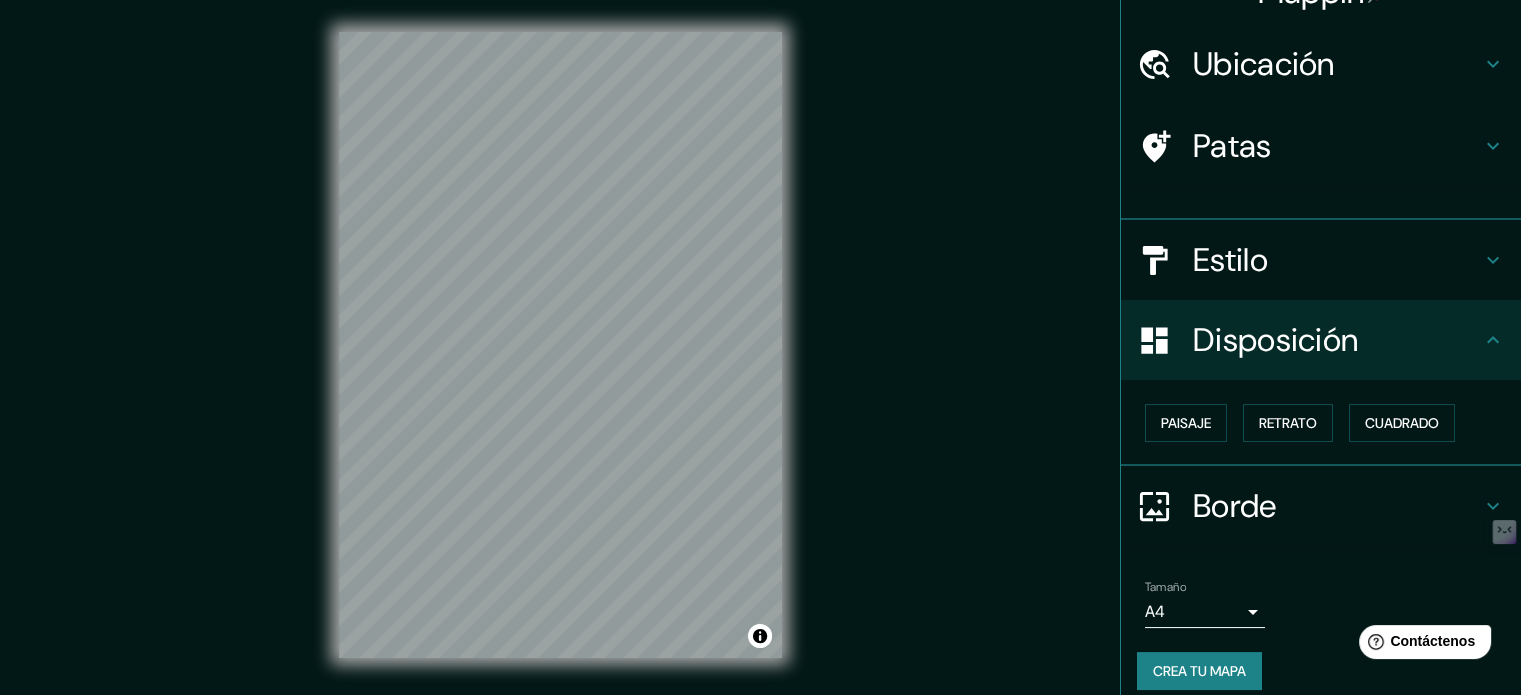 scroll, scrollTop: 24, scrollLeft: 0, axis: vertical 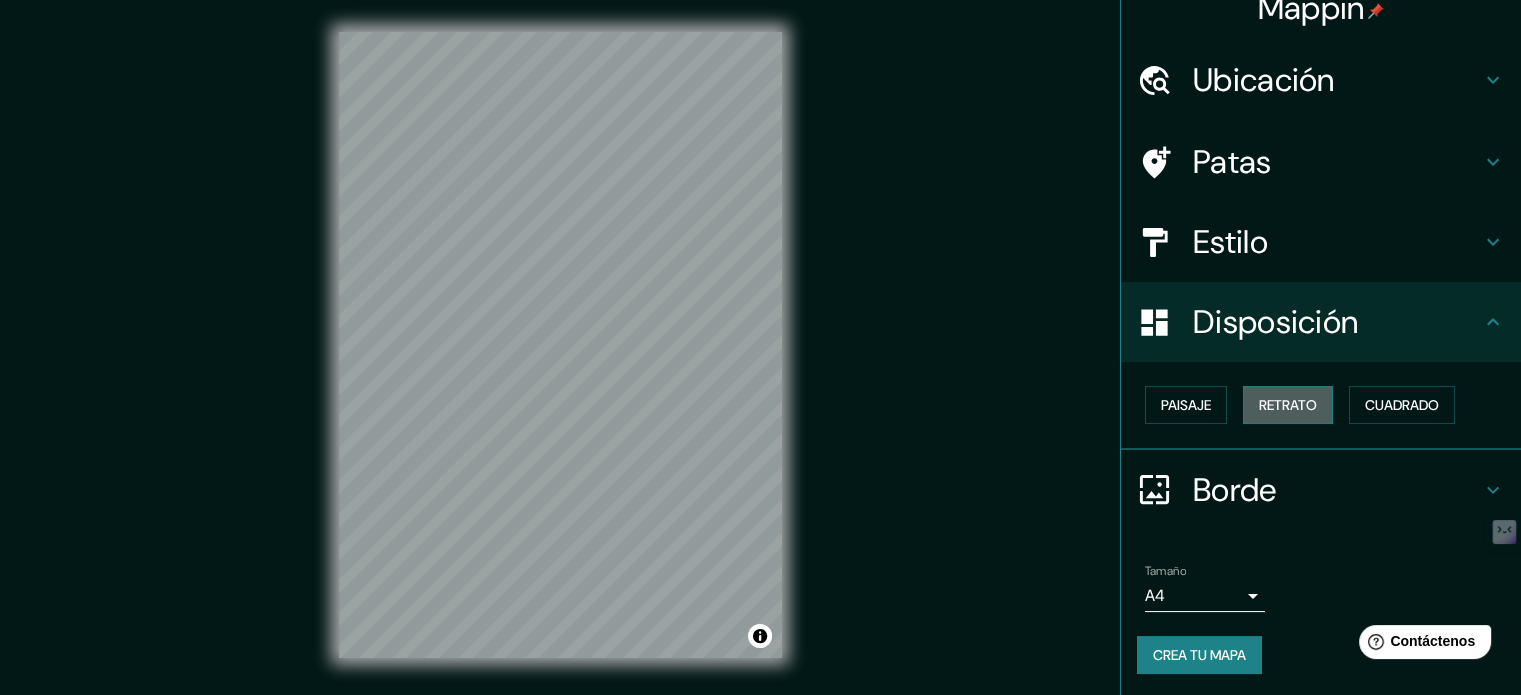 click on "Retrato" at bounding box center [1186, 405] 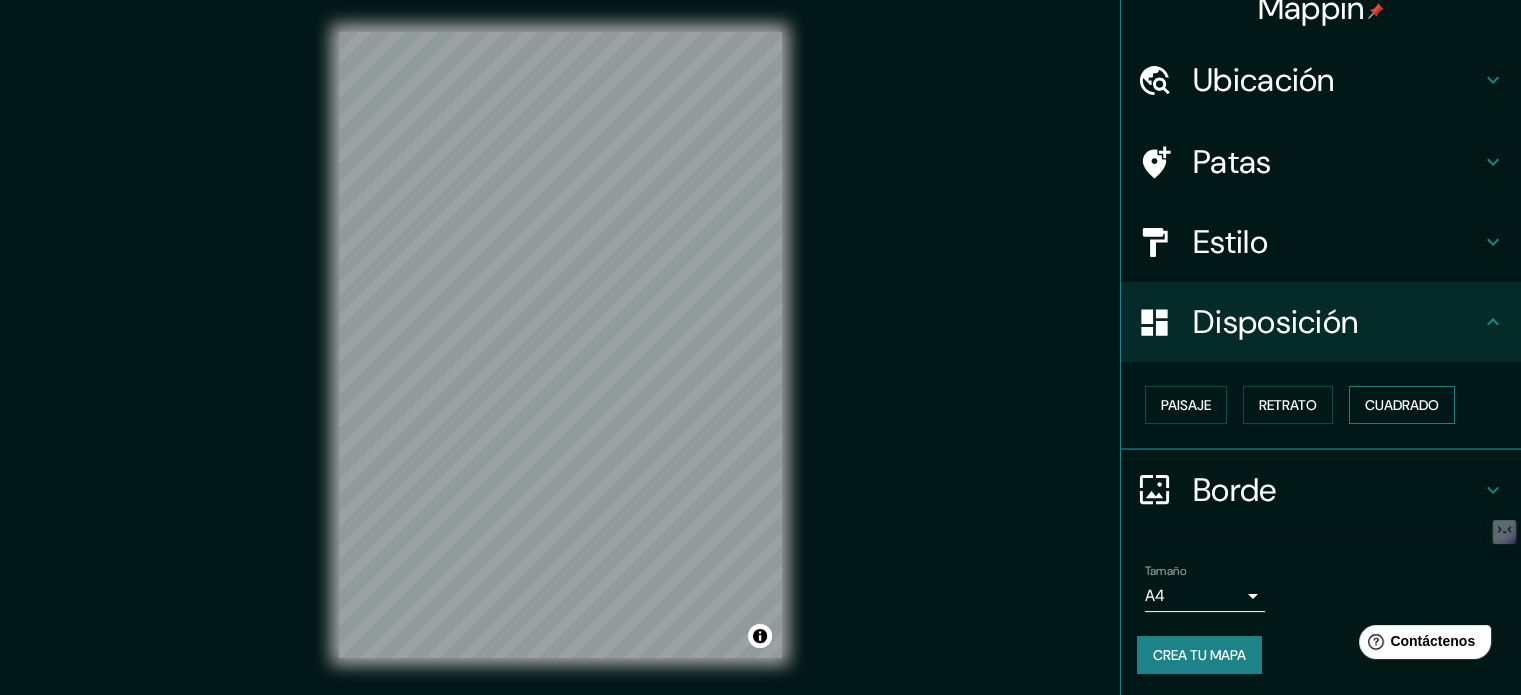 click on "Cuadrado" at bounding box center (1186, 405) 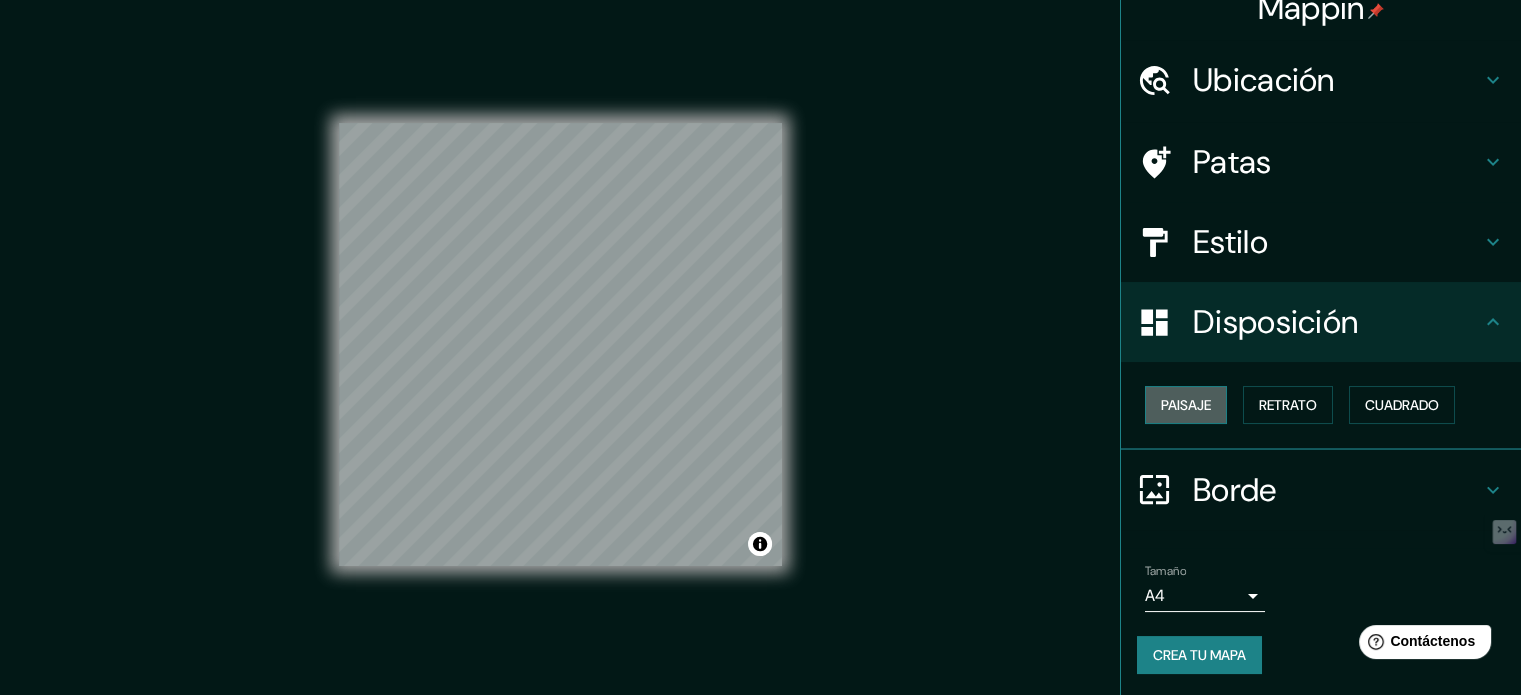 click on "Paisaje" at bounding box center [1186, 405] 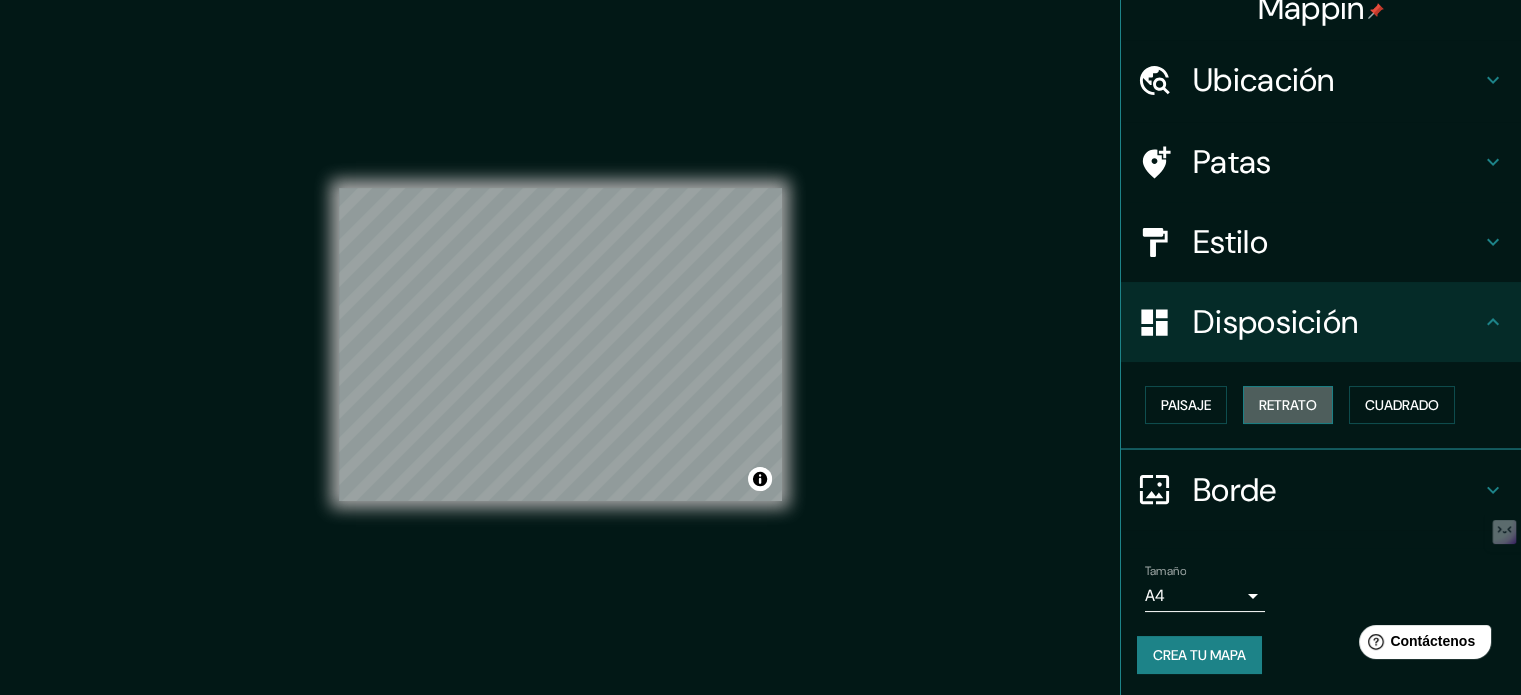 click on "Retrato" at bounding box center [1186, 405] 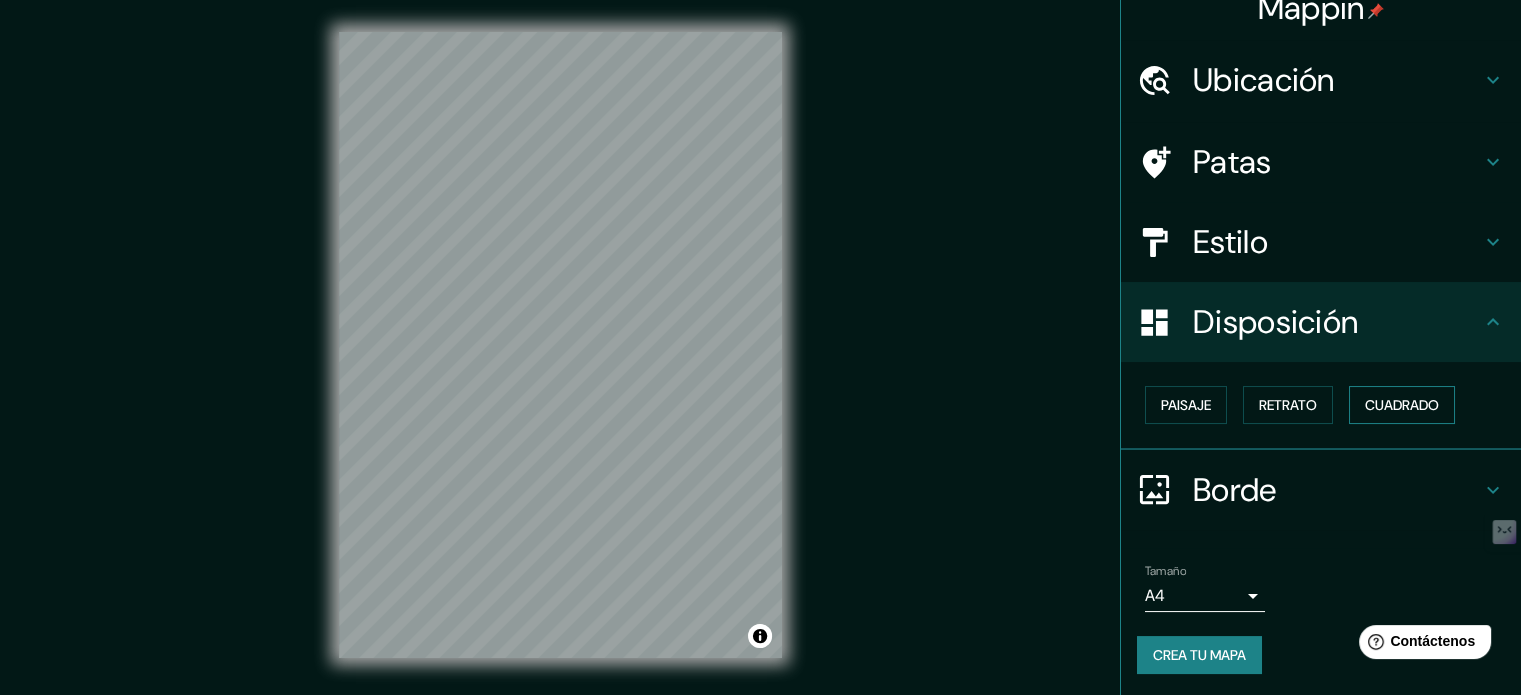click on "Cuadrado" at bounding box center [1186, 405] 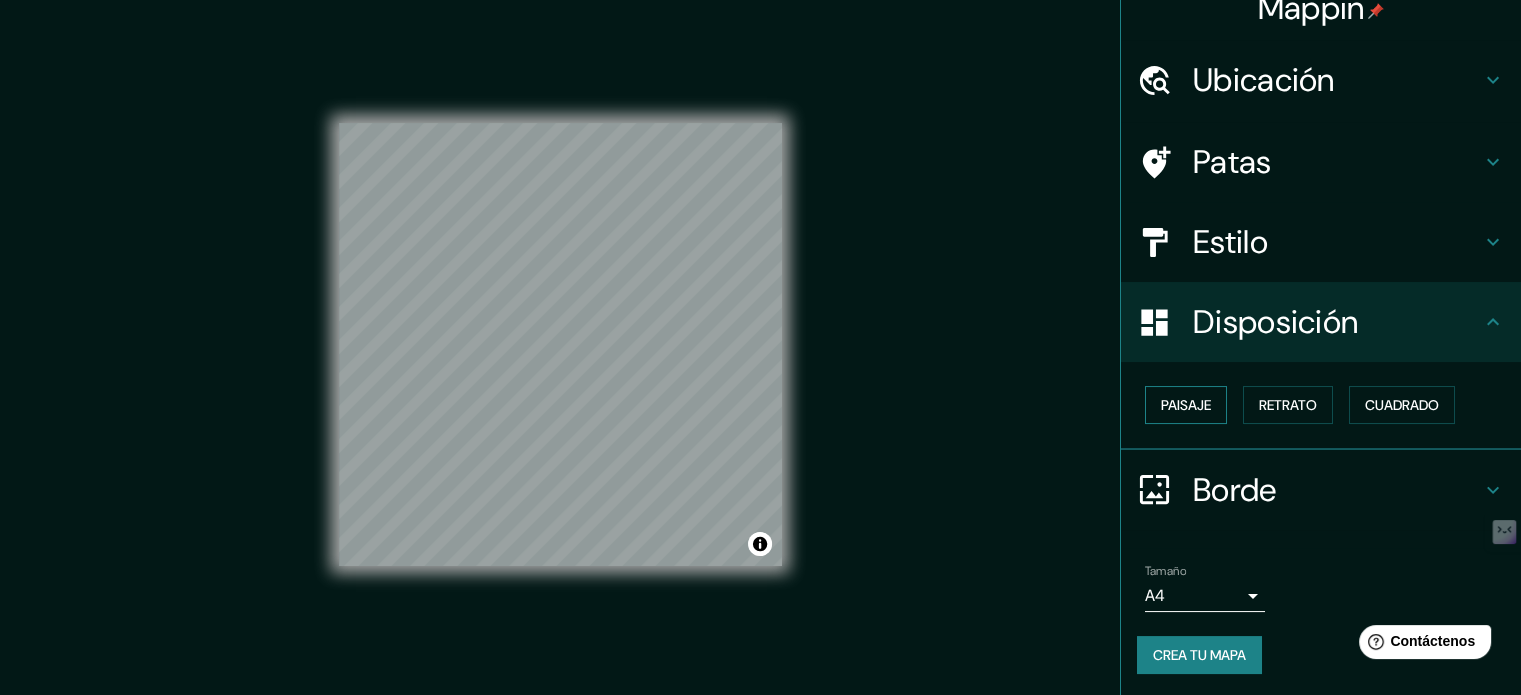 click on "Paisaje" at bounding box center [1186, 405] 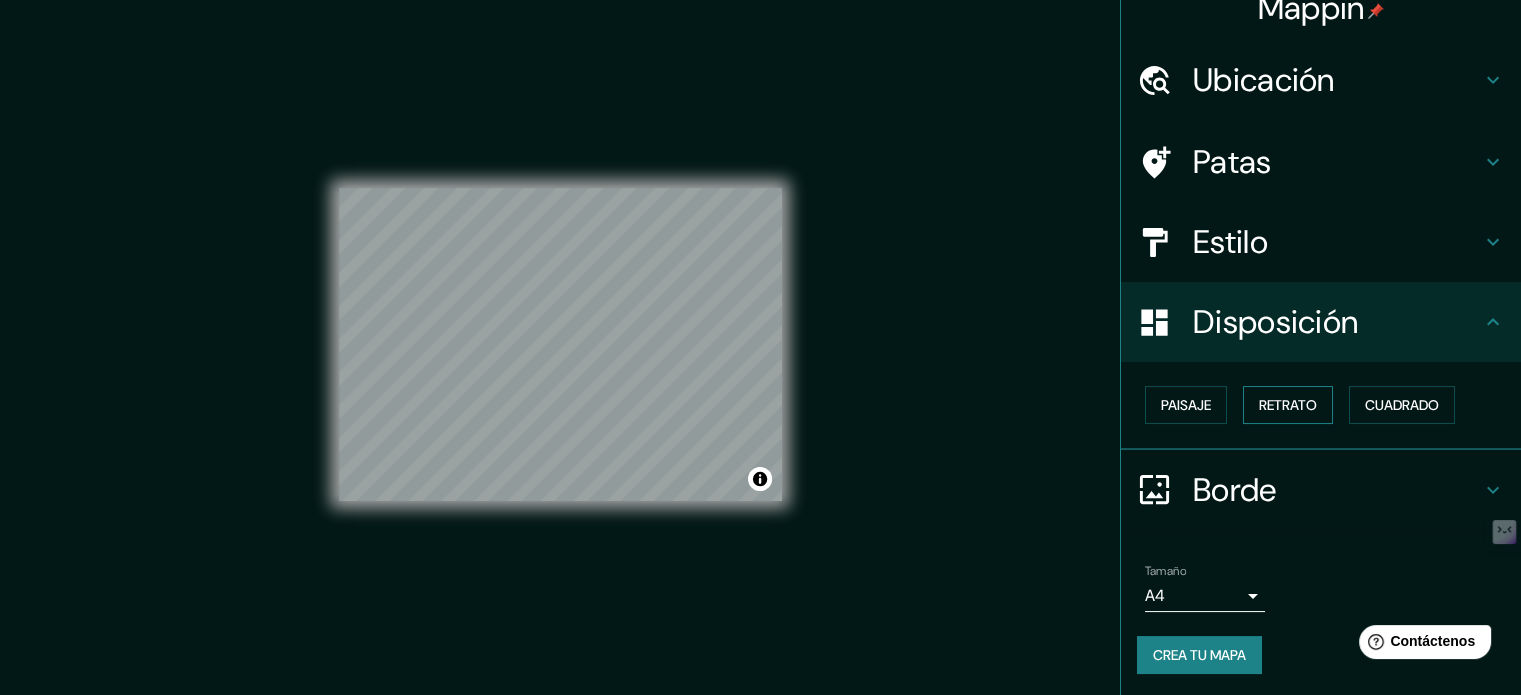click on "Retrato" at bounding box center [1186, 405] 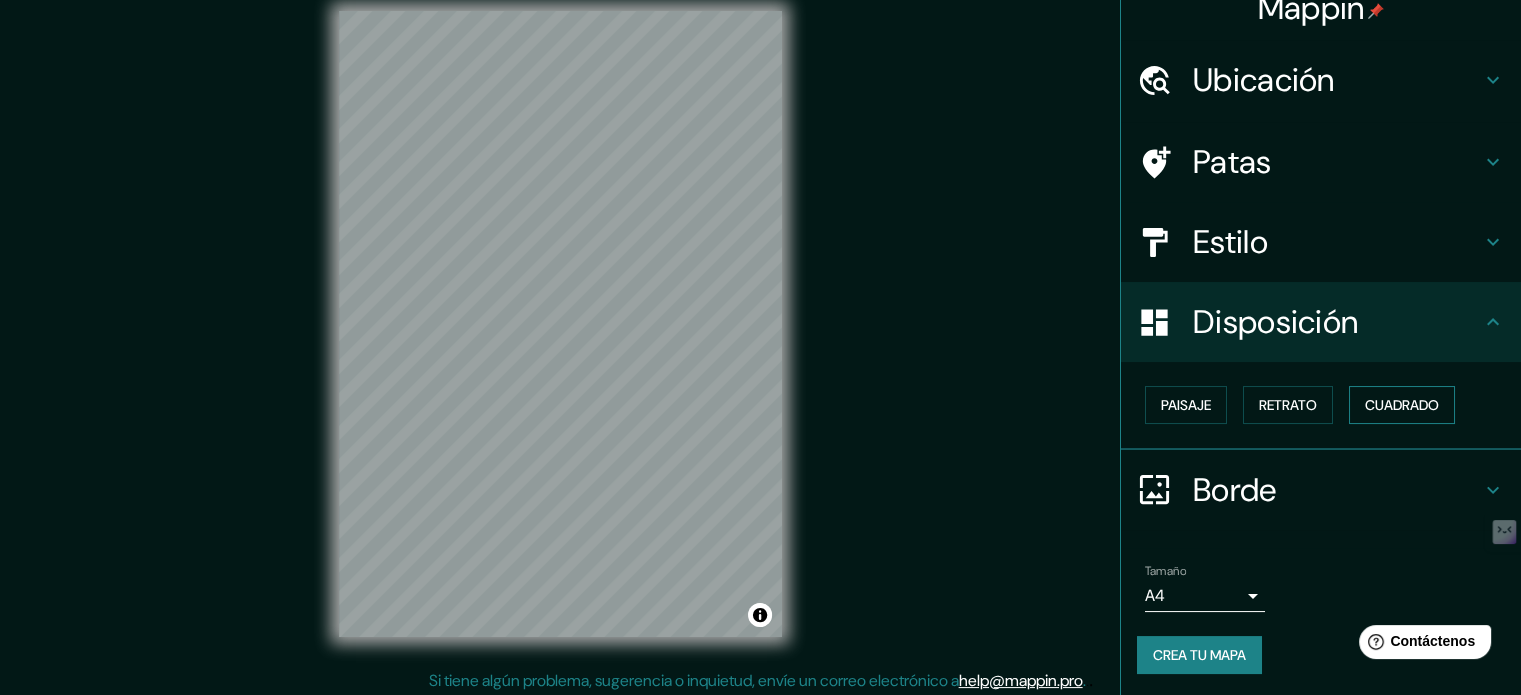 scroll, scrollTop: 26, scrollLeft: 0, axis: vertical 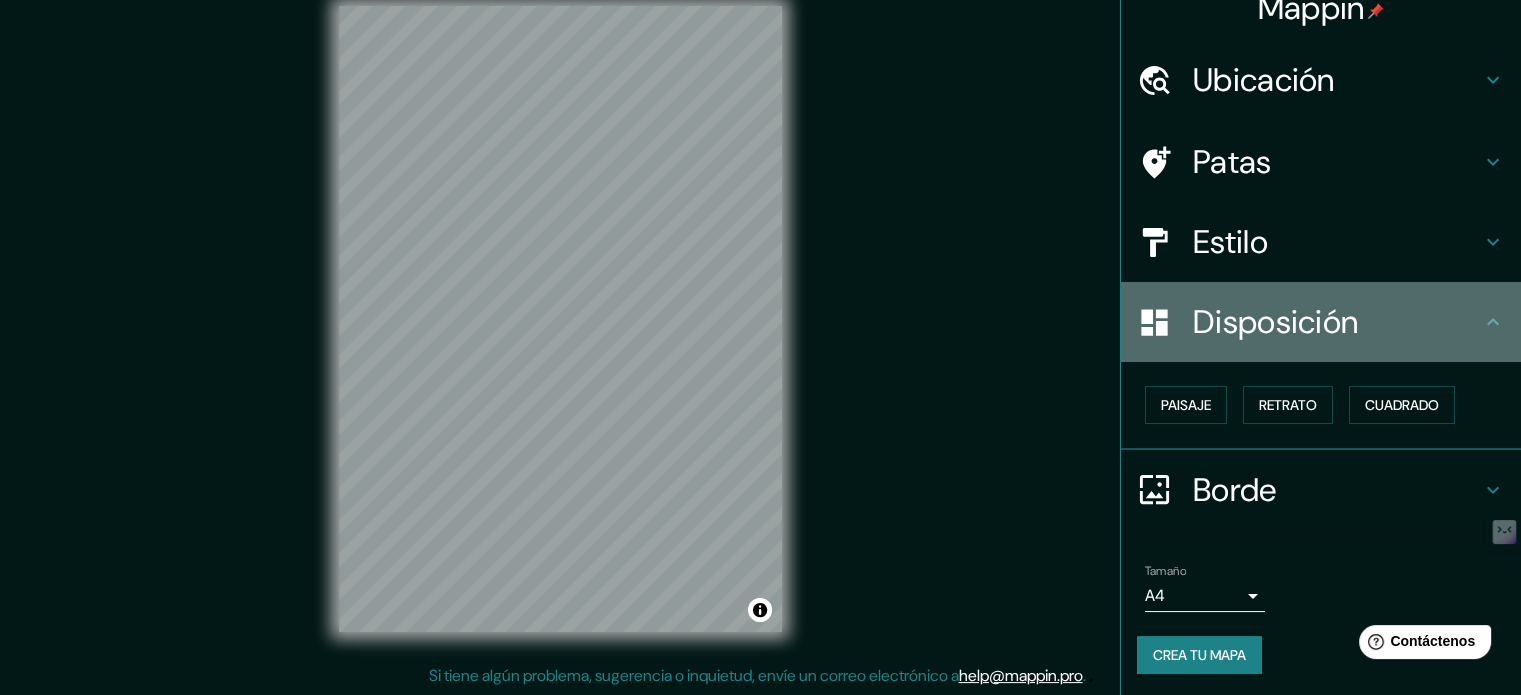 click on "Disposición" at bounding box center [1337, 80] 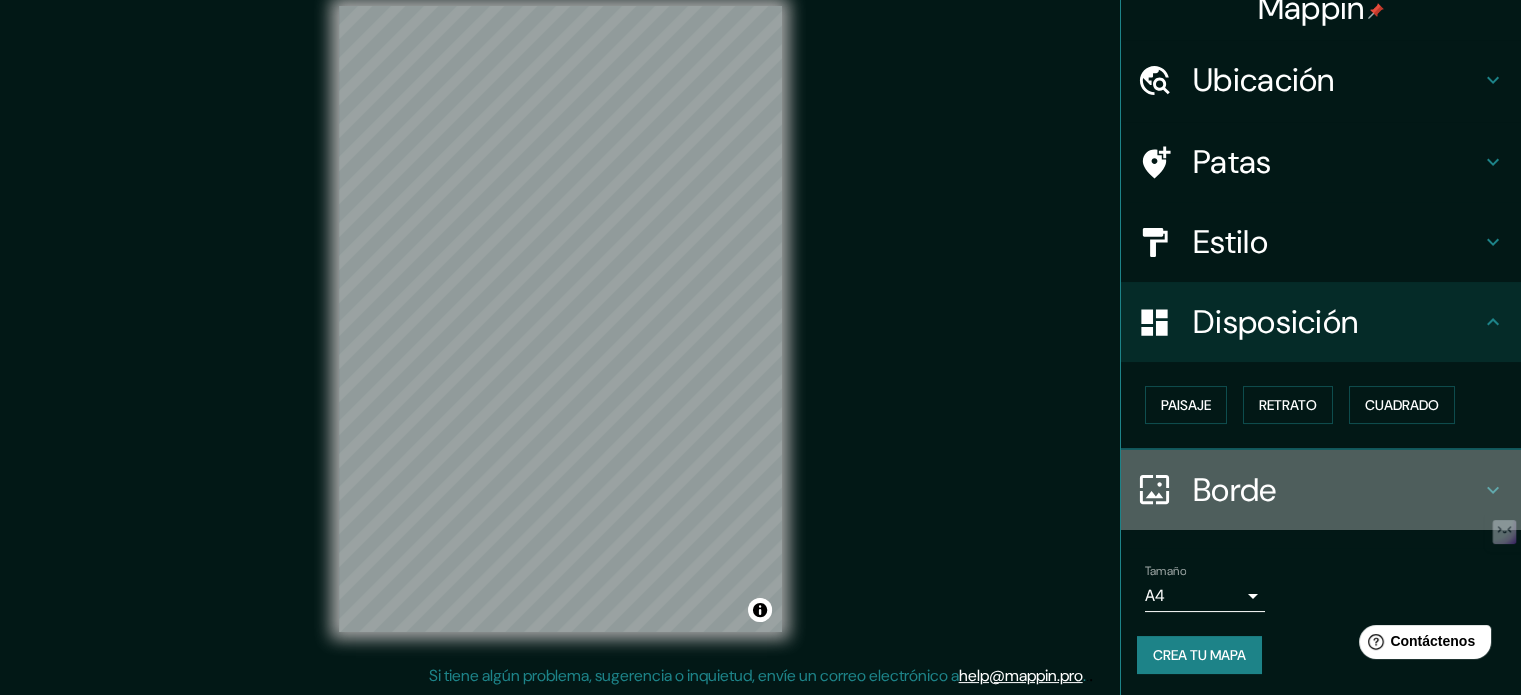 click at bounding box center [1493, 80] 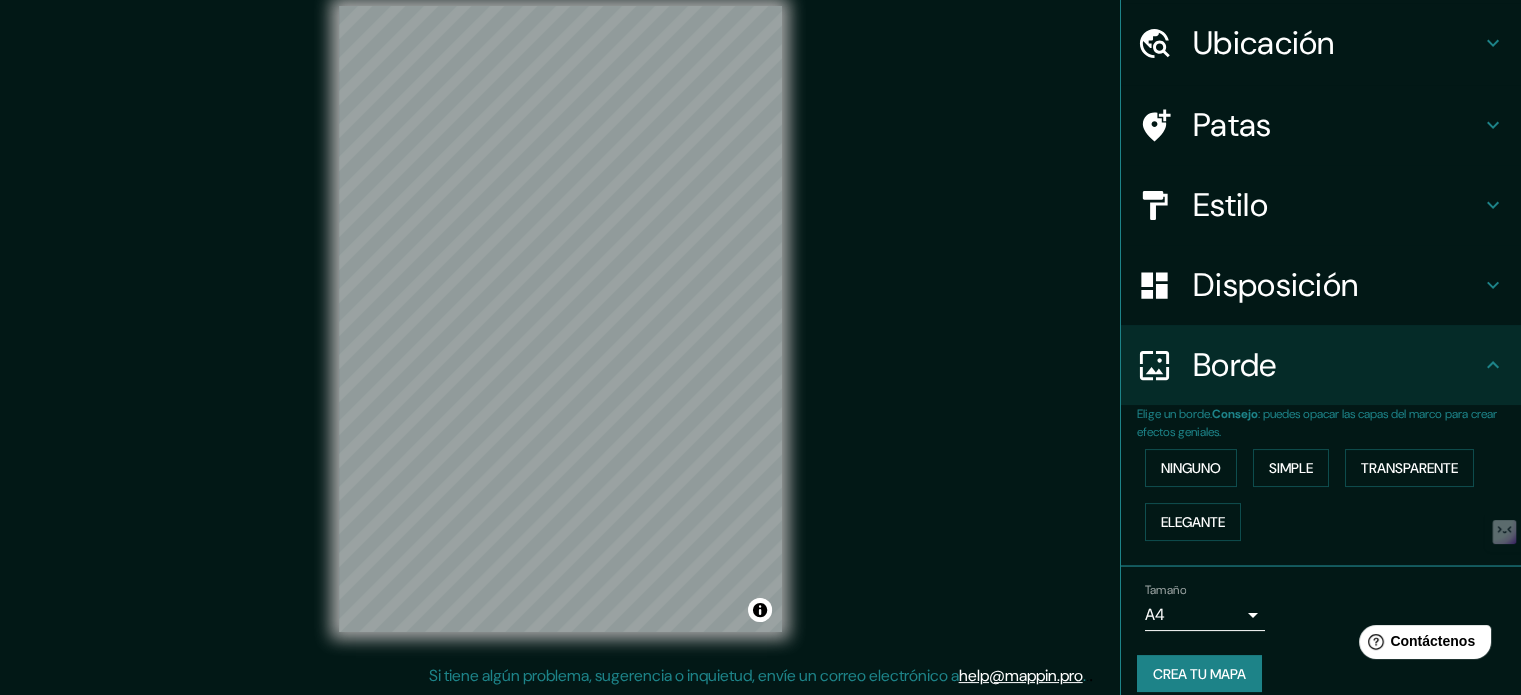 scroll, scrollTop: 80, scrollLeft: 0, axis: vertical 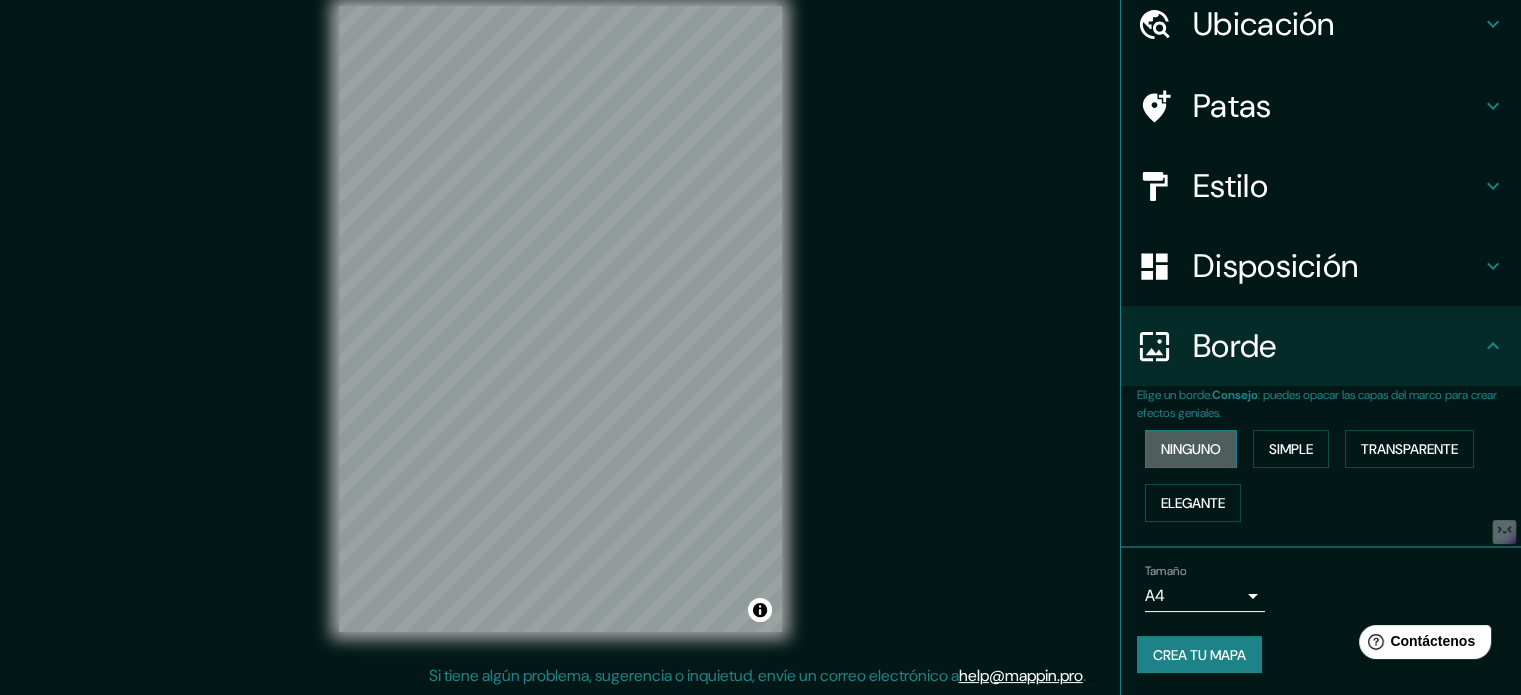 click on "Ninguno" at bounding box center (1191, 449) 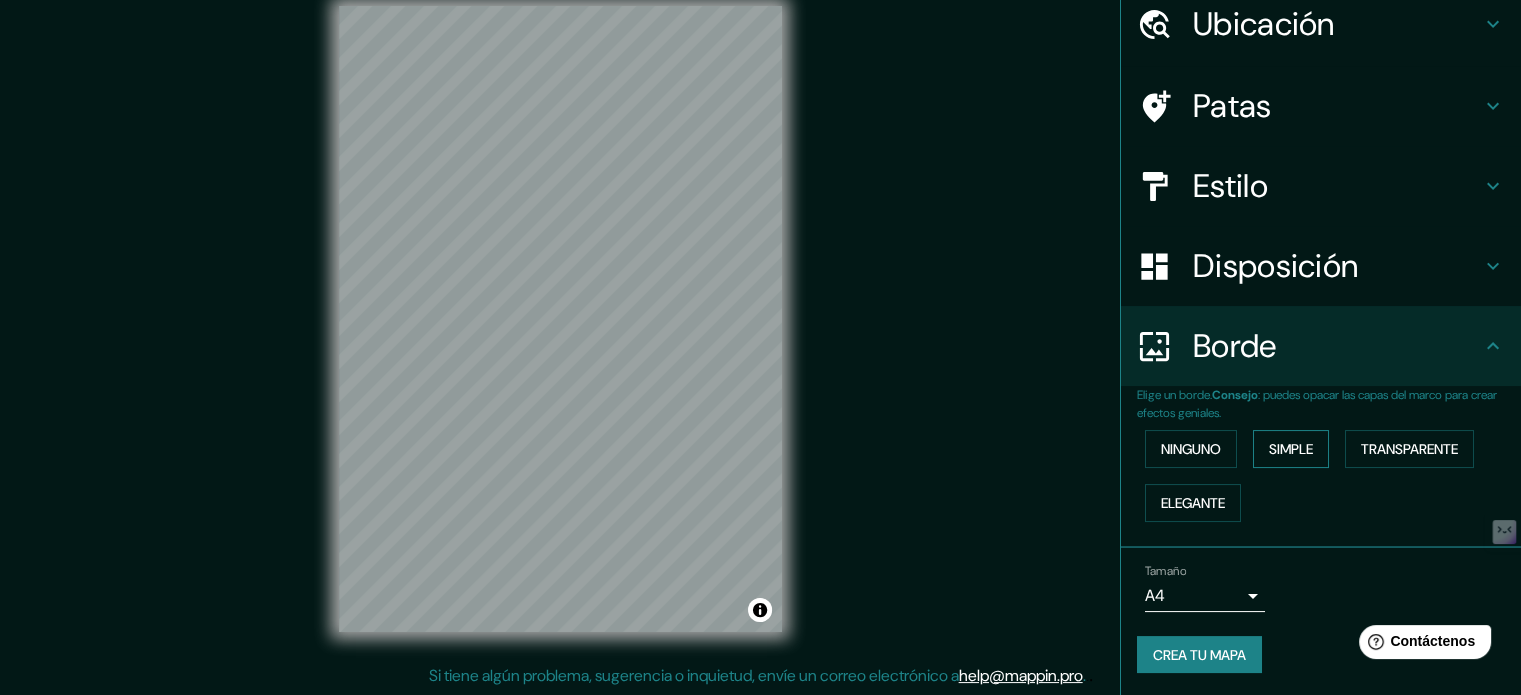 click on "Simple" at bounding box center [1191, 449] 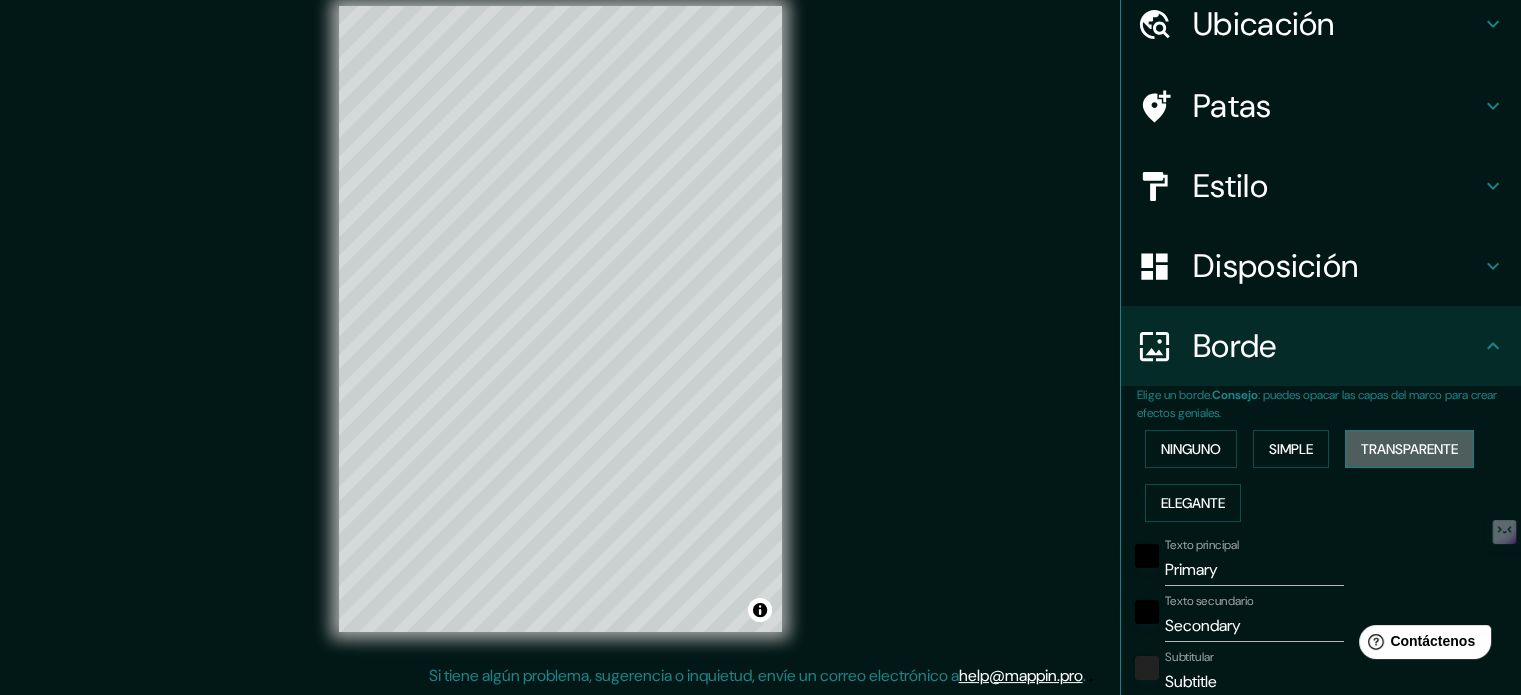 click on "Transparente" at bounding box center [1191, 449] 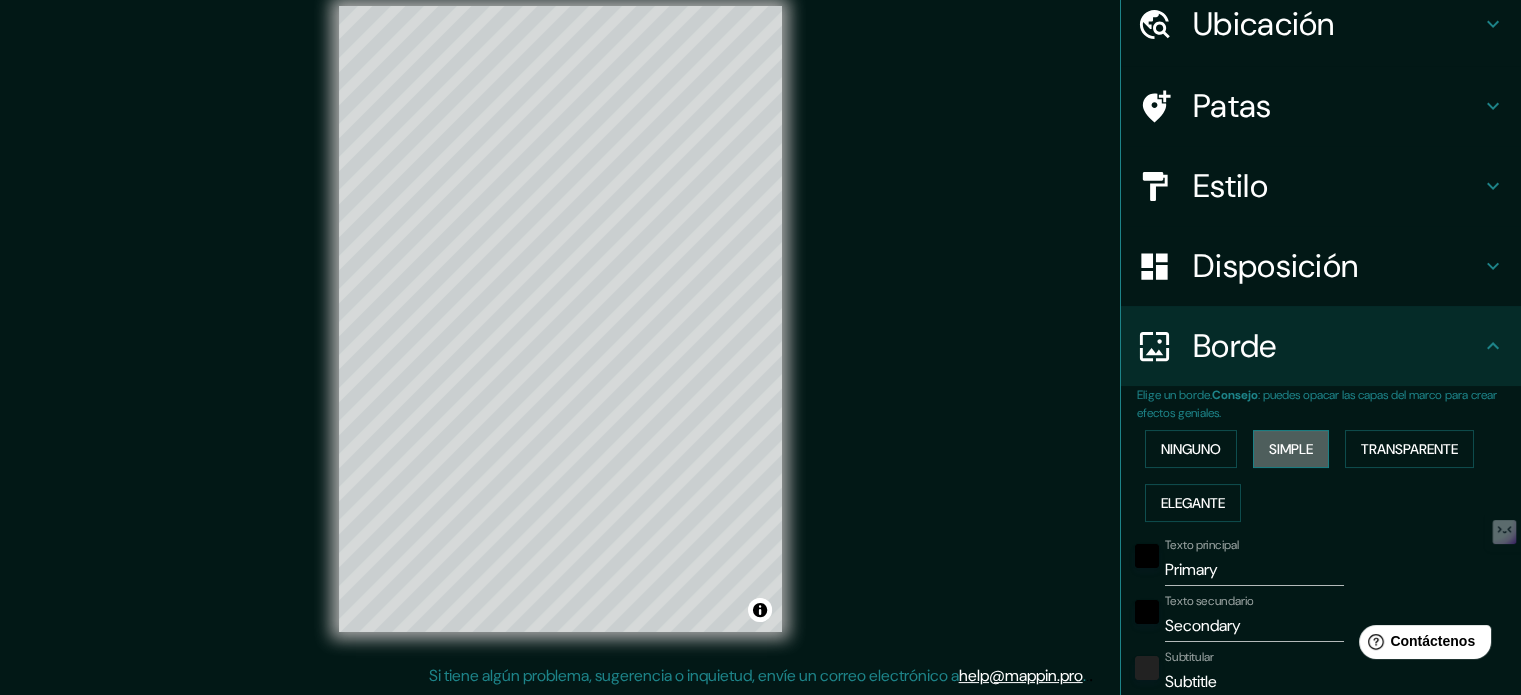 click on "Simple" at bounding box center [1191, 449] 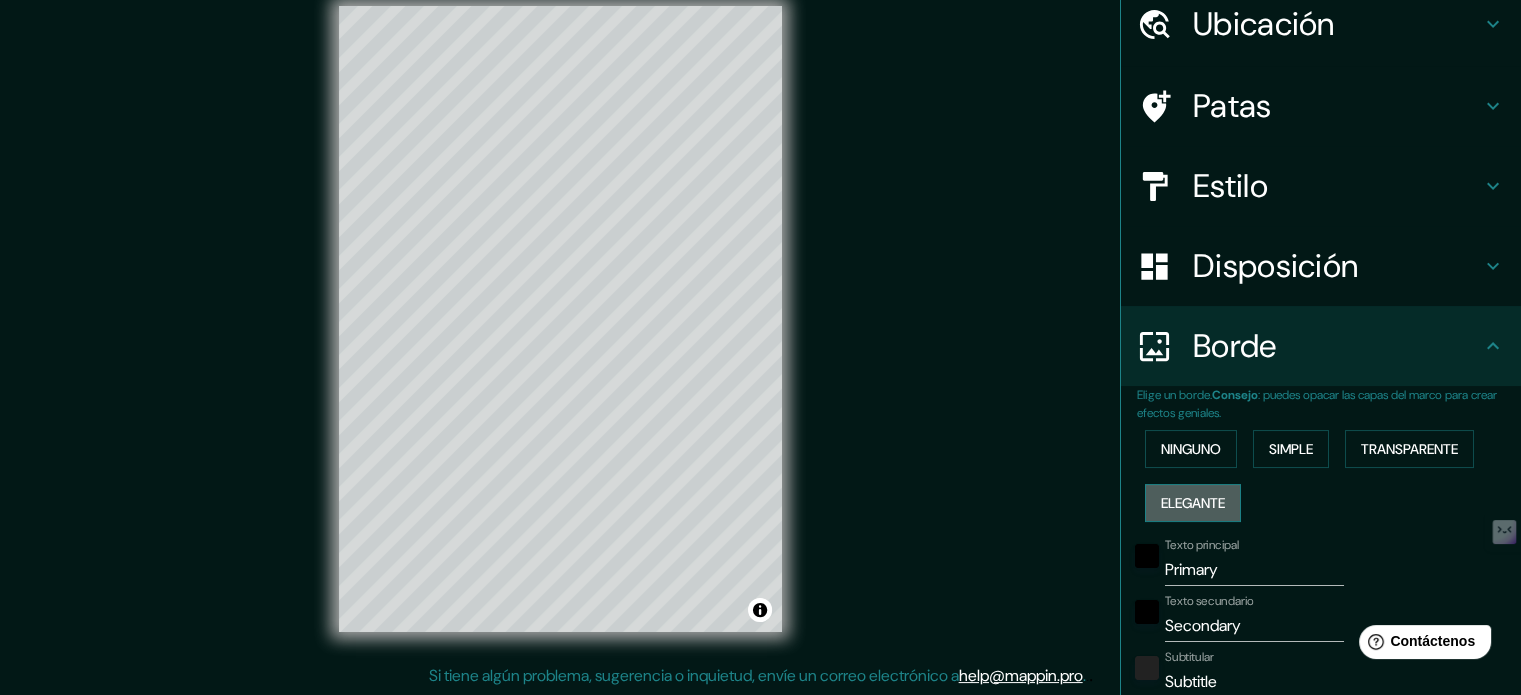 click on "Elegante" at bounding box center (1191, 449) 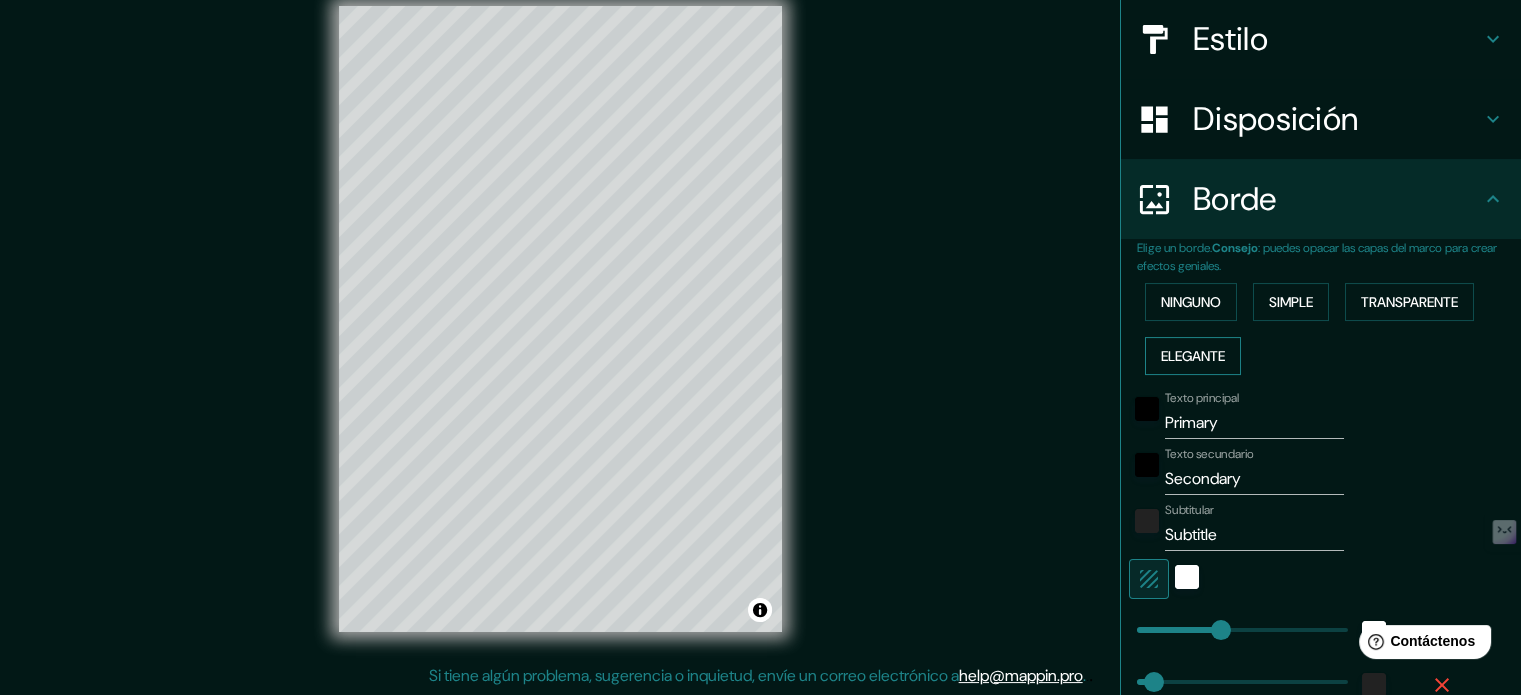 scroll, scrollTop: 280, scrollLeft: 0, axis: vertical 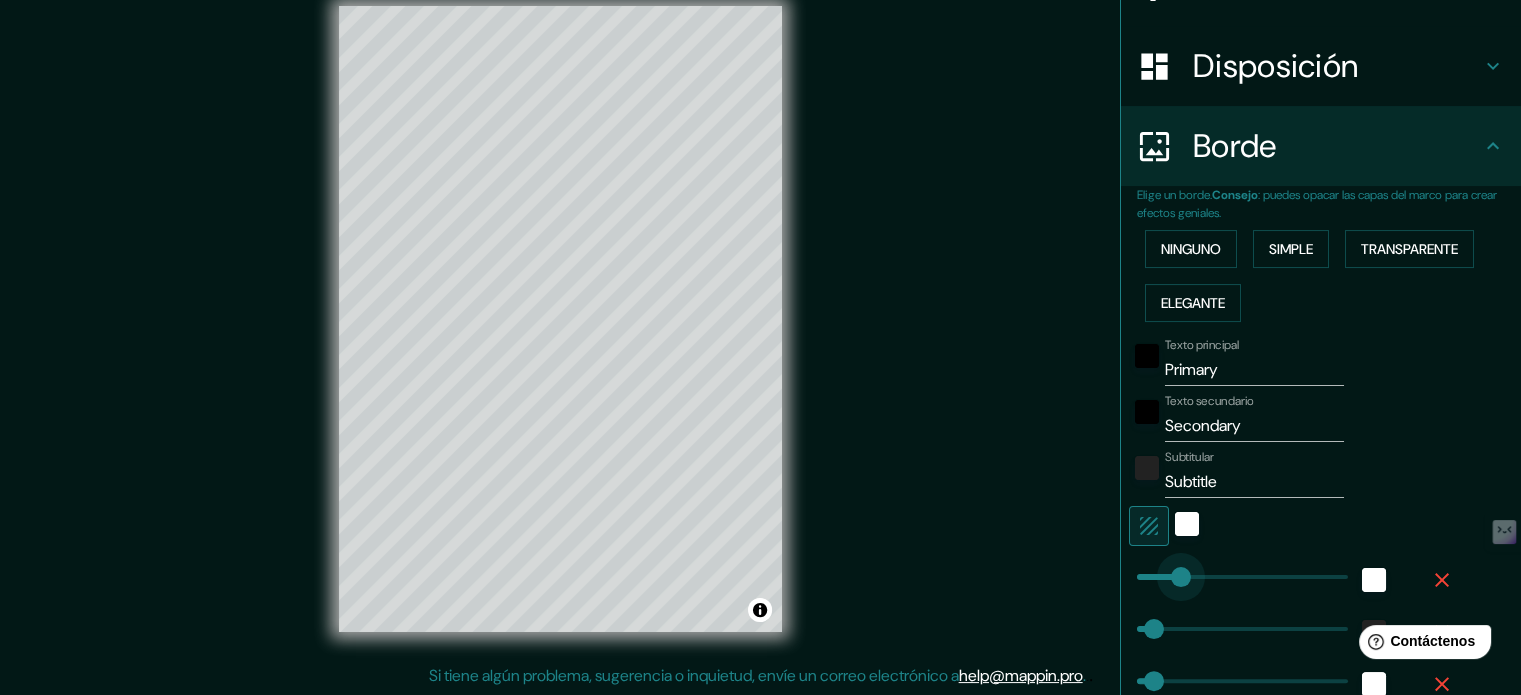 drag, startPoint x: 1203, startPoint y: 577, endPoint x: 1166, endPoint y: 583, distance: 37.48333 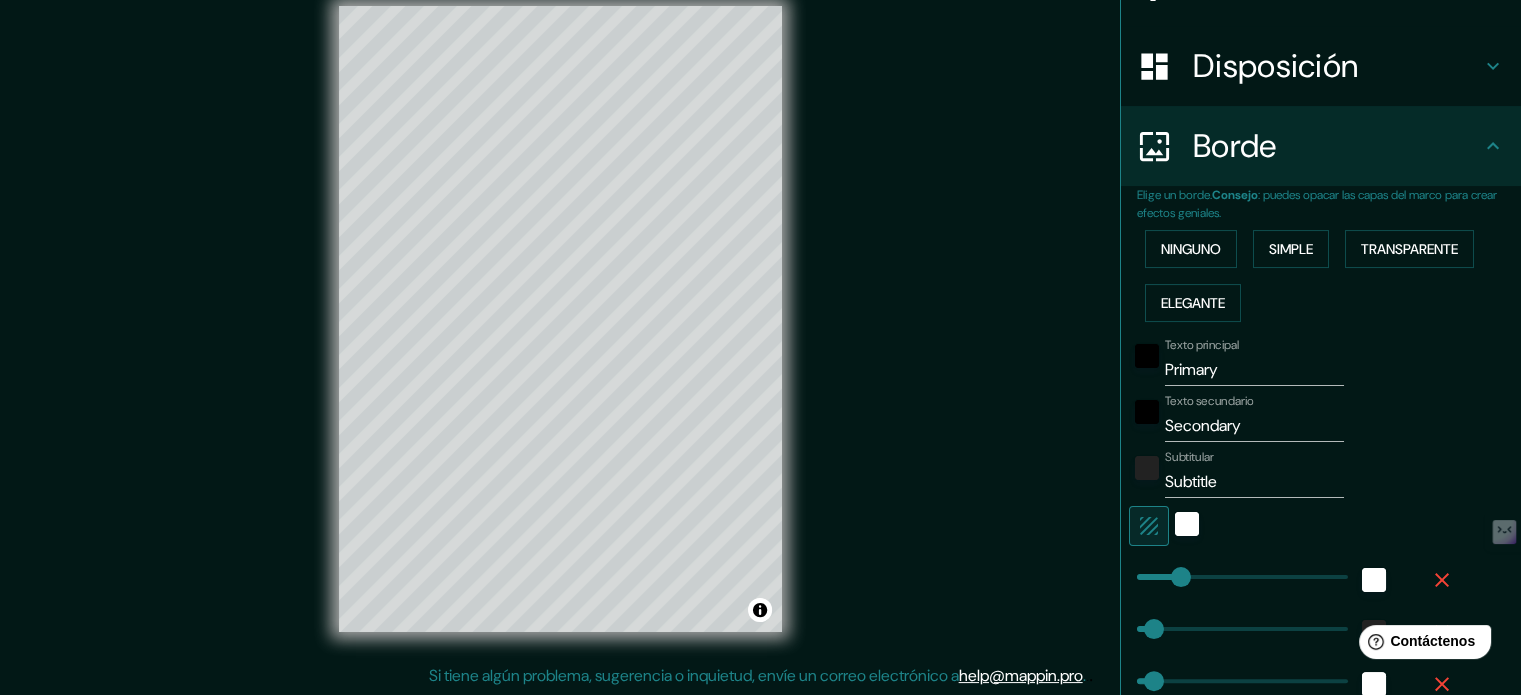 click on "Ninguno" at bounding box center [1191, 249] 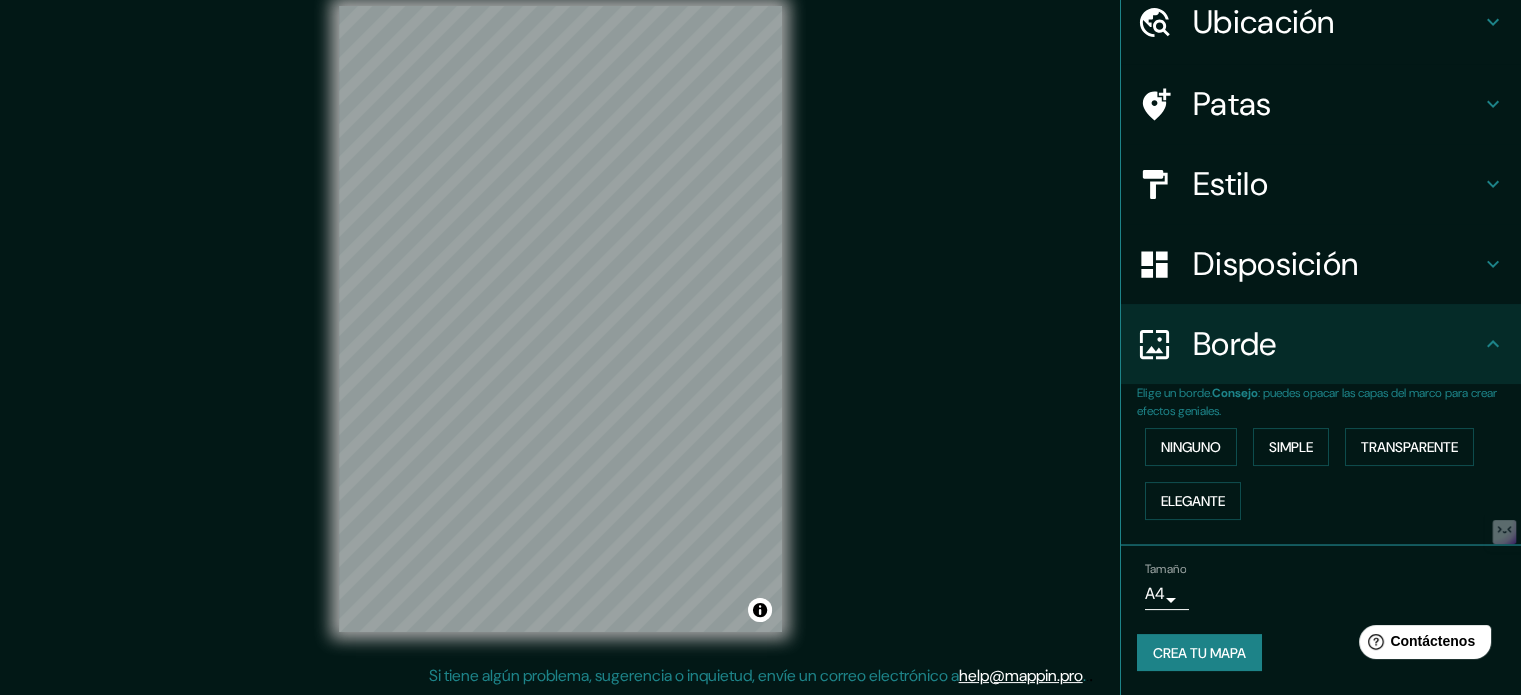 scroll, scrollTop: 80, scrollLeft: 0, axis: vertical 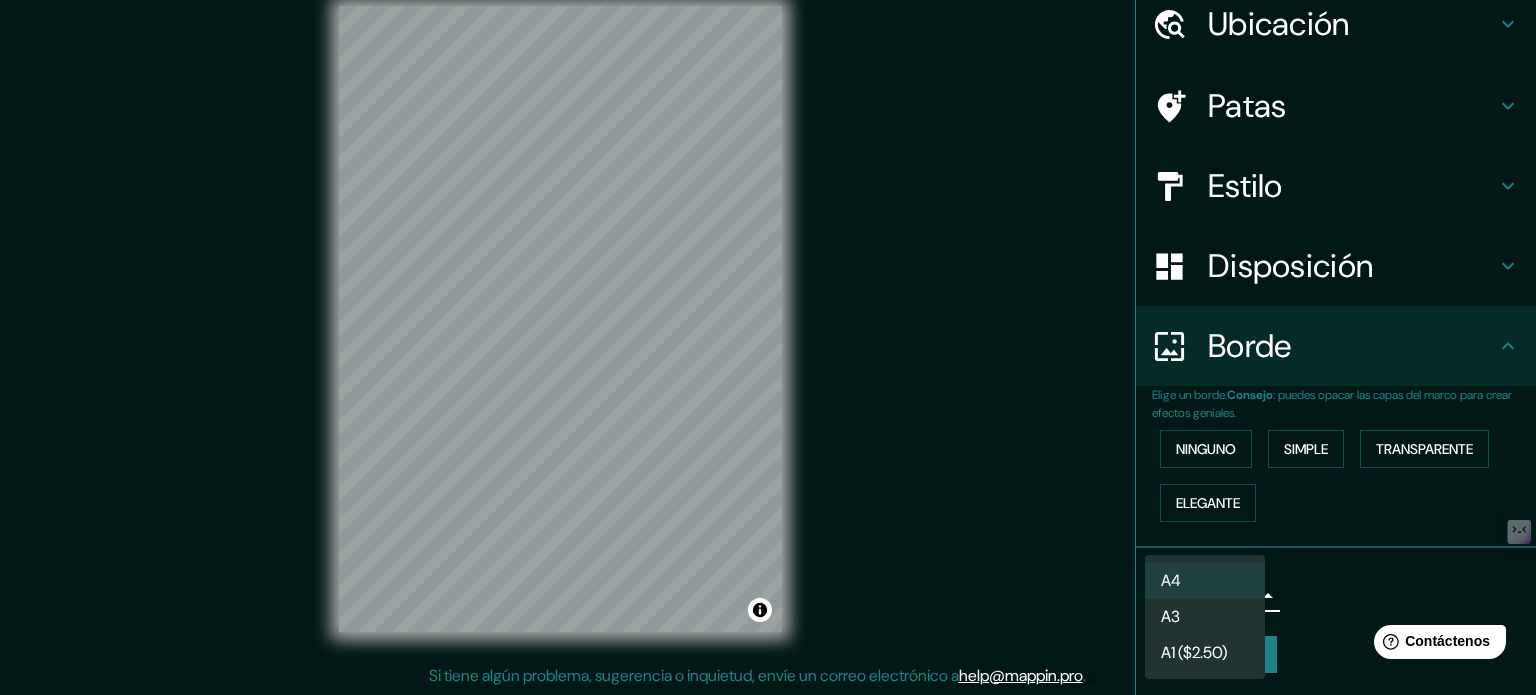 click on "Mappin Ubicación El Alto, La Paz, Bolivia El Alto La Paz, Bolivia El Altet Elche, Alicante, España Departamento de El Alto Catamarca, Argentina El Alto Salvador Mendoza, Argentina El Alto Piura, Perú Patas Estilo Disposición Borde Elige un borde.  Consejo  : puedes opacar las capas del marco para crear efectos geniales. Ninguno Simple Transparente Elegante Tamaño A4 single Crea tu mapa © Mapbox   © OpenStreetMap   Improve this map Si tiene algún problema, sugerencia o inquietud, envíe un correo electrónico a  help@mappin.pro  .   . .
×
Texto original Valora esta traducción Tu opinión servirá para ayudar a mejorar el Traductor de Google A4 A3 A1 ($2.50)" at bounding box center [768, 321] 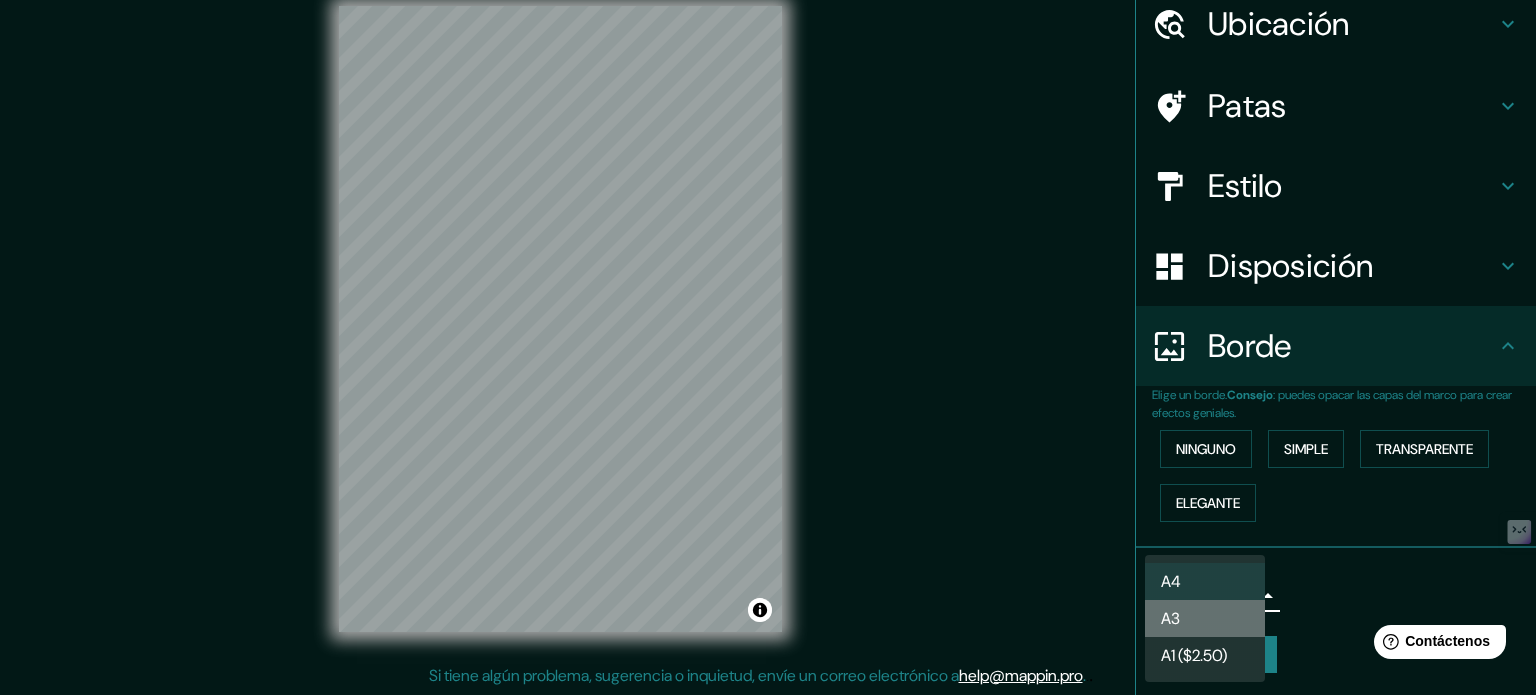 click on "A3" at bounding box center [1205, 618] 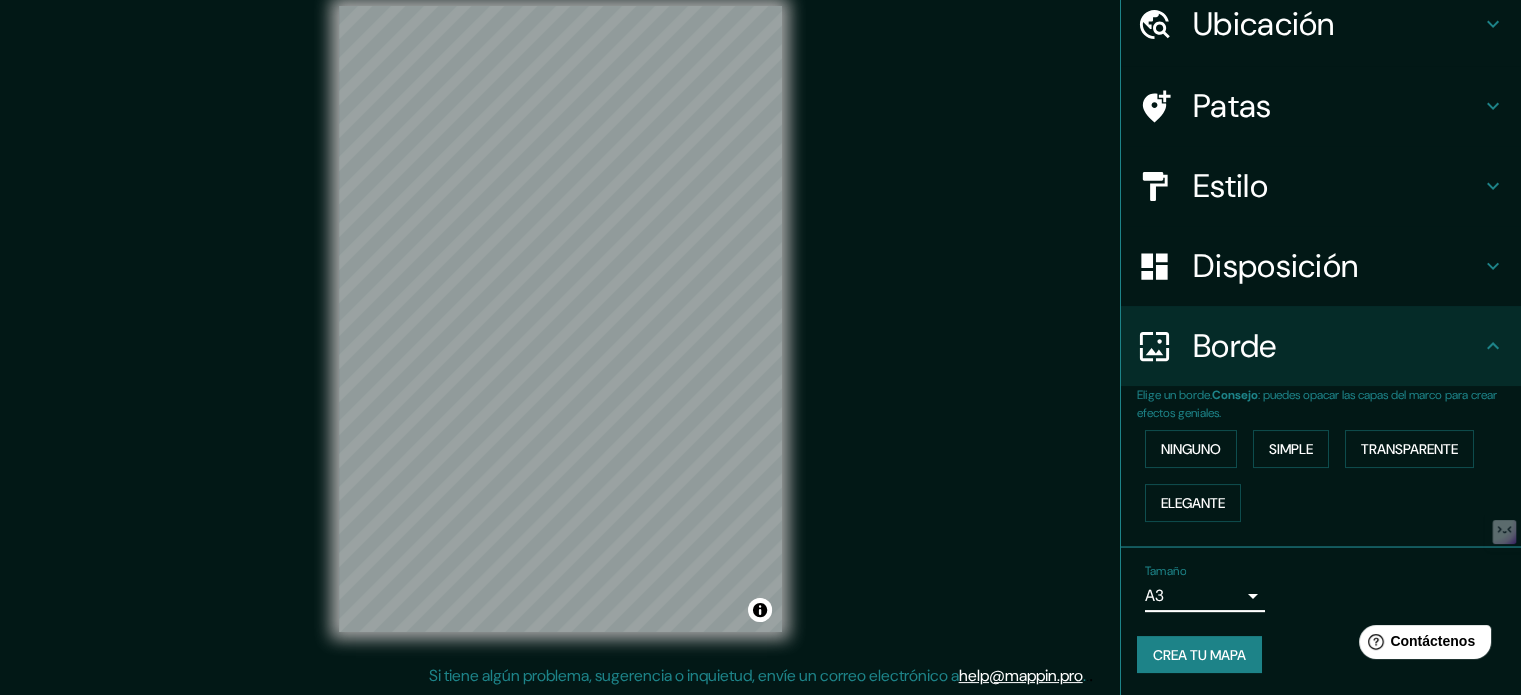 click on "Crea tu mapa" at bounding box center [1199, 655] 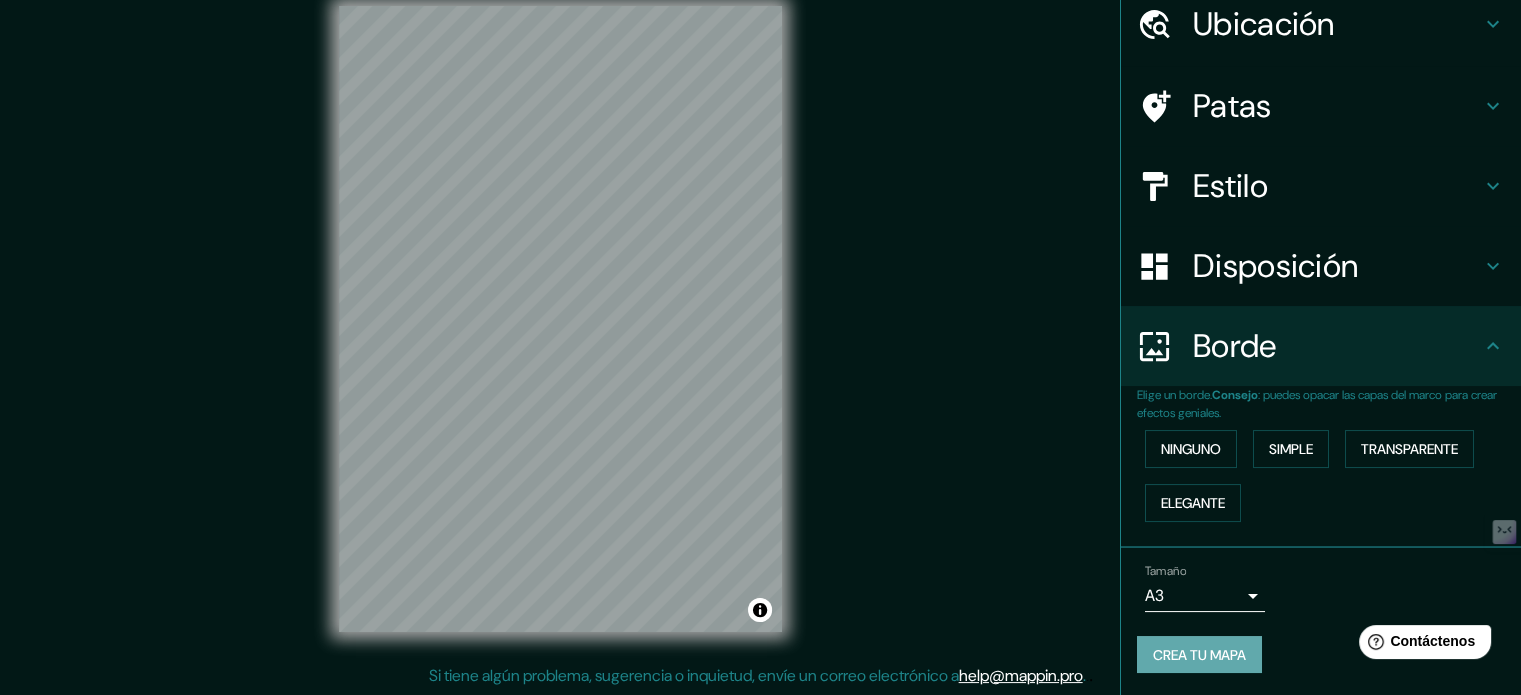 click on "Crea tu mapa" at bounding box center (1199, 655) 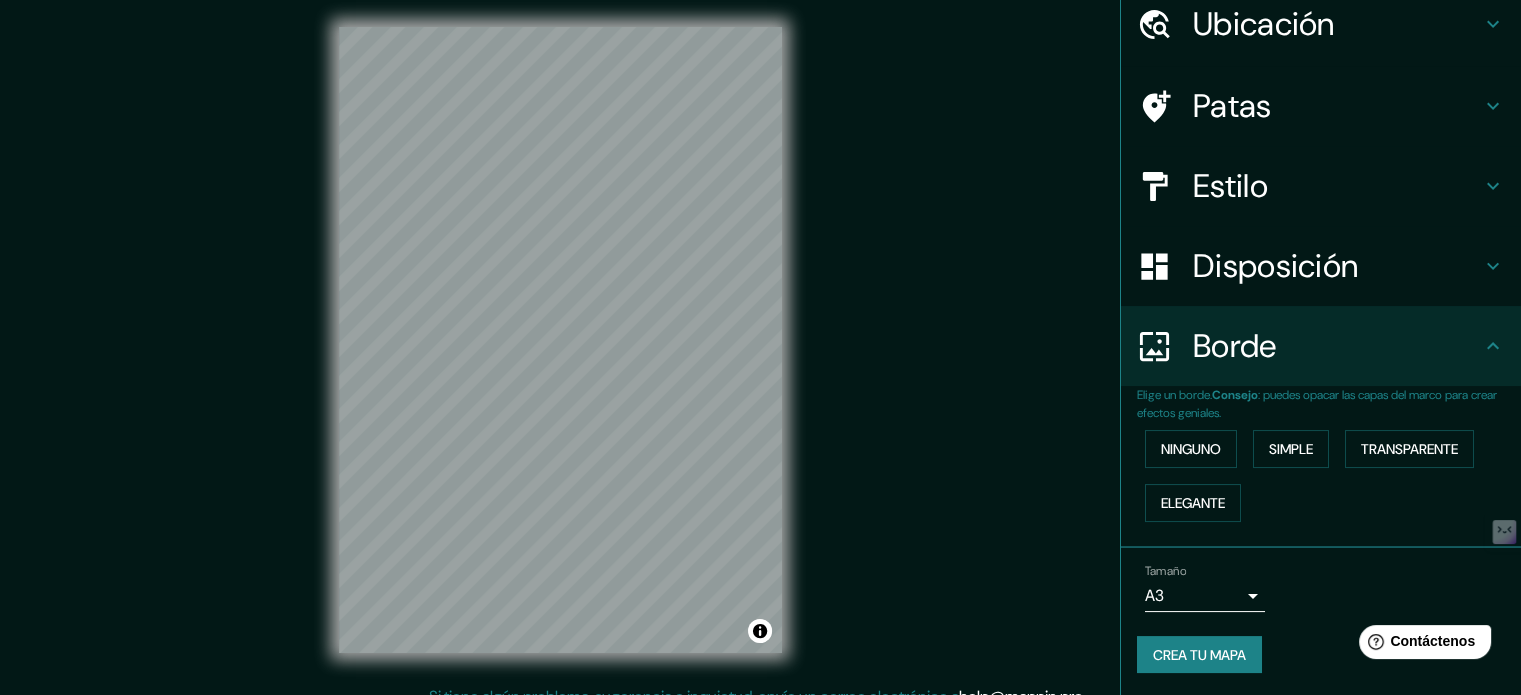 scroll, scrollTop: 0, scrollLeft: 0, axis: both 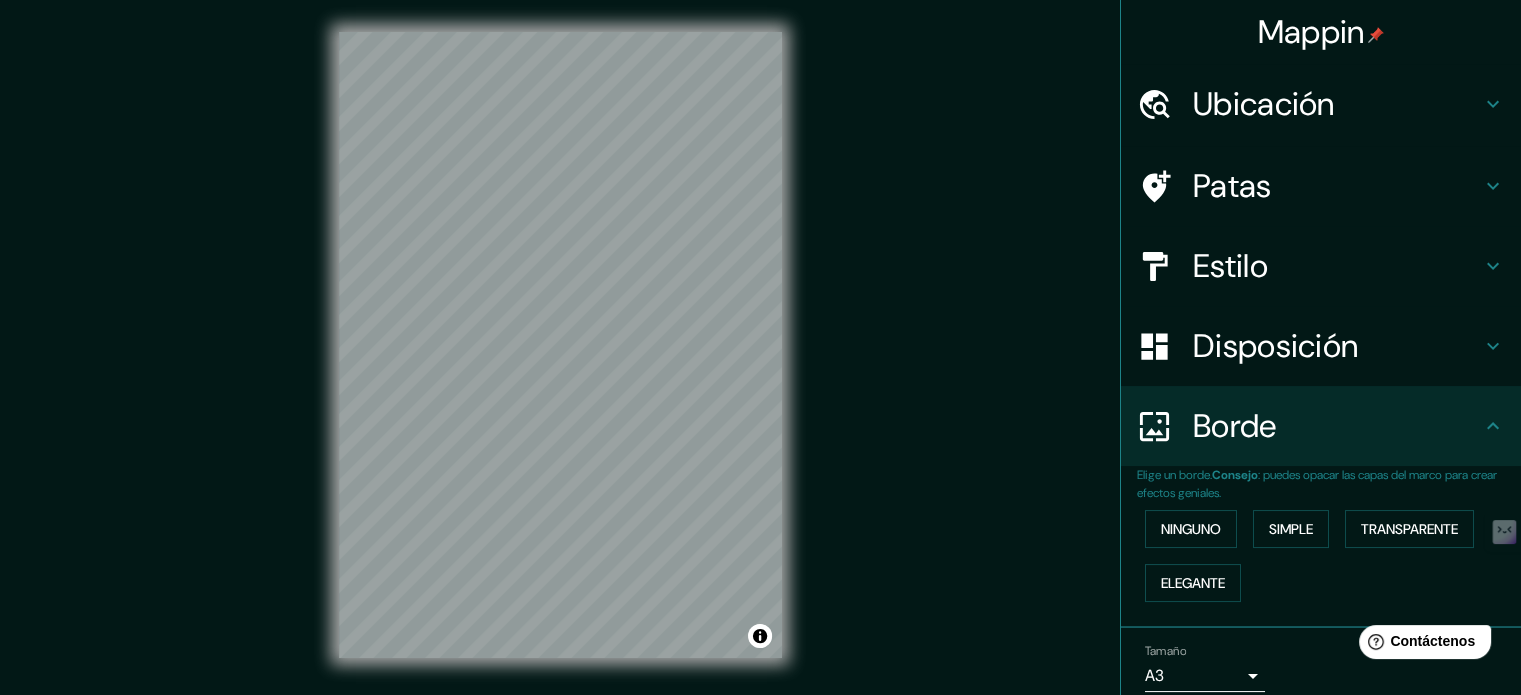 drag, startPoint x: 988, startPoint y: 71, endPoint x: 1110, endPoint y: 266, distance: 230.01956 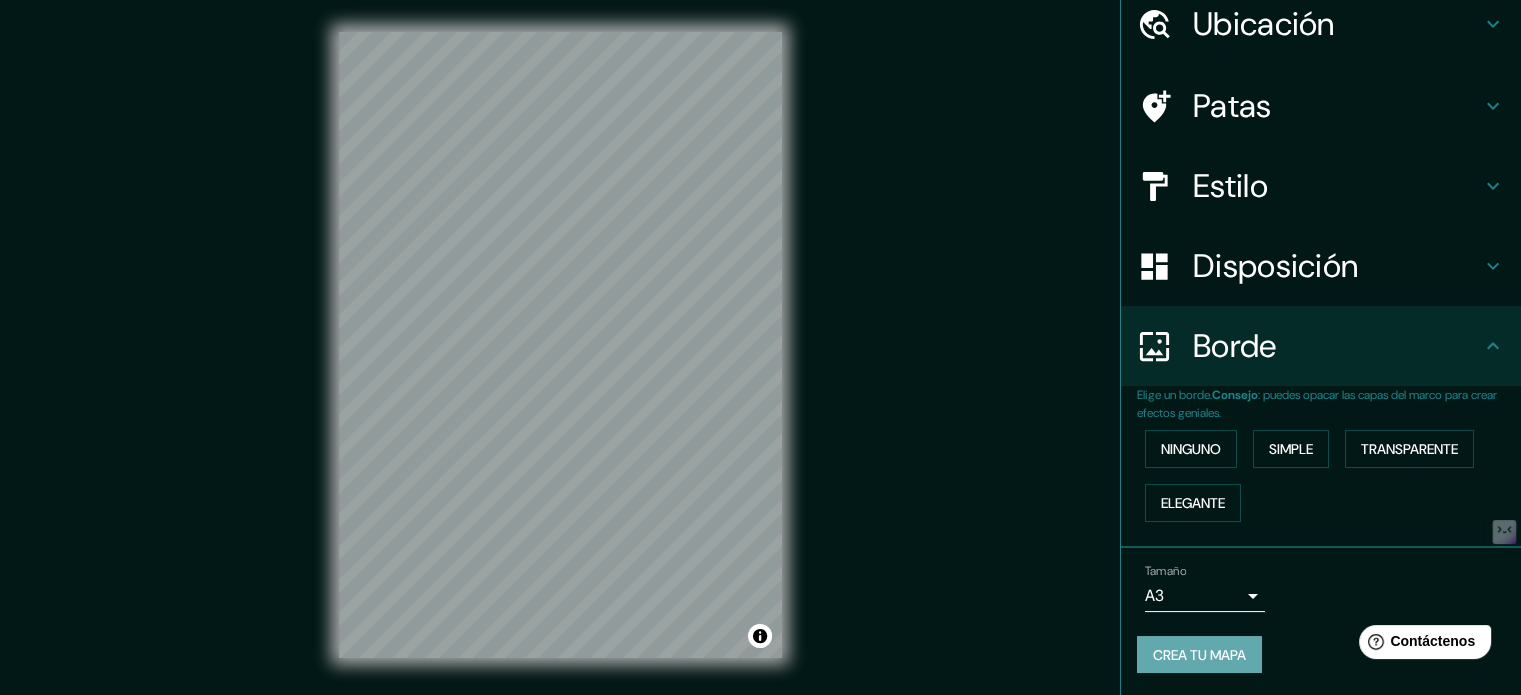 click on "Crea tu mapa" at bounding box center [1199, 655] 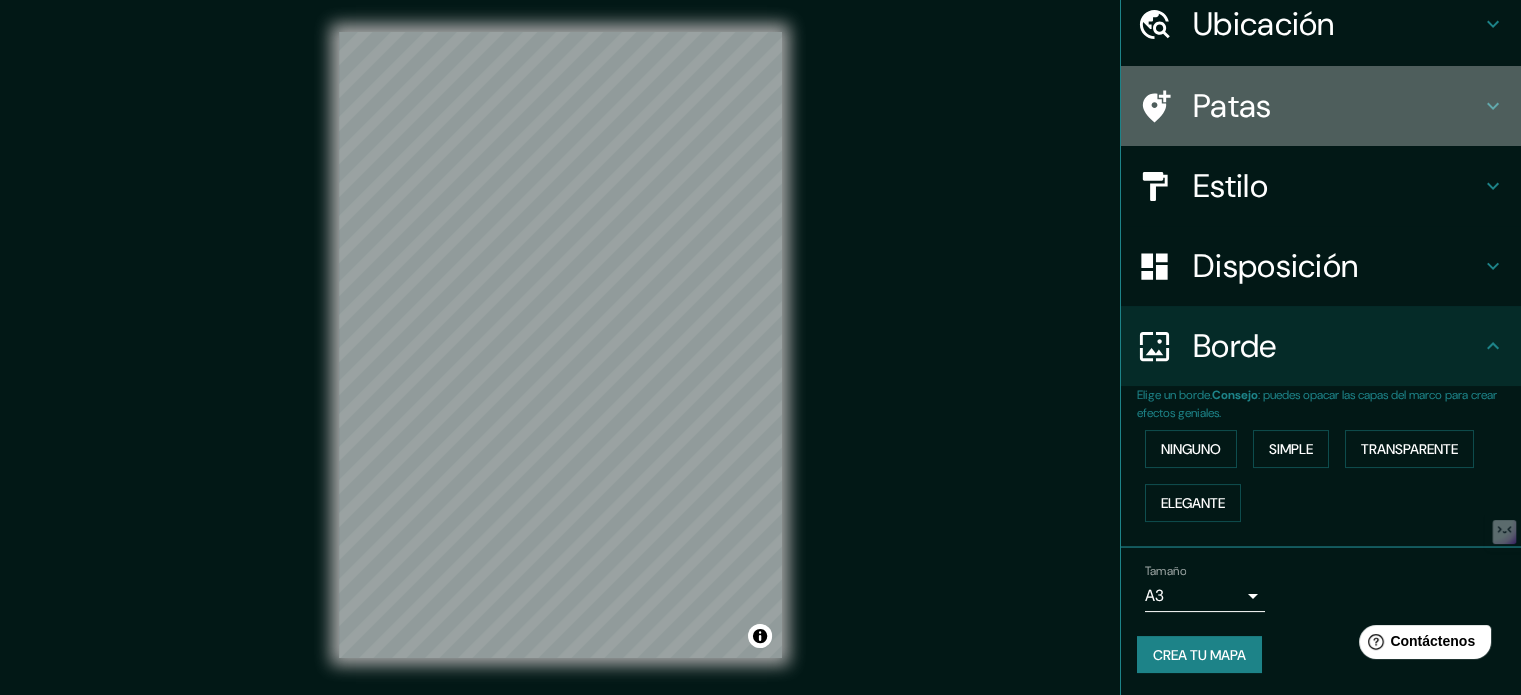 click on "Patas" at bounding box center (1264, 24) 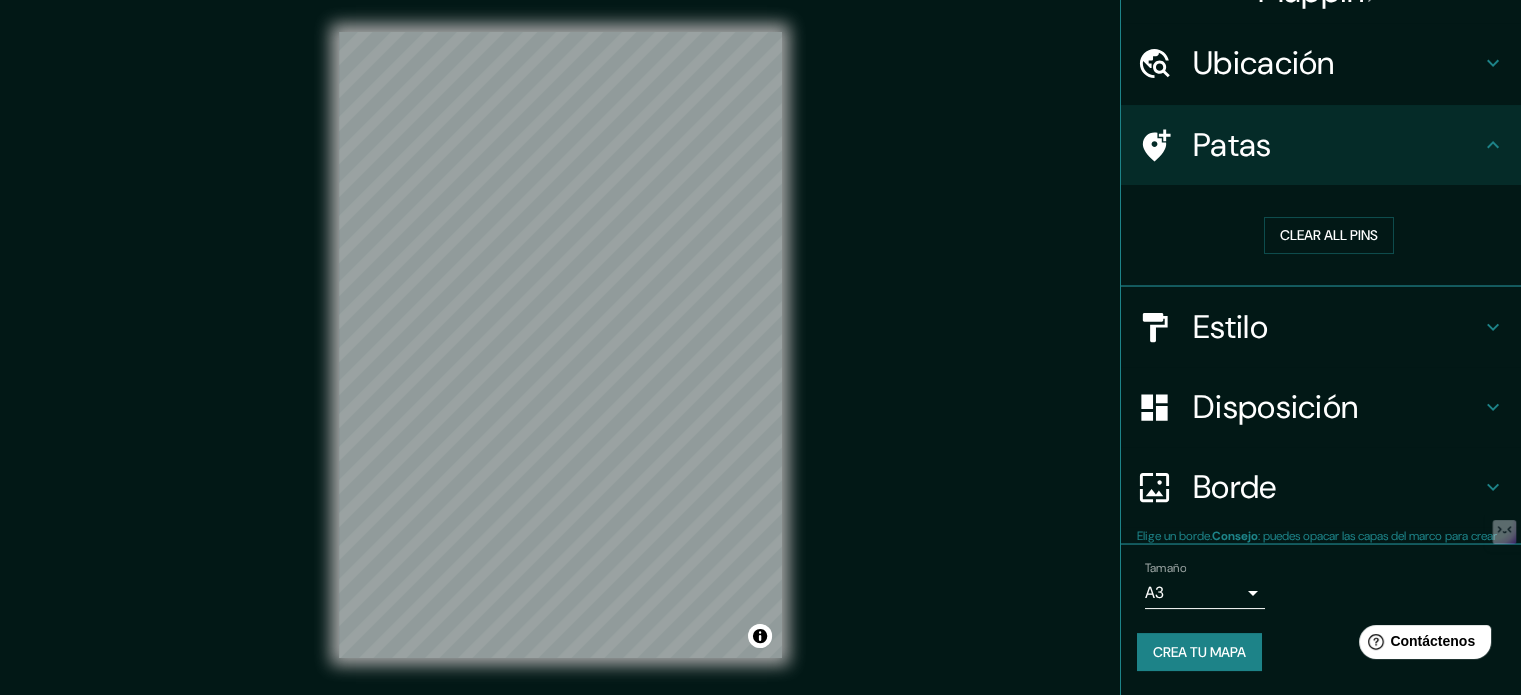 scroll, scrollTop: 40, scrollLeft: 0, axis: vertical 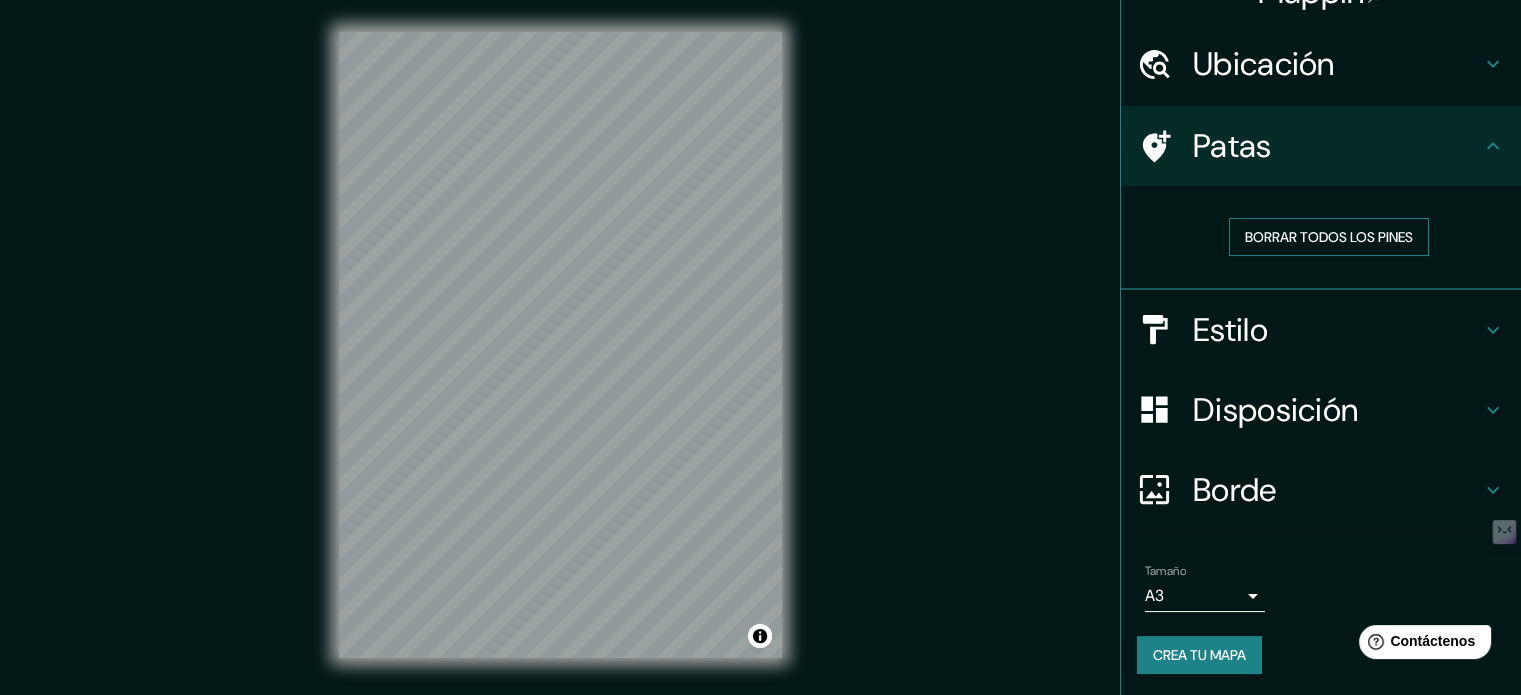 click on "Borrar todos los pines" at bounding box center [1329, 237] 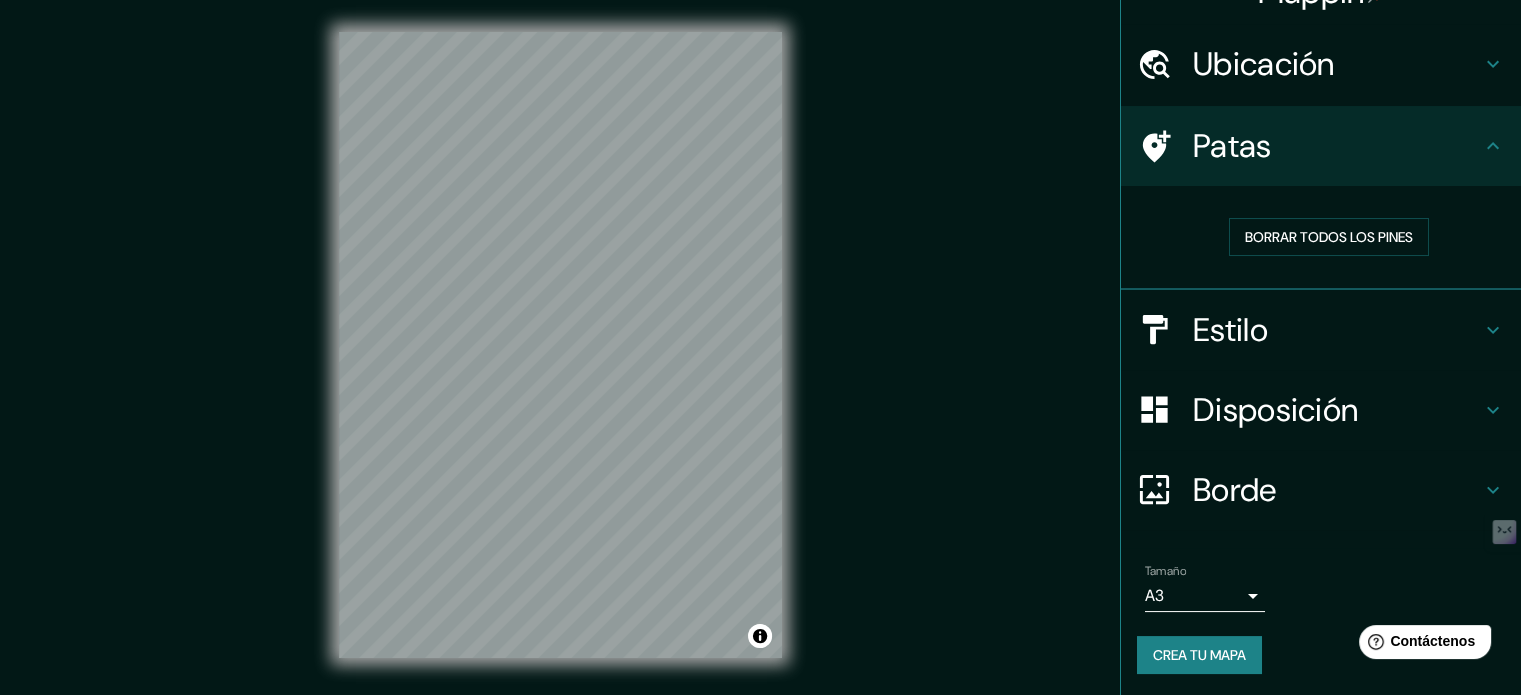 click on "Crea tu mapa" at bounding box center [1199, 655] 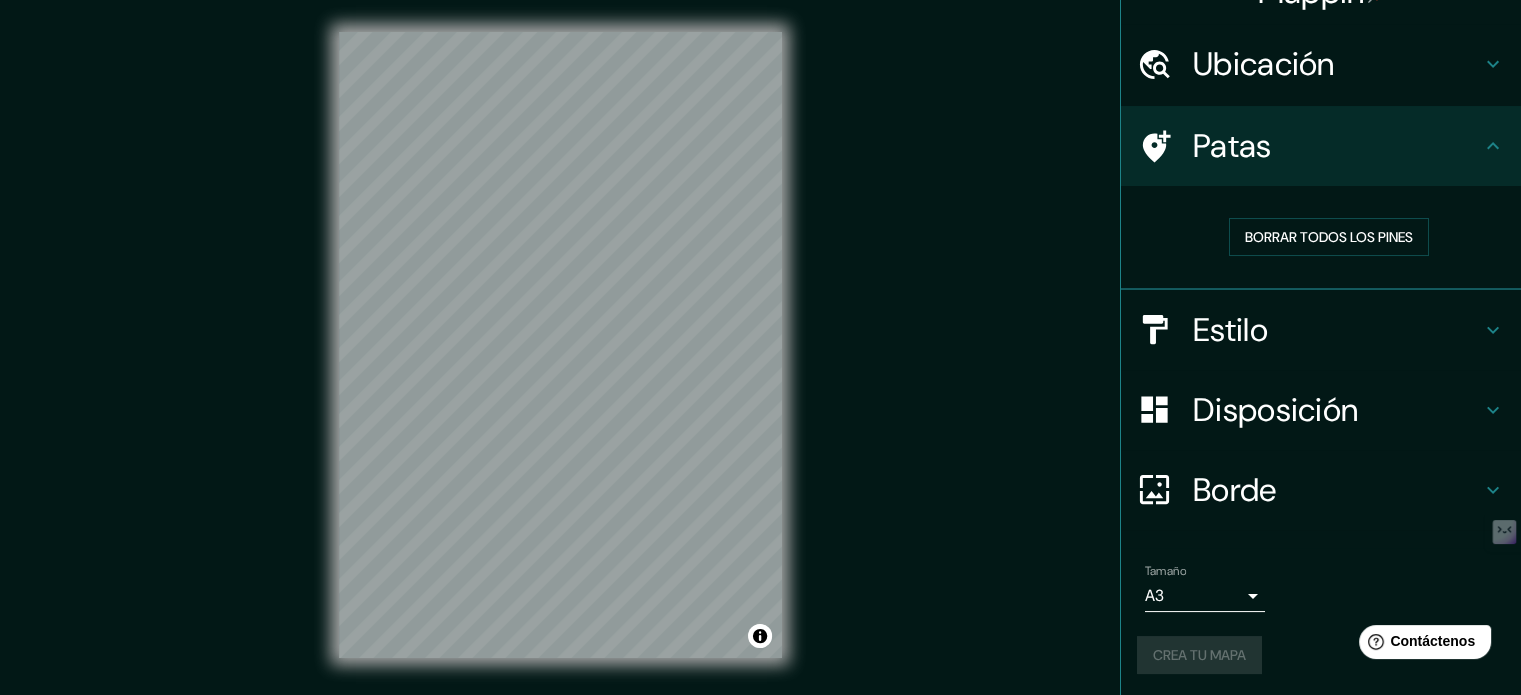 click on "Crea tu mapa" at bounding box center (1321, 655) 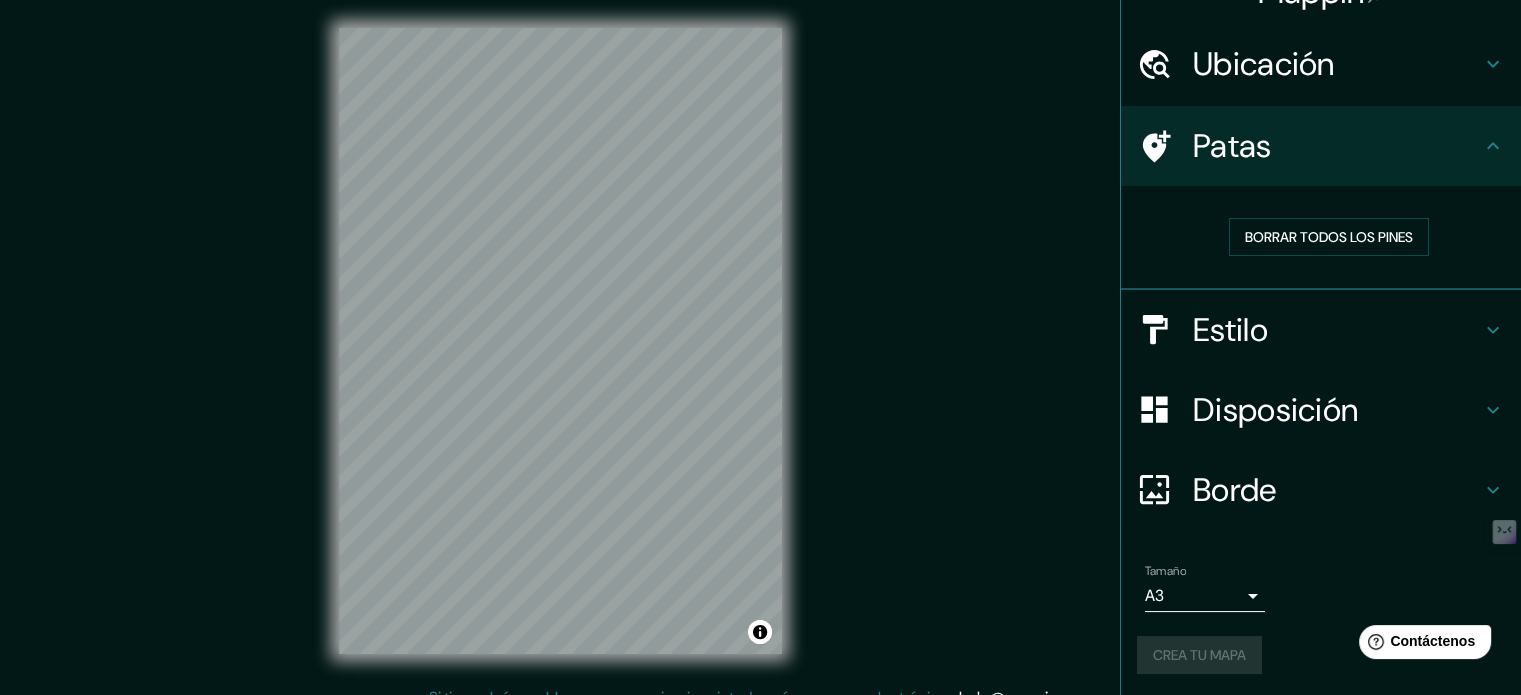 scroll, scrollTop: 0, scrollLeft: 0, axis: both 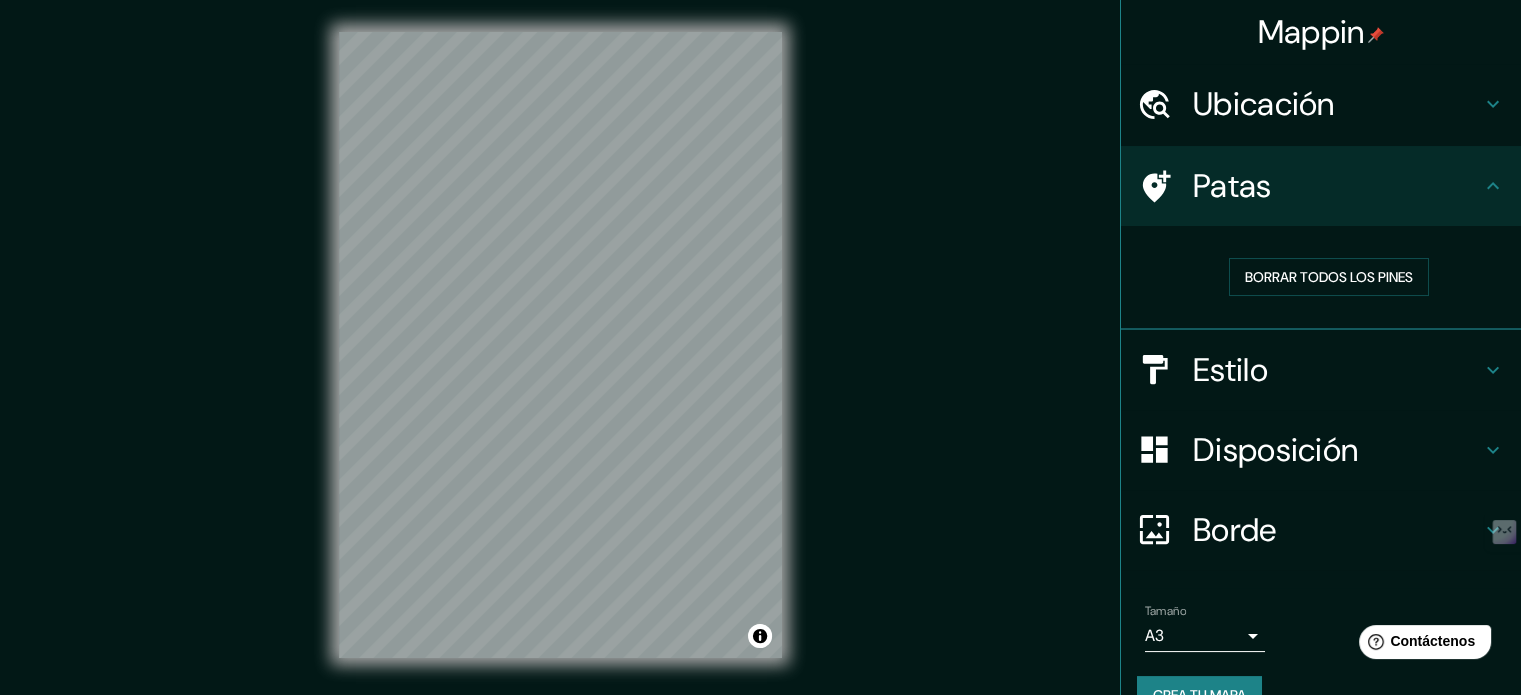 click on "Mappin" at bounding box center (1311, 32) 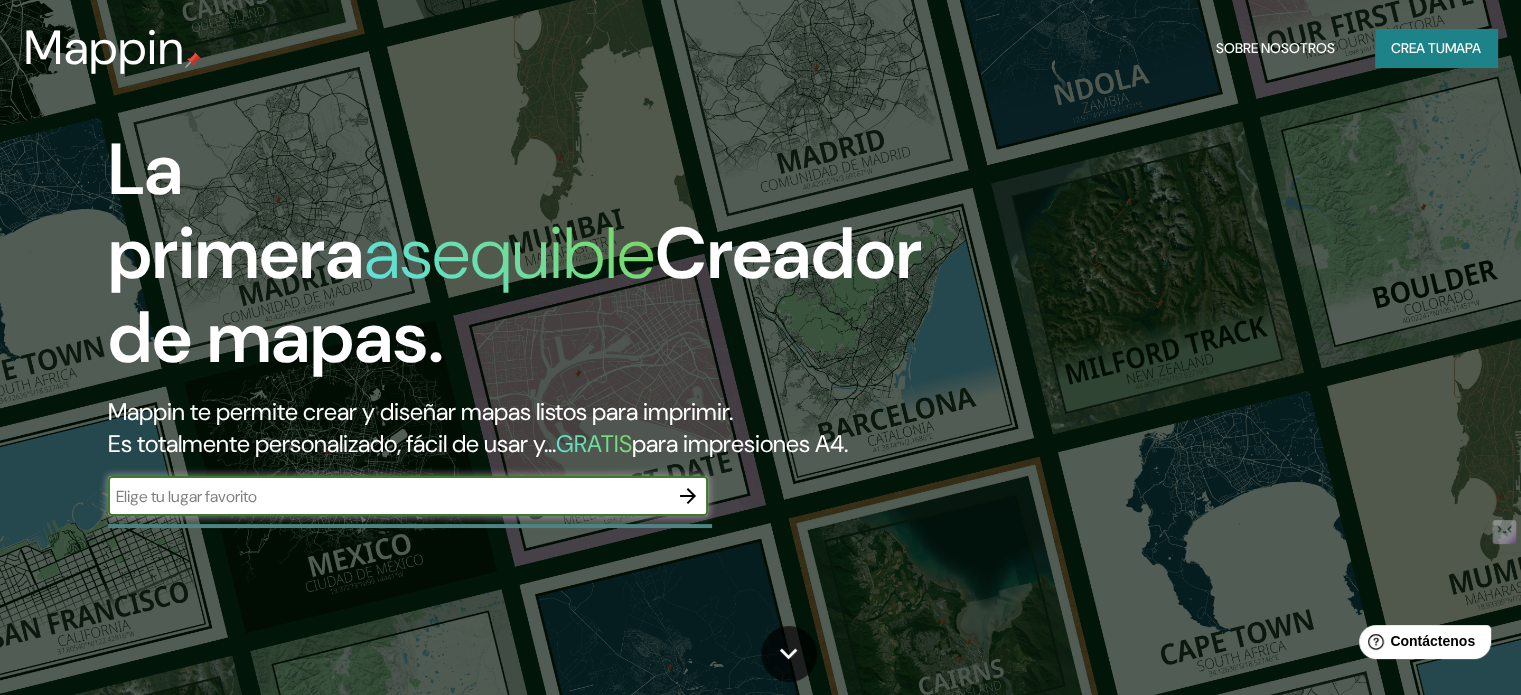 scroll, scrollTop: 0, scrollLeft: 0, axis: both 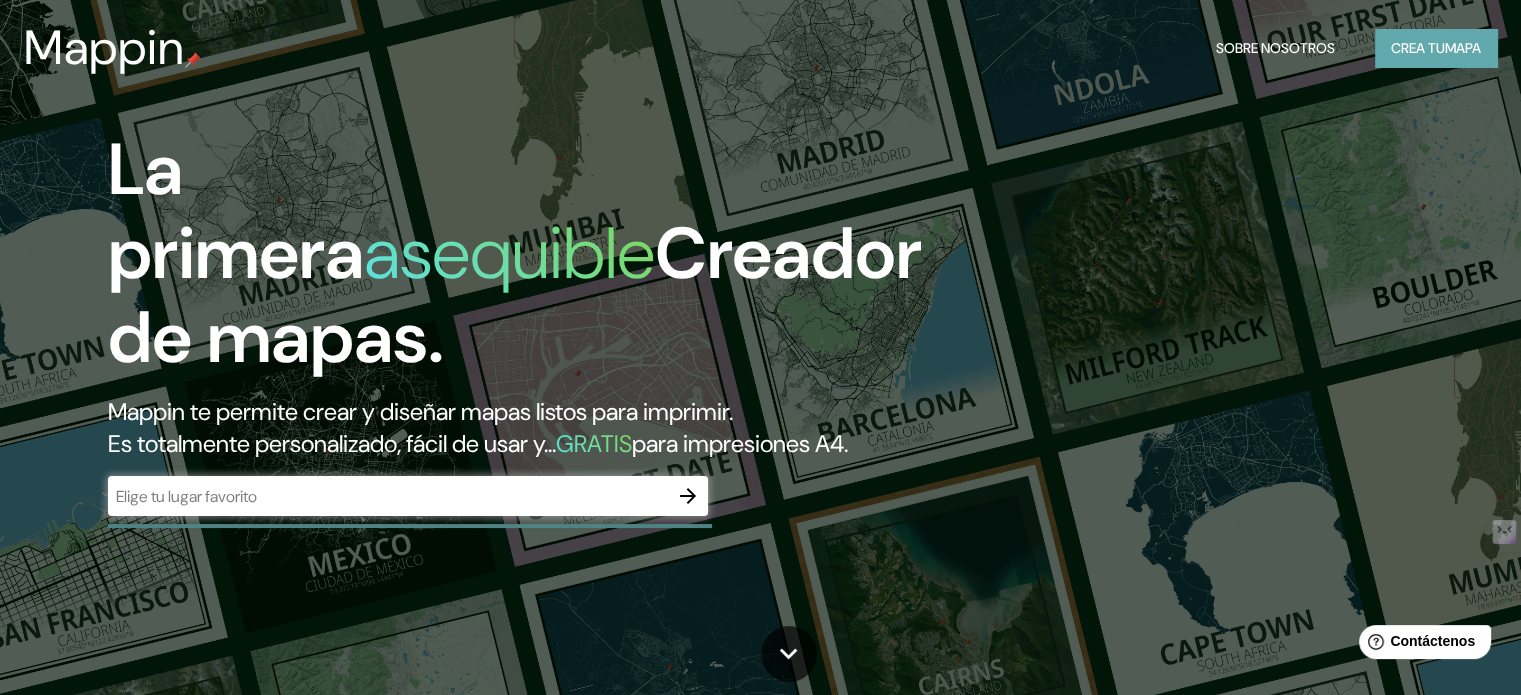 click on "Crea tu" at bounding box center (1418, 48) 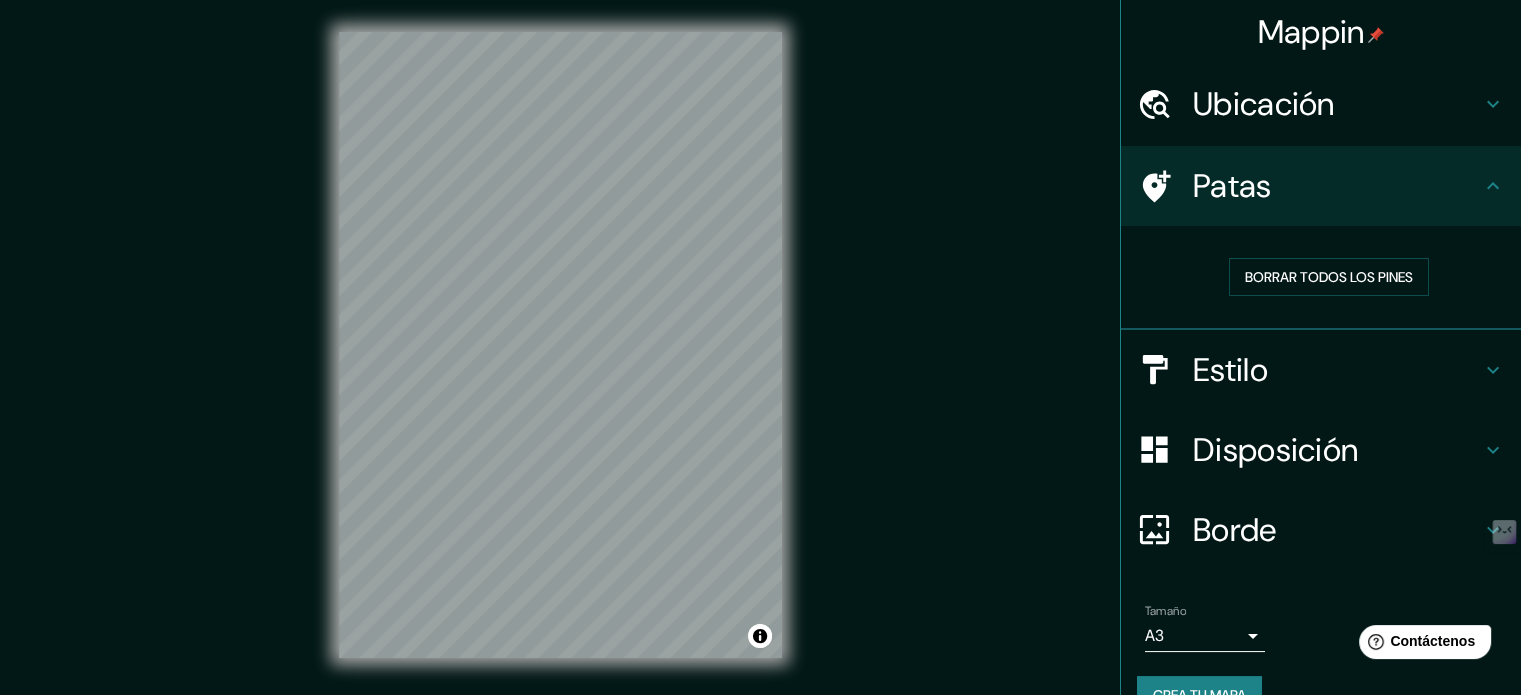 scroll, scrollTop: 0, scrollLeft: 0, axis: both 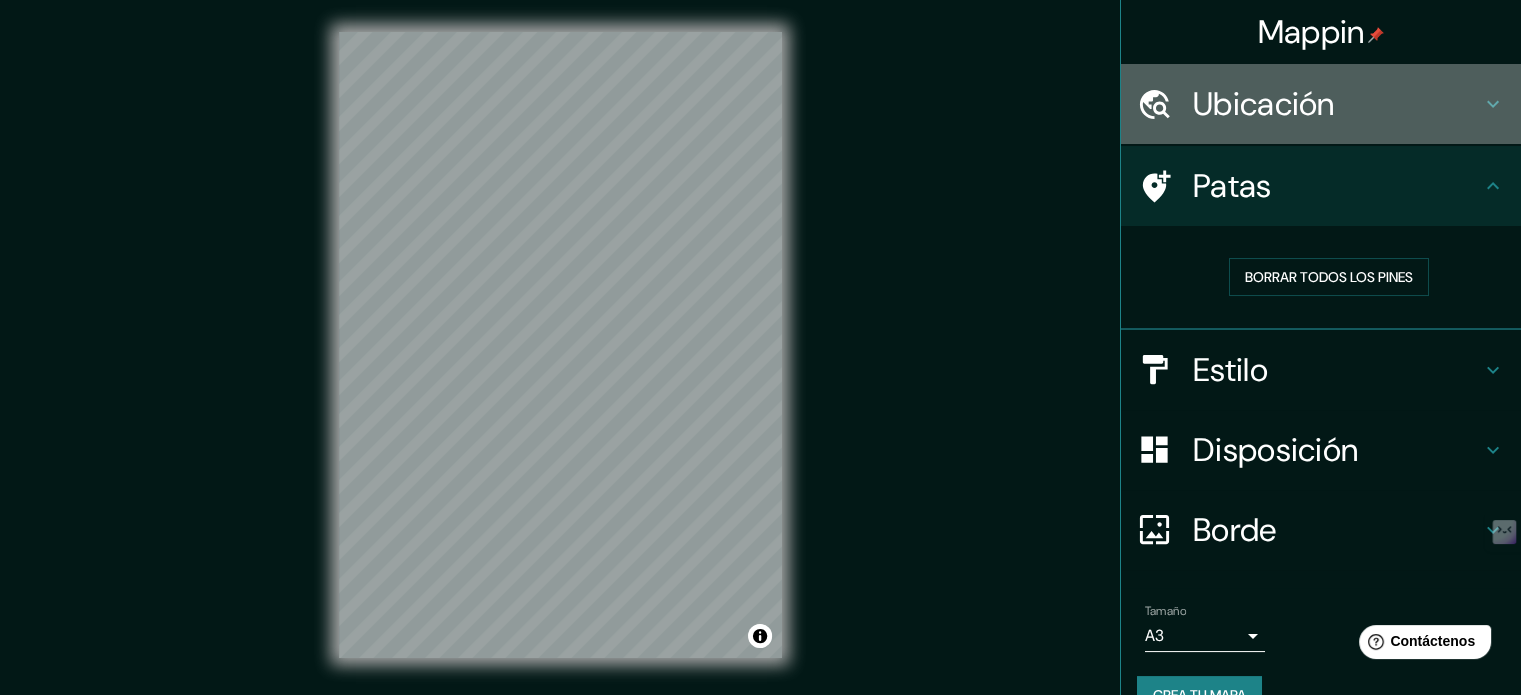 click on "Ubicación" at bounding box center (1264, 104) 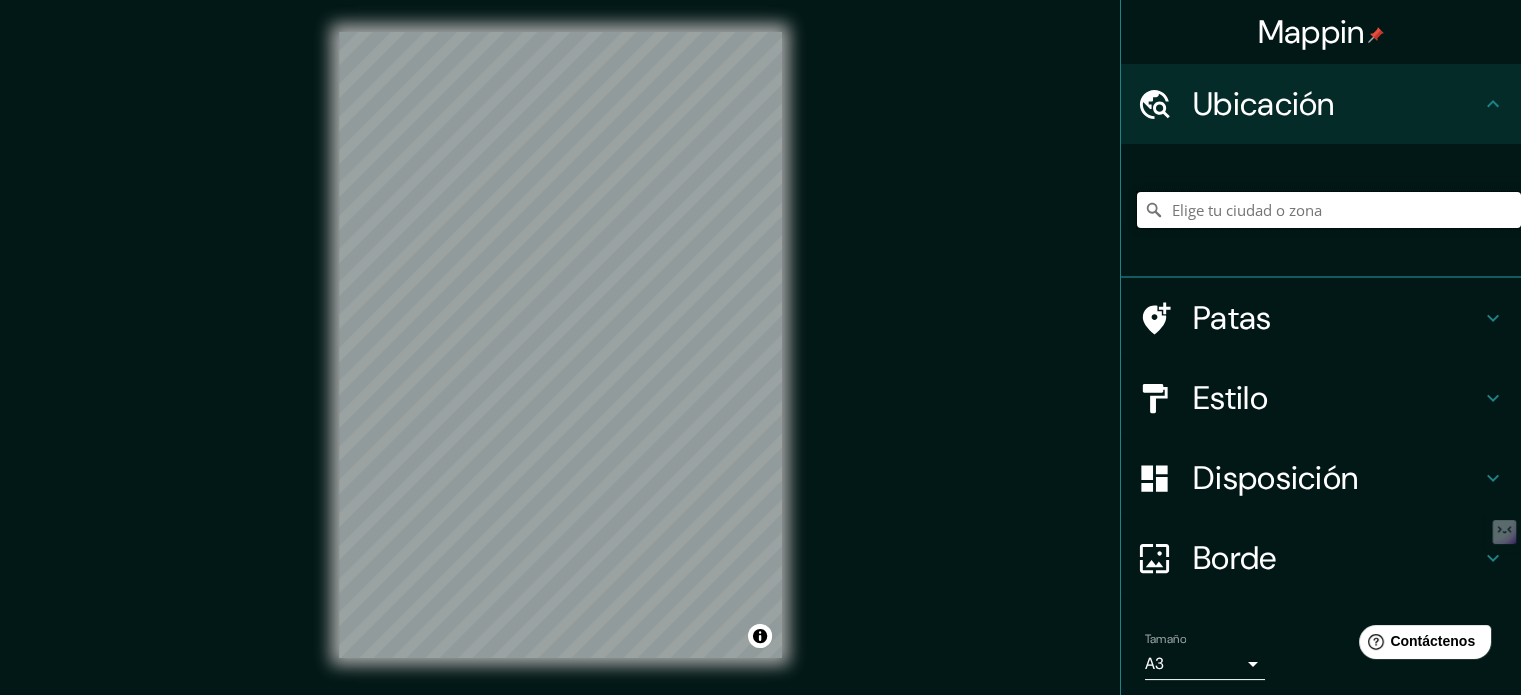 click at bounding box center (1329, 210) 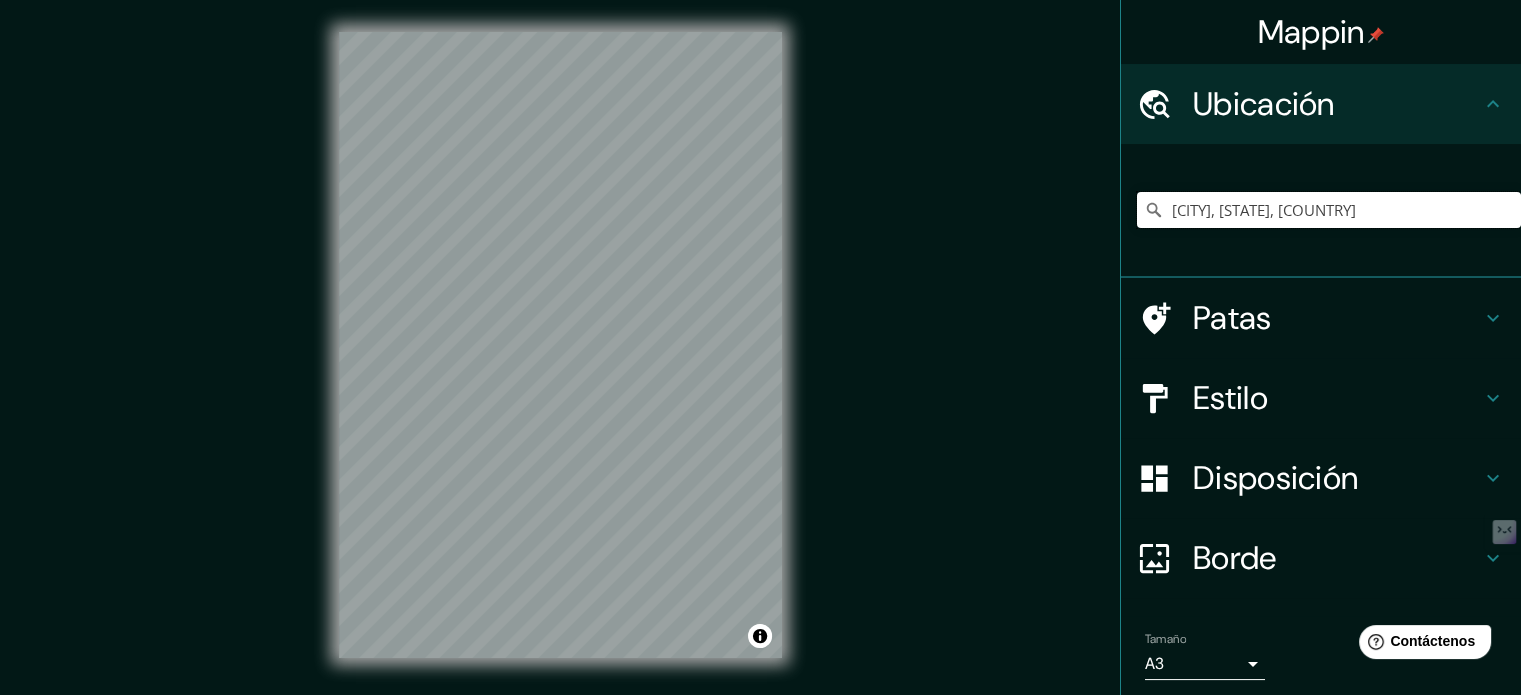 type on "[CITY], [STATE], [COUNTRY]" 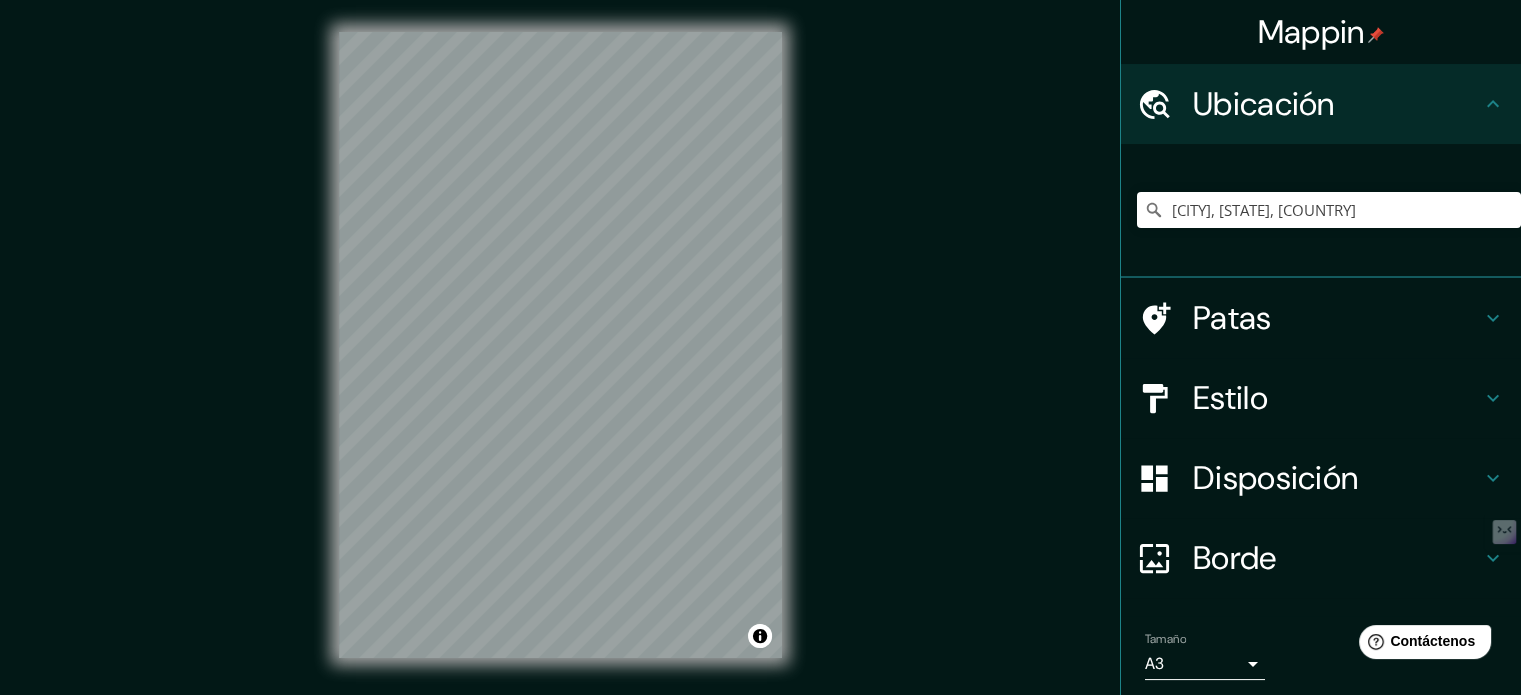 scroll, scrollTop: 69, scrollLeft: 0, axis: vertical 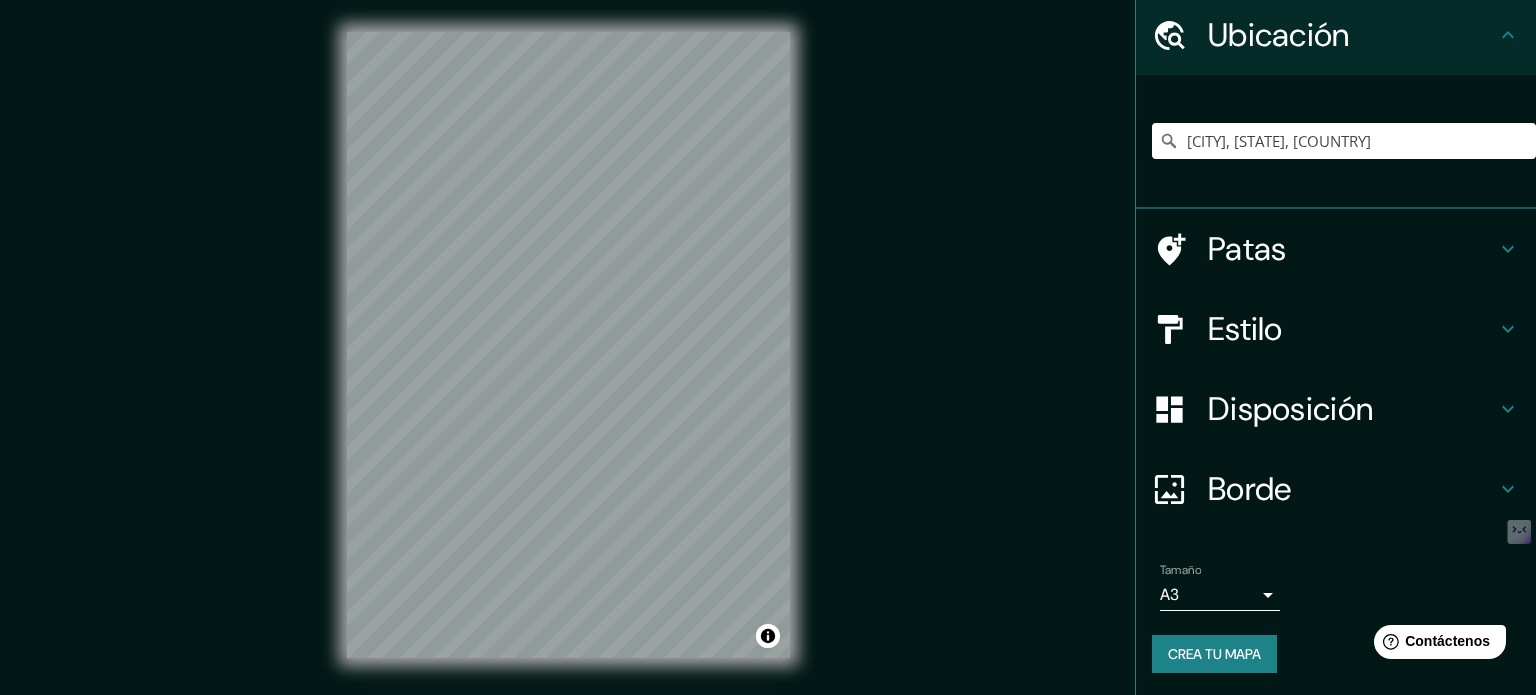 click on "Mappin Ubicación El Alto, La Paz, Bolivia El Alto La Paz, Bolivia Departamento de El Alto Catamarca, Argentina El Alto Salvador Mendoza, Argentina El Alto Piura, Perú El Alto Nuevo México, Estados Unidos Patas Estilo Disposición Borde Elige un borde.  Consejo  : puedes opacar las capas del marco para crear efectos geniales. Ninguno Simple Transparente Elegante Tamaño A3 a4 Crea tu mapa © Mapbox   © OpenStreetMap   Improve this map Si tiene algún problema, sugerencia o inquietud, envíe un correo electrónico a  help@mappin.pro  .   . .
×
Texto original Valora esta traducción Tu opinión servirá para ayudar a mejorar el Traductor de Google" at bounding box center (768, 347) 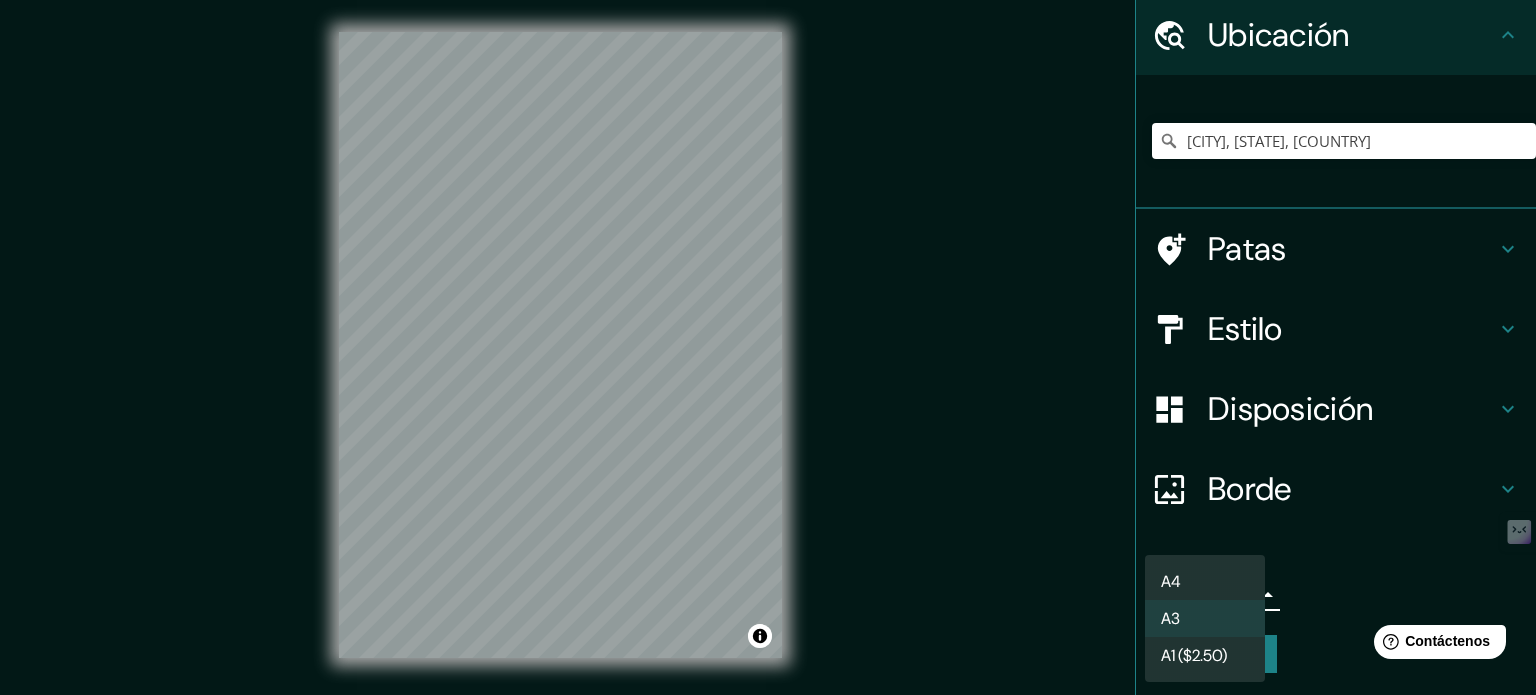 click on "A4" at bounding box center (1205, 581) 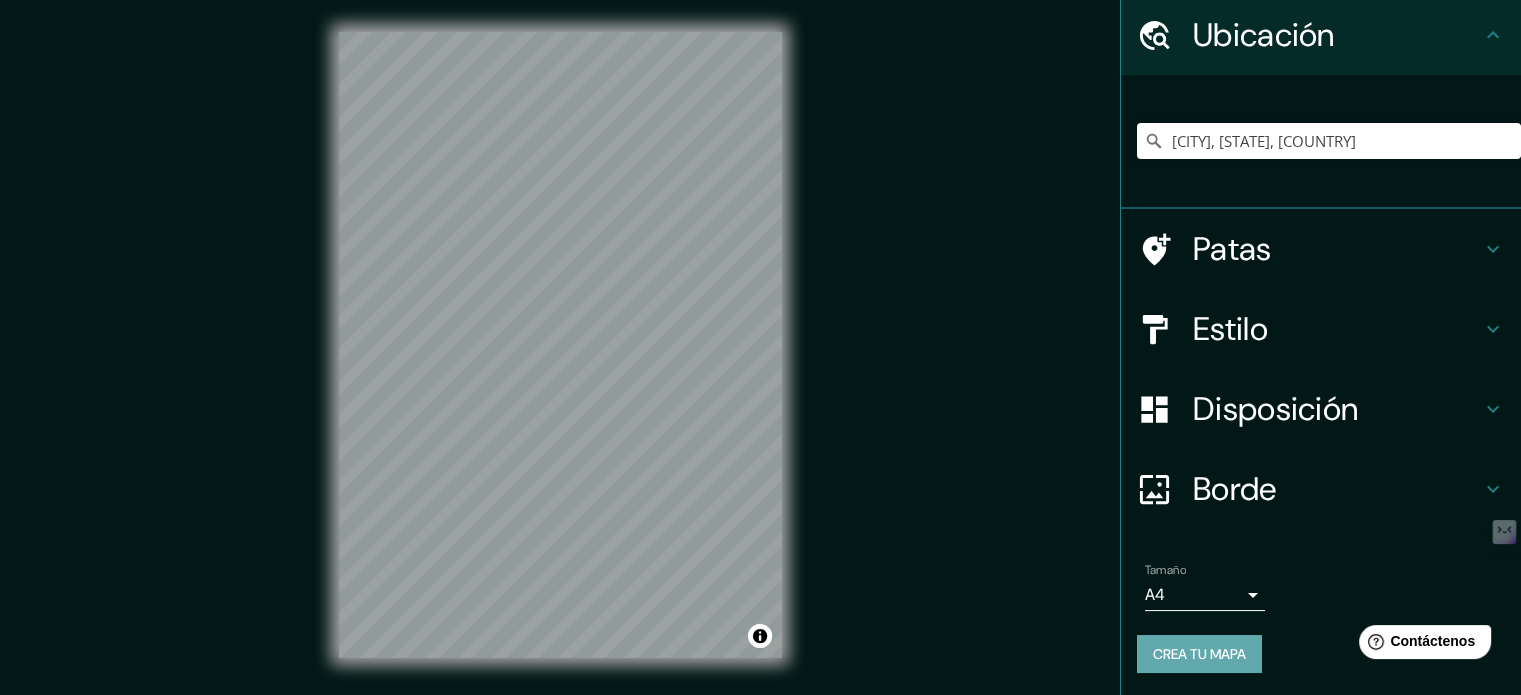 click on "Crea tu mapa" at bounding box center [1199, 654] 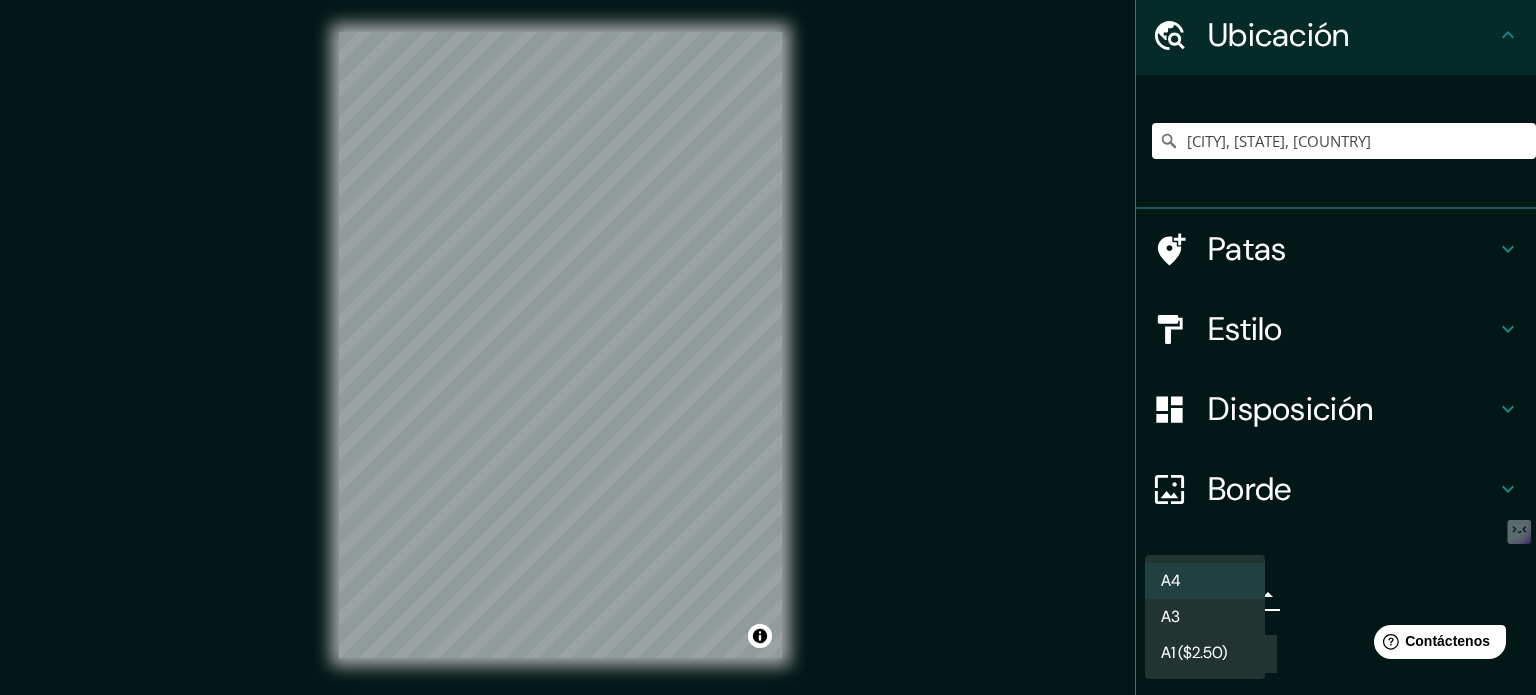 click on "Mappin Ubicación El Alto, La Paz, Bolivia El Alto La Paz, Bolivia Departamento de El Alto Catamarca, Argentina El Alto Salvador Mendoza, Argentina El Alto Piura, Perú El Alto Nuevo México, Estados Unidos Patas Estilo Disposición Borde Elige un borde.  Consejo  : puedes opacar las capas del marco para crear efectos geniales. Ninguno Simple Transparente Elegante Tamaño A4 single Crea tu mapa © Mapbox   © OpenStreetMap   Improve this map Si tiene algún problema, sugerencia o inquietud, envíe un correo electrónico a  help@mappin.pro  .   . .
×
Texto original Valora esta traducción Tu opinión servirá para ayudar a mejorar el Traductor de Google A4 A3 A1 ($2.50)" at bounding box center (768, 347) 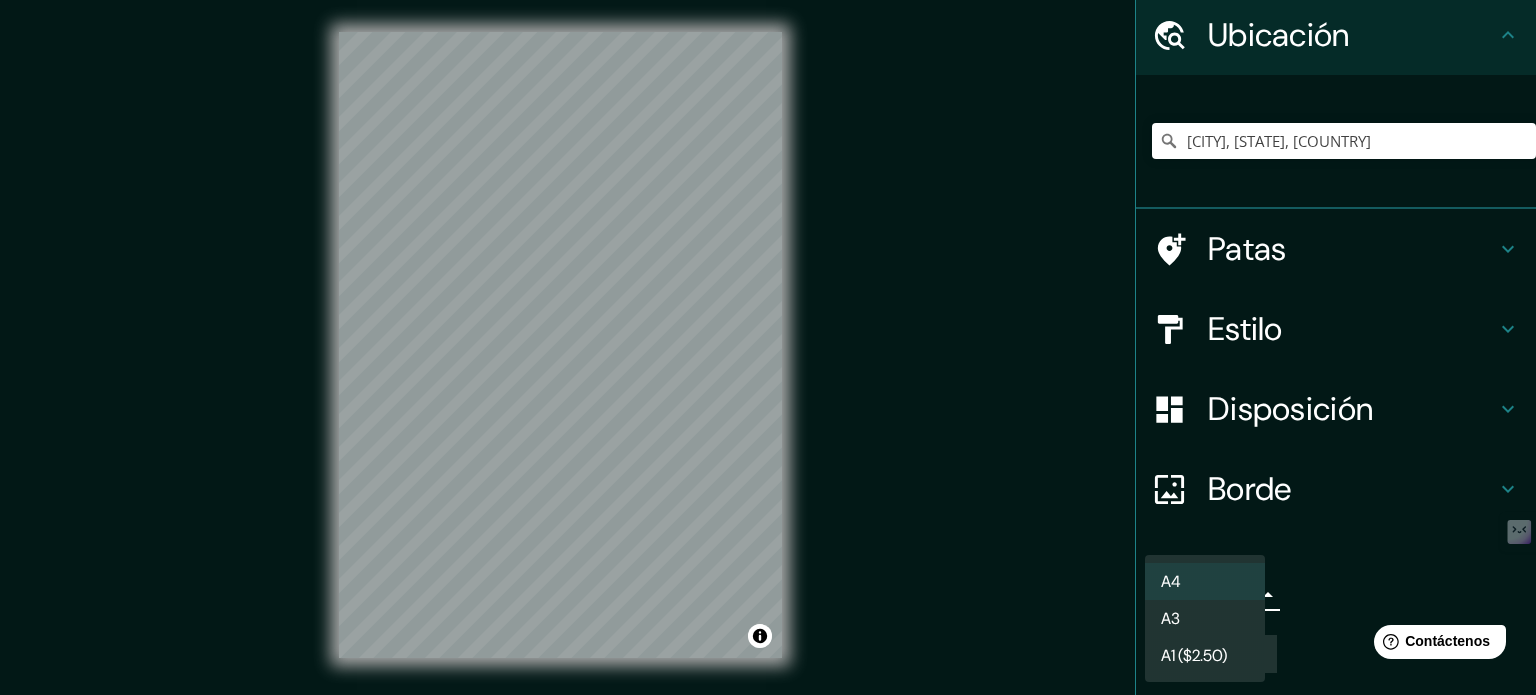 click on "A3" at bounding box center (1205, 618) 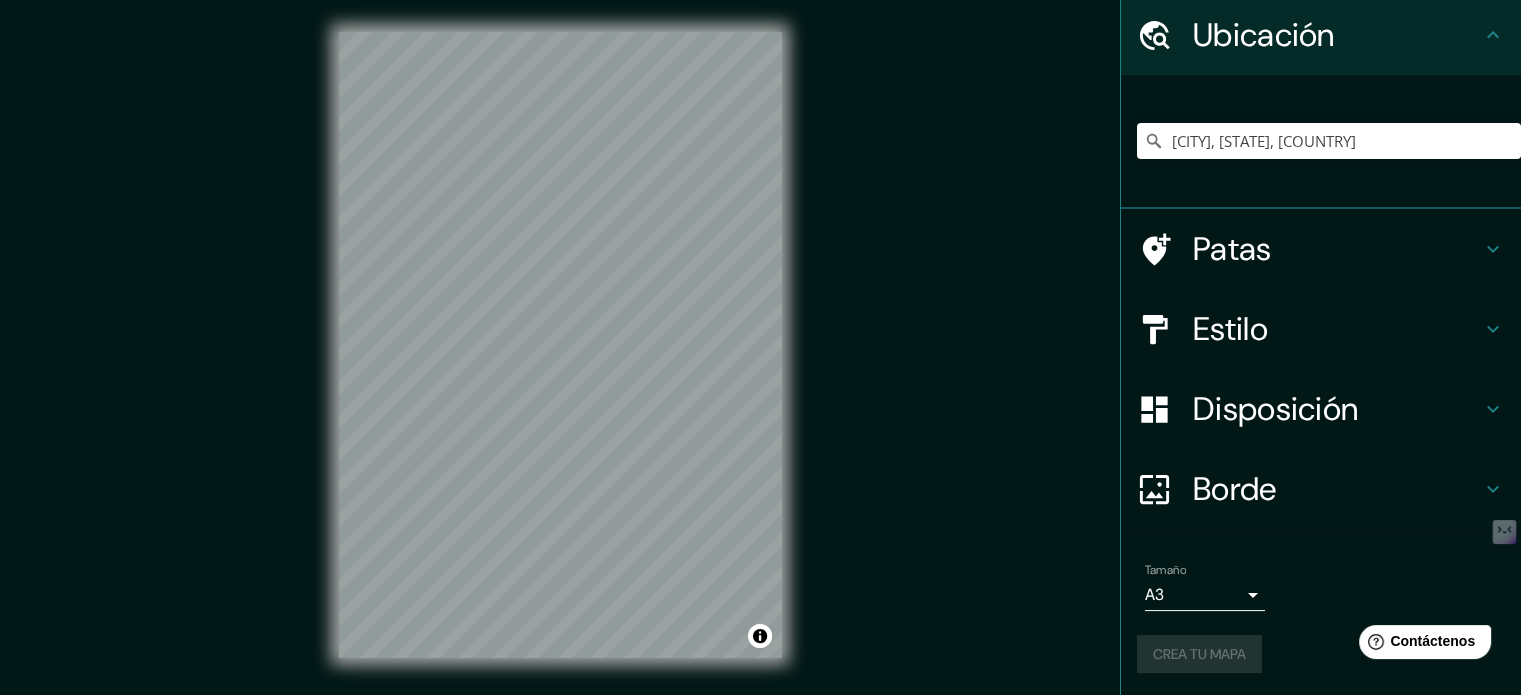click on "Crea tu mapa" at bounding box center [1321, 654] 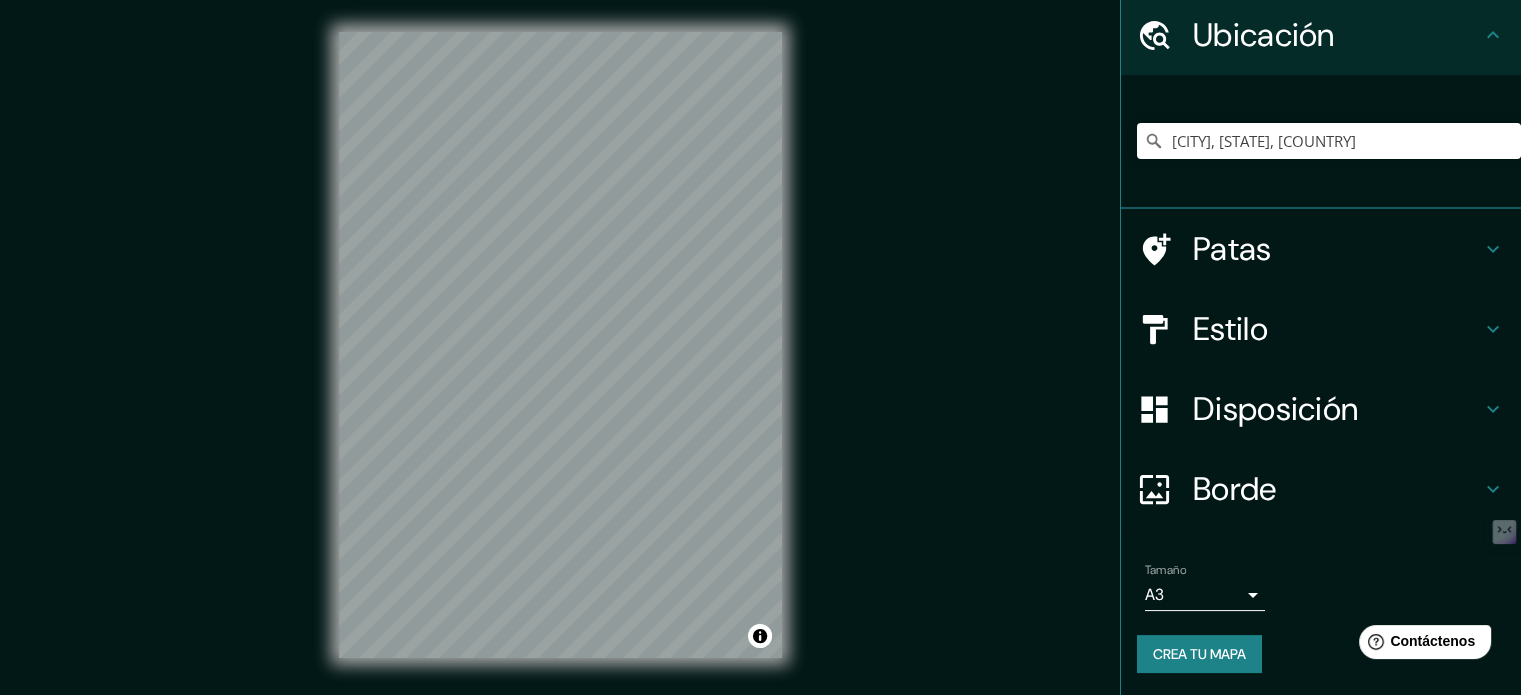 click at bounding box center [1493, 35] 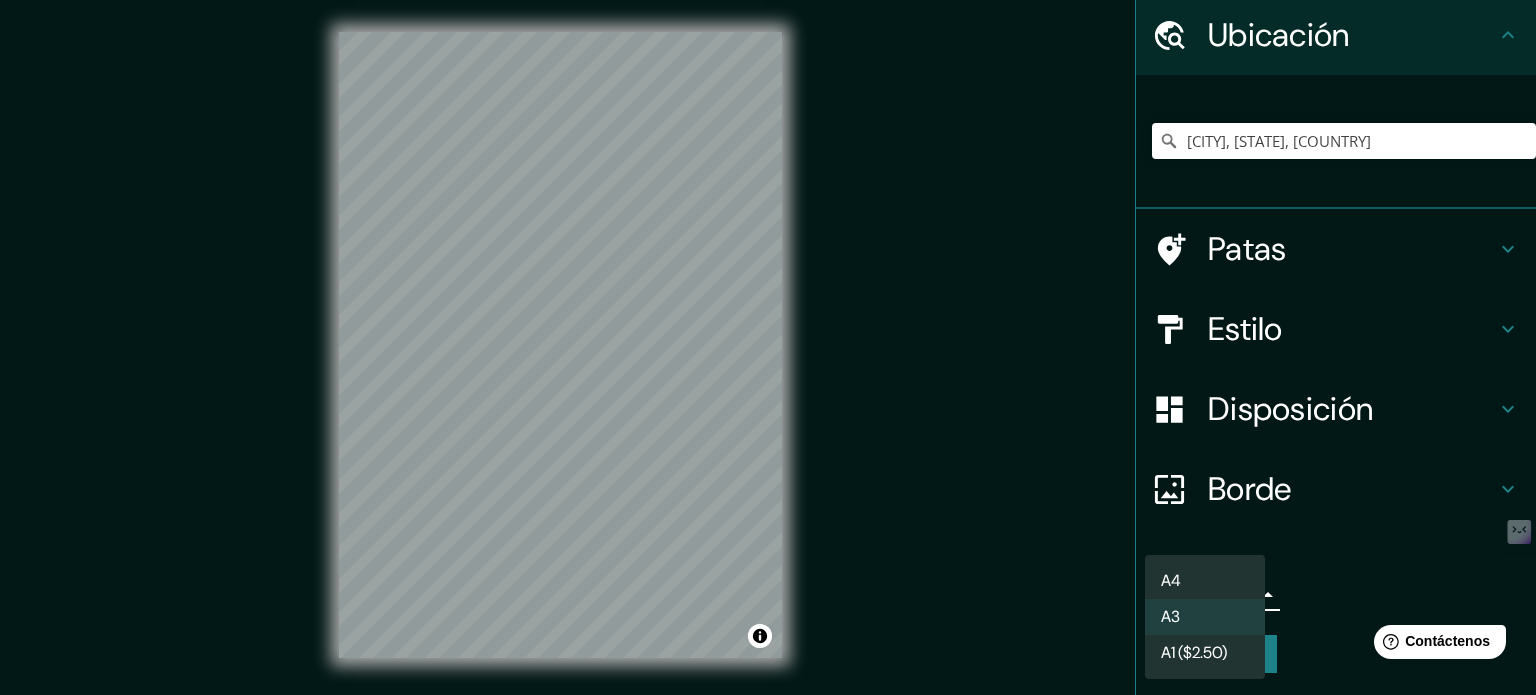 click on "Mappin Ubicación El Alto, La Paz, Bolivia El Alto La Paz, Bolivia Departamento de El Alto Catamarca, Argentina El Alto Salvador Mendoza, Argentina El Alto Piura, Perú El Alto Nuevo México, Estados Unidos Patas Estilo Disposición Borde Elige un borde.  Consejo  : puedes opacar las capas del marco para crear efectos geniales. Ninguno Simple Transparente Elegante Tamaño A3 a4 Crea tu mapa © Mapbox   © OpenStreetMap   Improve this map Si tiene algún problema, sugerencia o inquietud, envíe un correo electrónico a  help@mappin.pro  .   . .
×
Texto original Valora esta traducción Tu opinión servirá para ayudar a mejorar el Traductor de Google A4 A3 A1 ($2.50)" at bounding box center (768, 347) 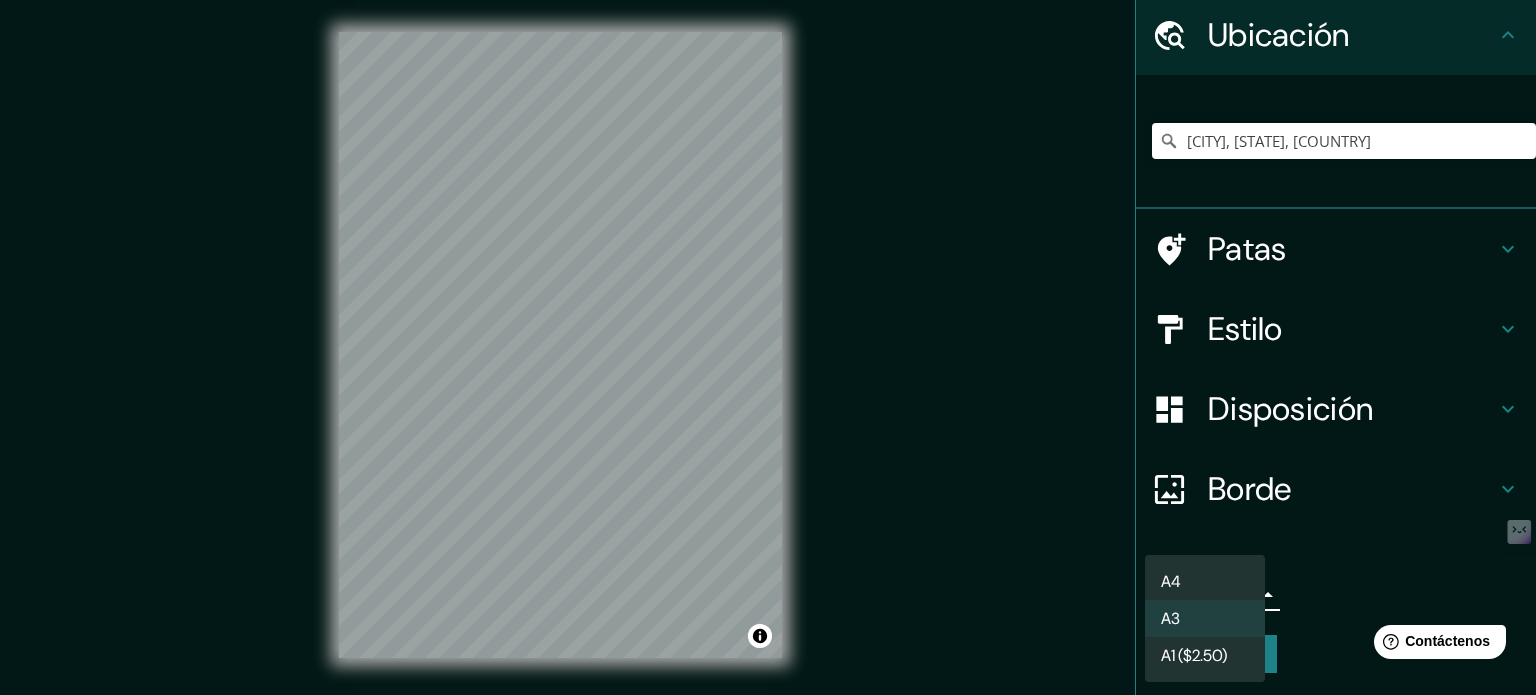 click on "A1 ($2.50)" at bounding box center [1171, 581] 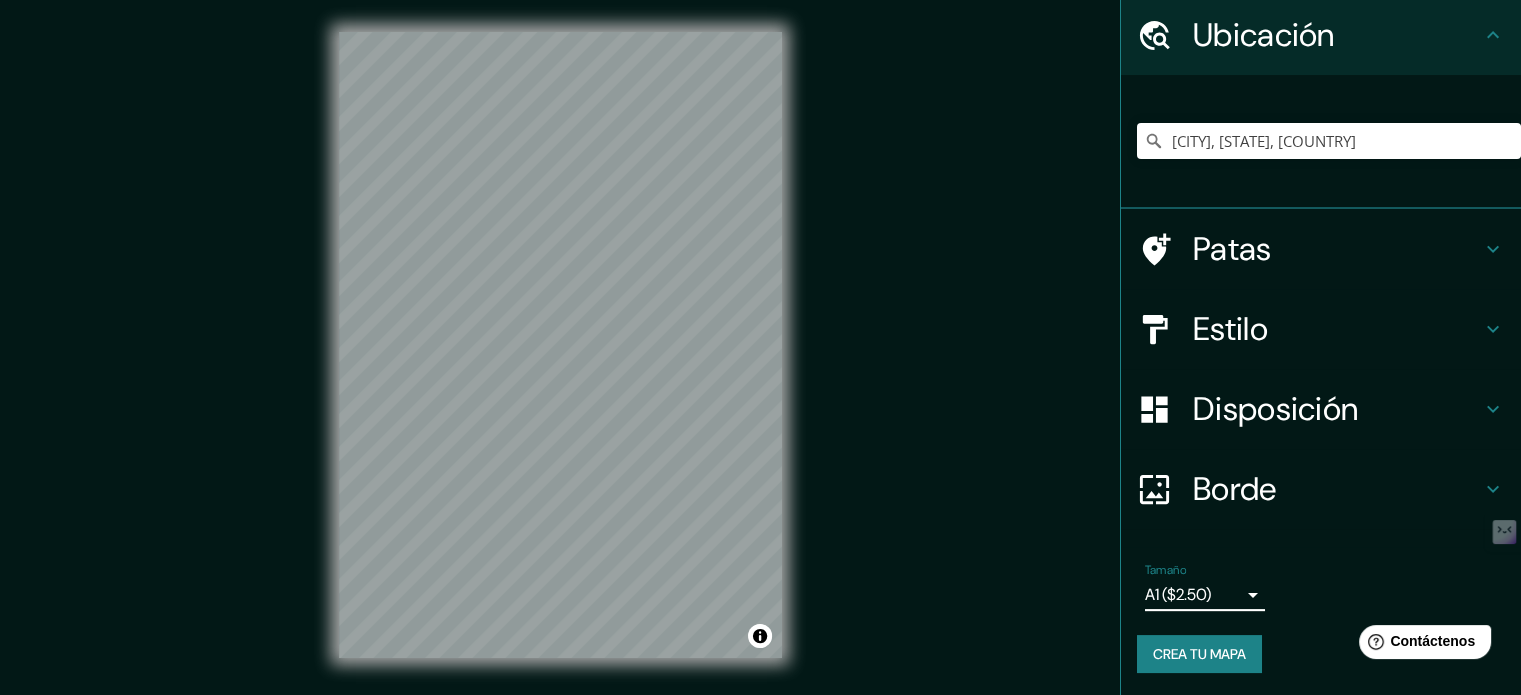 click on "Crea tu mapa" at bounding box center [1199, 654] 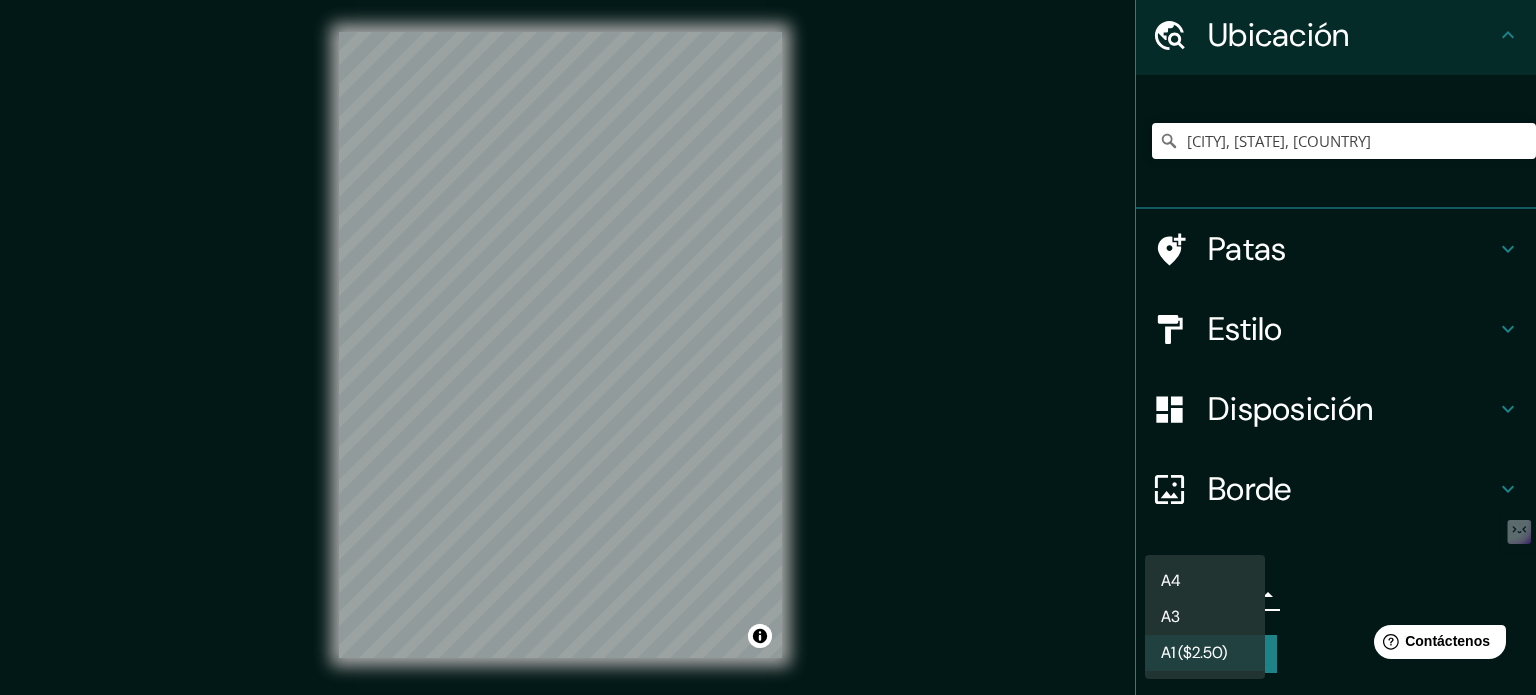 click on "Mappin Ubicación El Alto, La Paz, Bolivia El Alto La Paz, Bolivia Departamento de El Alto Catamarca, Argentina El Alto Salvador Mendoza, Argentina El Alto Piura, Perú El Alto Nuevo México, Estados Unidos Patas Estilo Disposición Borde Elige un borde.  Consejo  : puedes opacar las capas del marco para crear efectos geniales. Ninguno Simple Transparente Elegante Tamaño A1 ($2.50) a3 Crea tu mapa © Mapbox   © OpenStreetMap   Improve this map Si tiene algún problema, sugerencia o inquietud, envíe un correo electrónico a  help@mappin.pro  .   . .
×
Texto original Valora esta traducción Tu opinión servirá para ayudar a mejorar el Traductor de Google A4 A3 A1 ($2.50)" at bounding box center [768, 347] 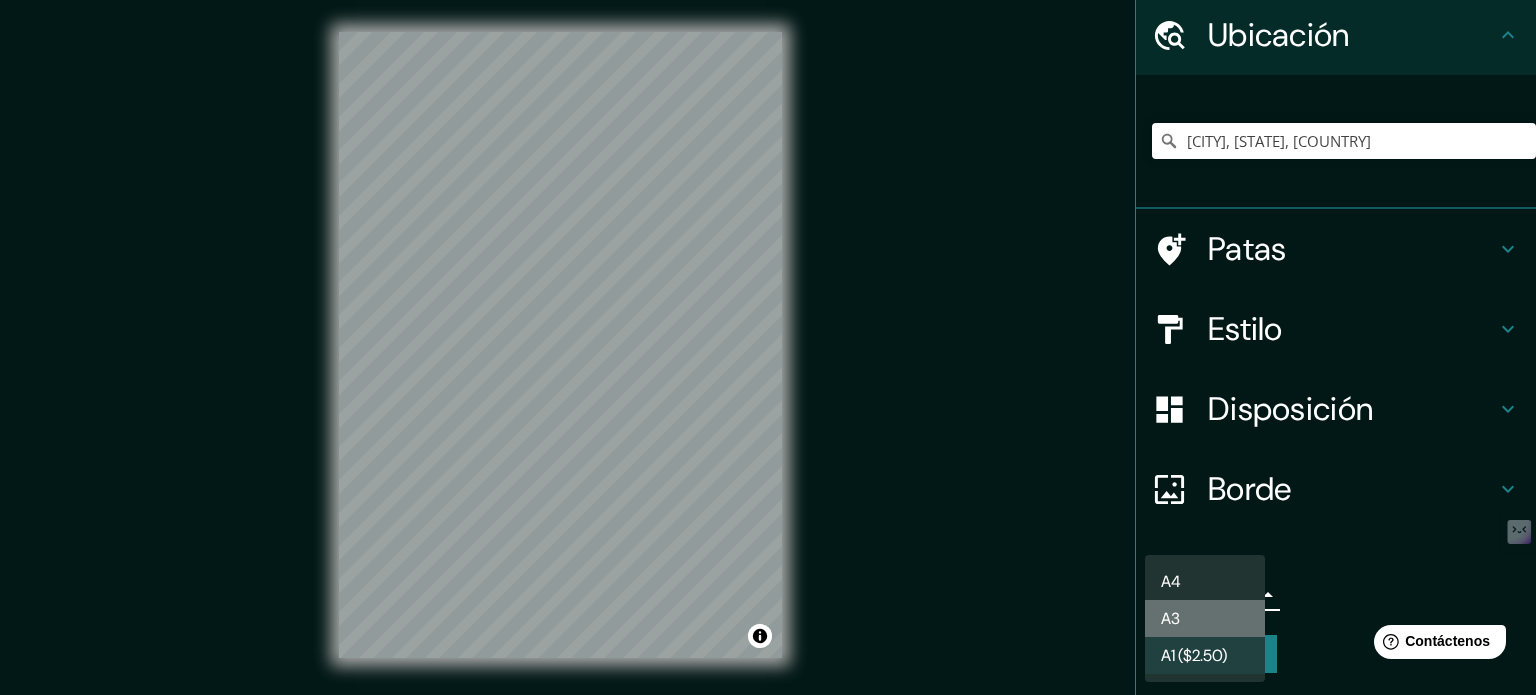 click on "A3" at bounding box center (1205, 618) 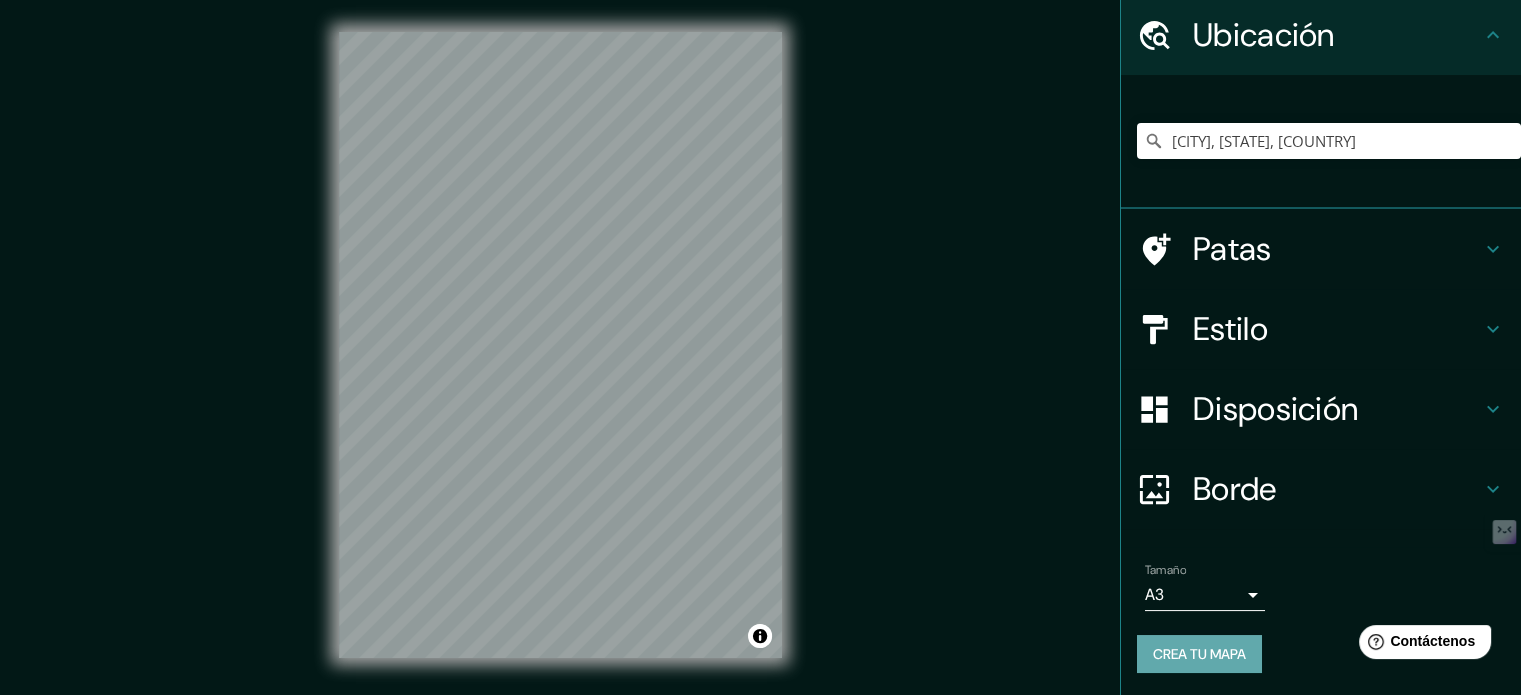 click on "Crea tu mapa" at bounding box center (1199, 654) 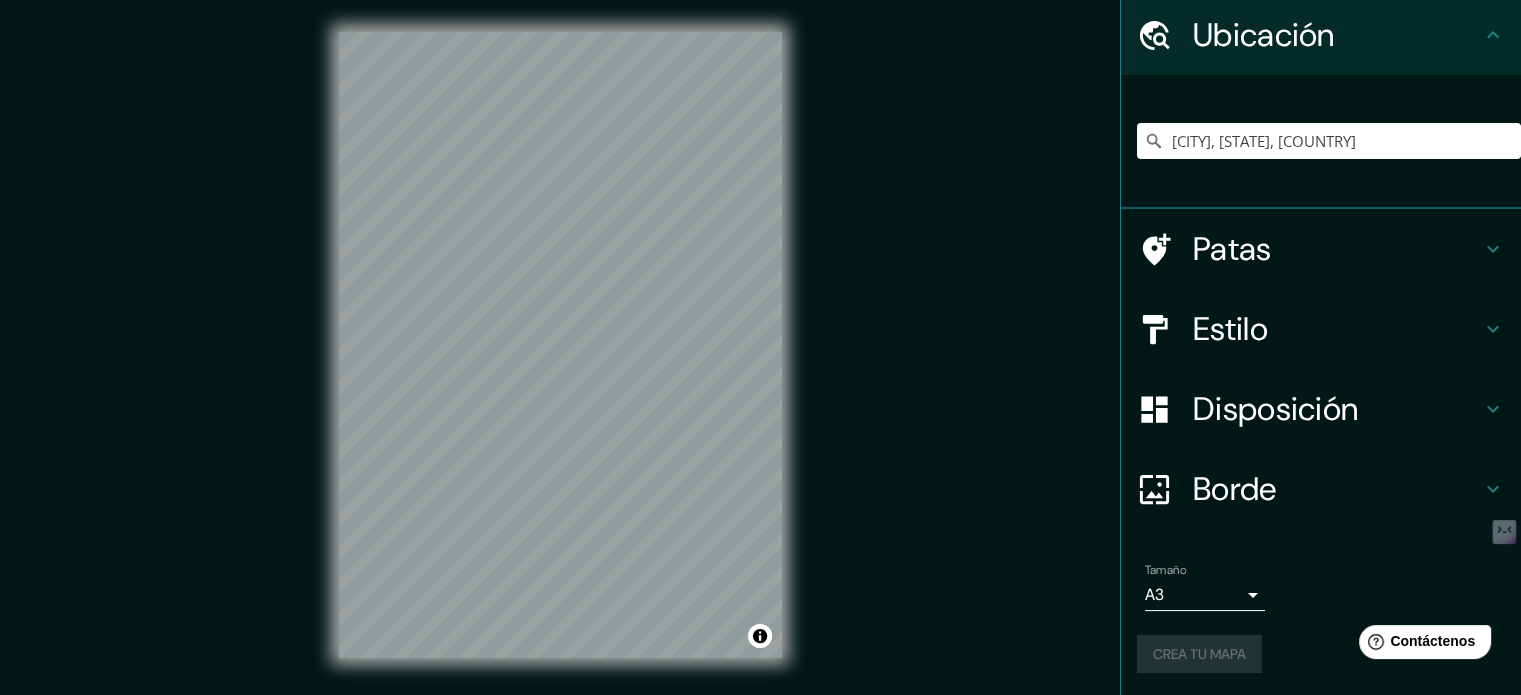 click on "Mappin Ubicación El Alto, La Paz, Bolivia El Alto La Paz, Bolivia Departamento de El Alto Catamarca, Argentina El Alto Salvador Mendoza, Argentina El Alto Piura, Perú El Alto Nuevo México, Estados Unidos Patas Estilo Disposición Borde Elige un borde.  Consejo  : puedes opacar las capas del marco para crear efectos geniales. Ninguno Simple Transparente Elegante Tamaño A3 a4 Crea tu mapa © Mapbox   © OpenStreetMap   Improve this map Si tiene algún problema, sugerencia o inquietud, envíe un correo electrónico a  help@mappin.pro  .   . ." at bounding box center (760, 361) 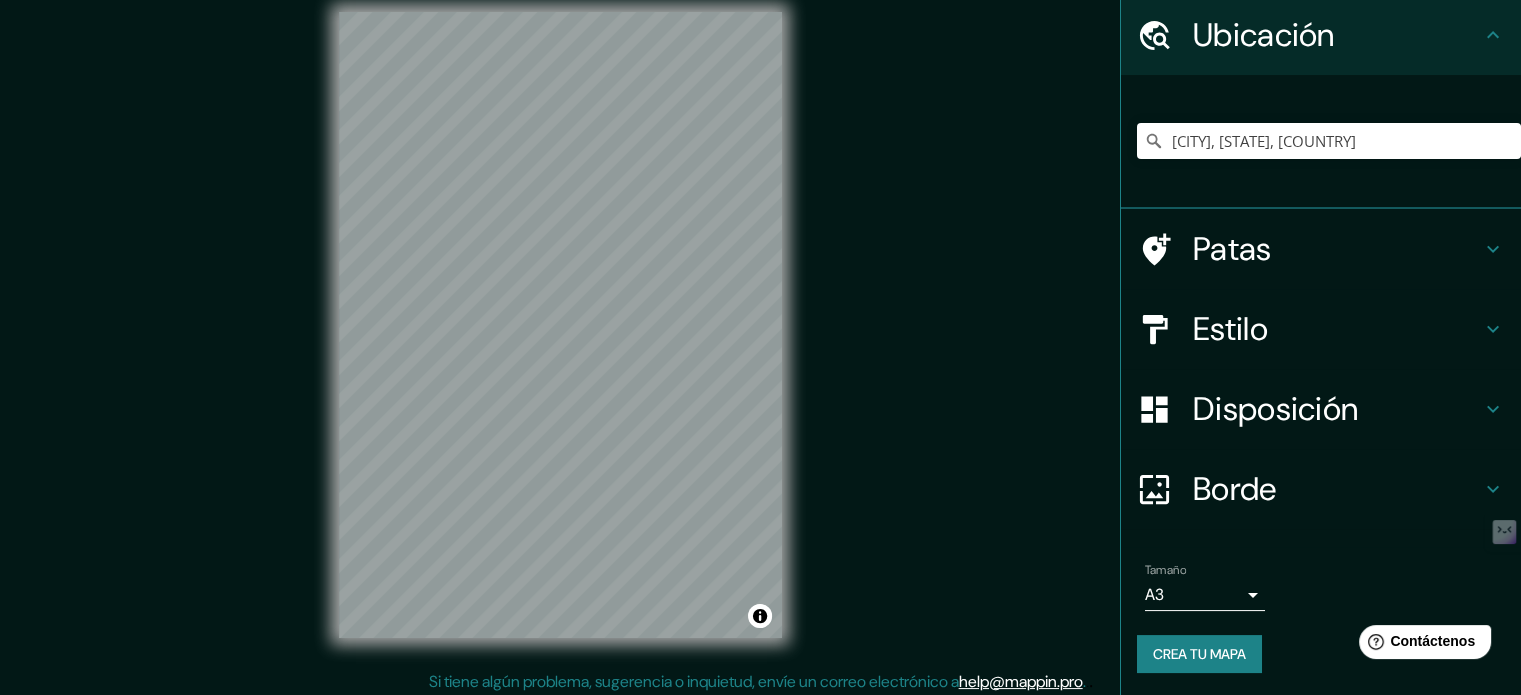 scroll, scrollTop: 26, scrollLeft: 0, axis: vertical 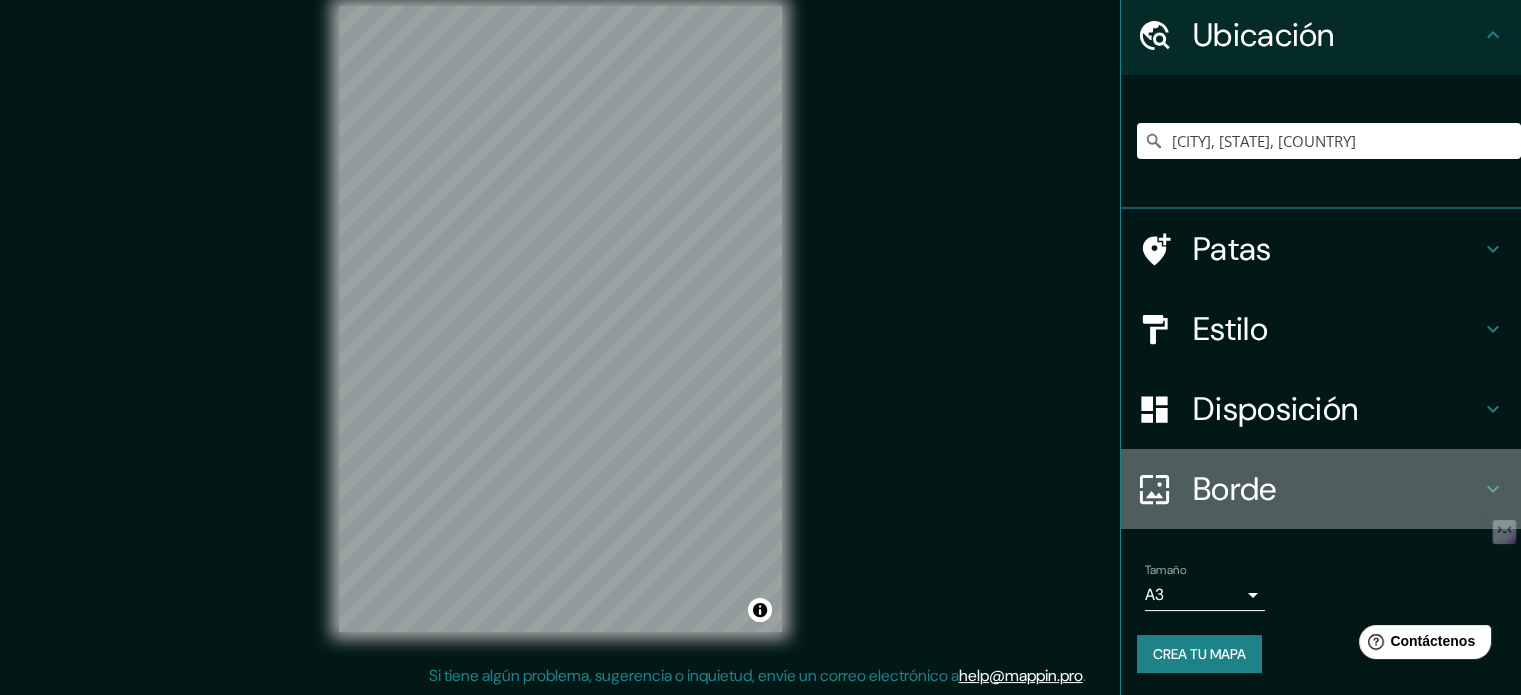 click on "Borde" at bounding box center (1264, 35) 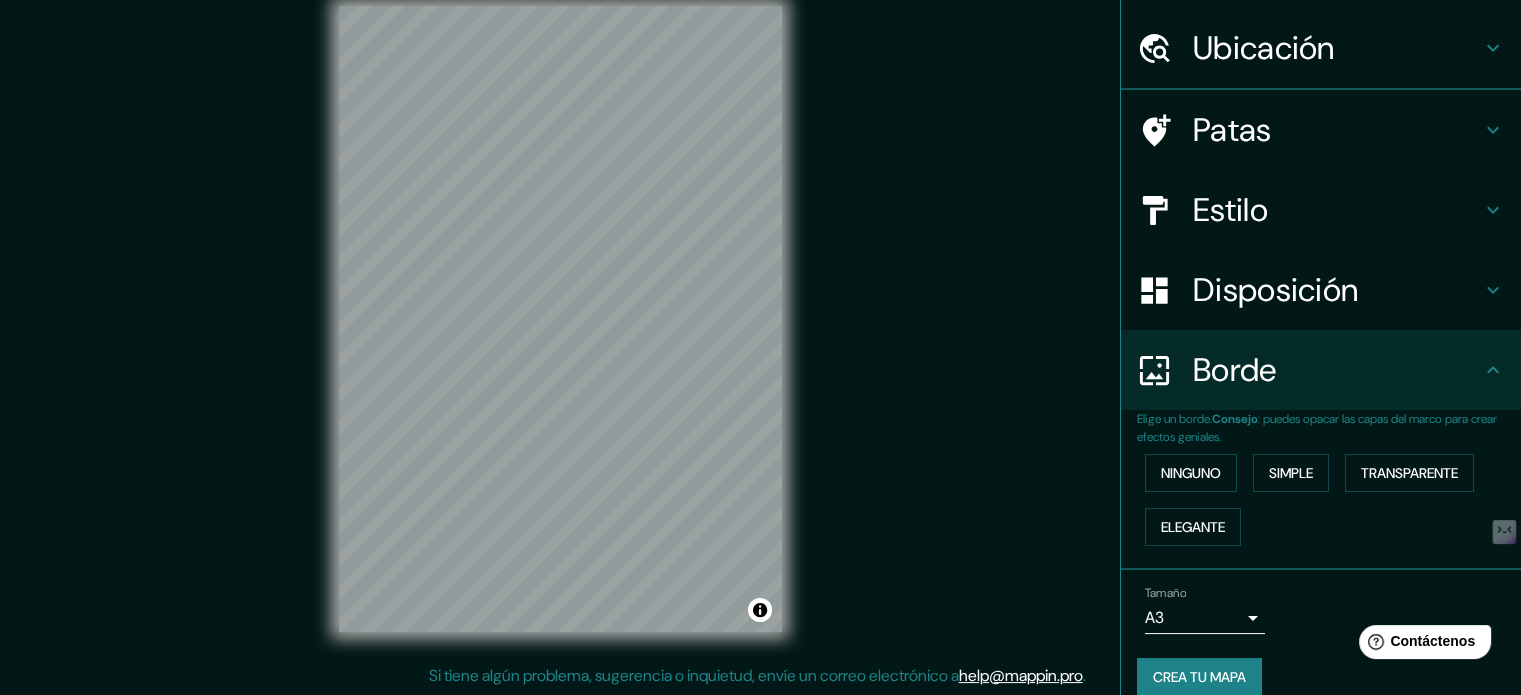 scroll, scrollTop: 69, scrollLeft: 0, axis: vertical 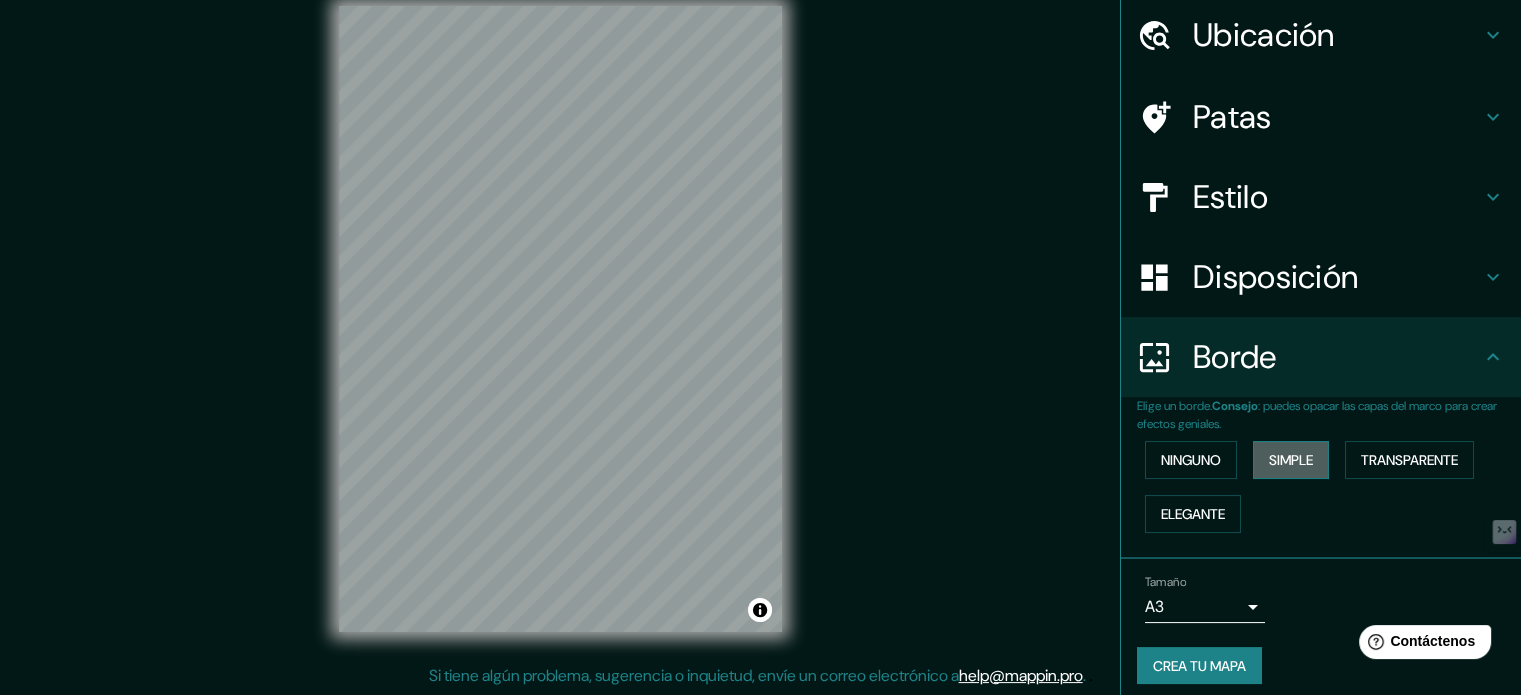 click on "Simple" at bounding box center [1191, 460] 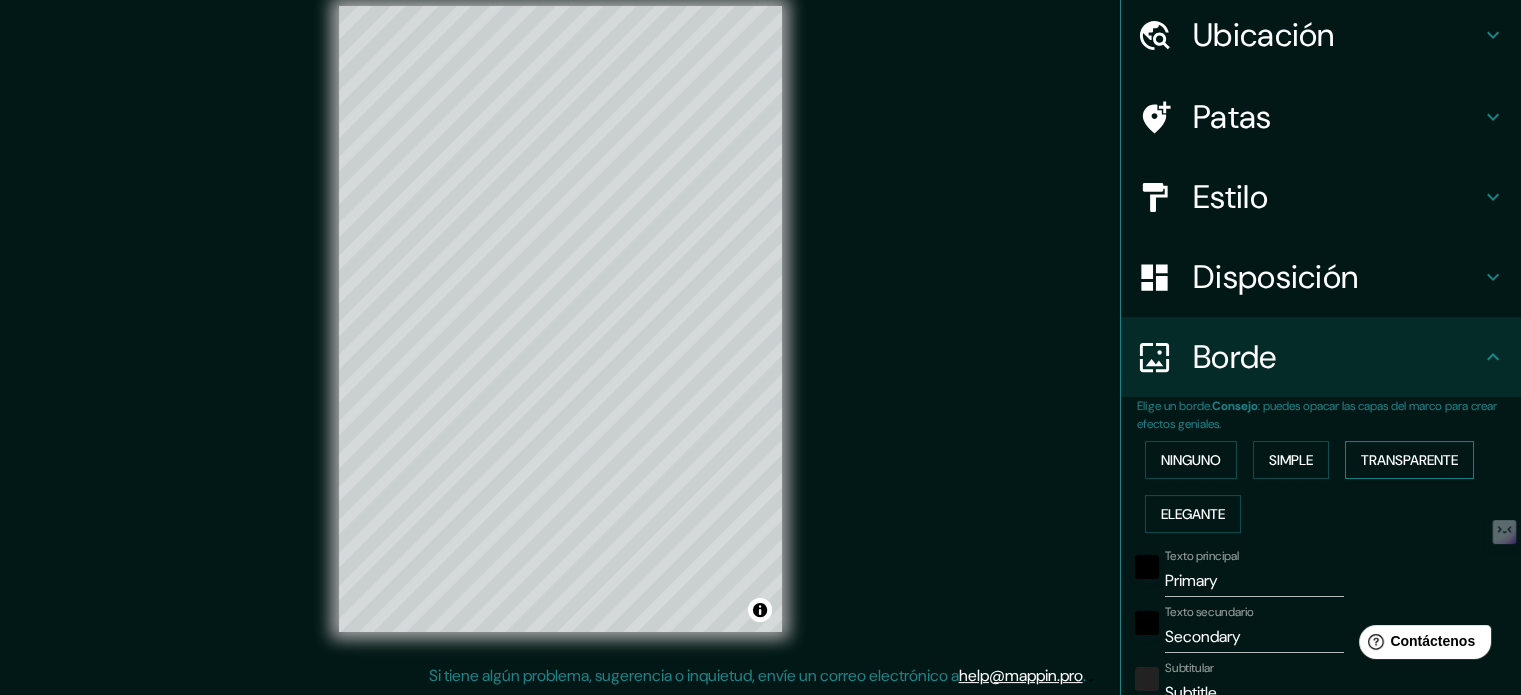 click on "Transparente" at bounding box center (1191, 460) 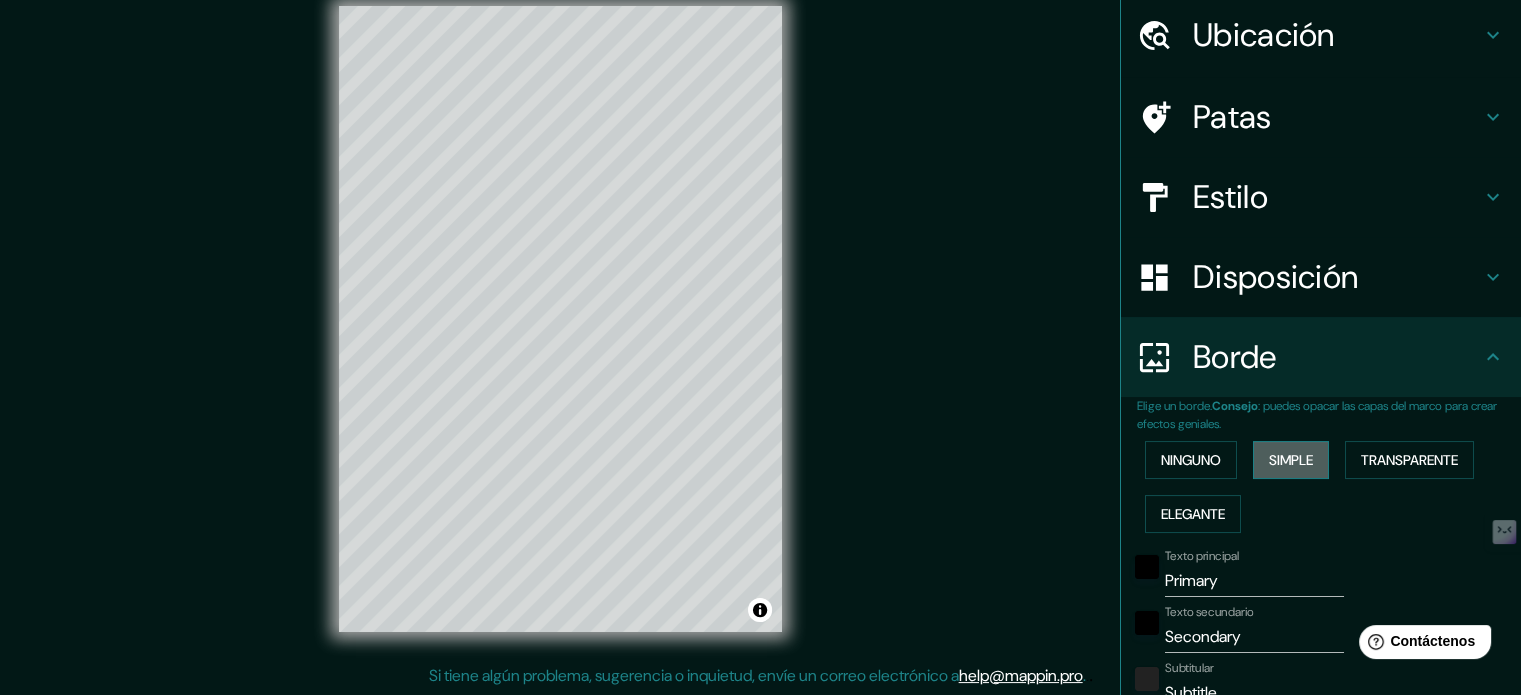 click on "Simple" at bounding box center [1291, 460] 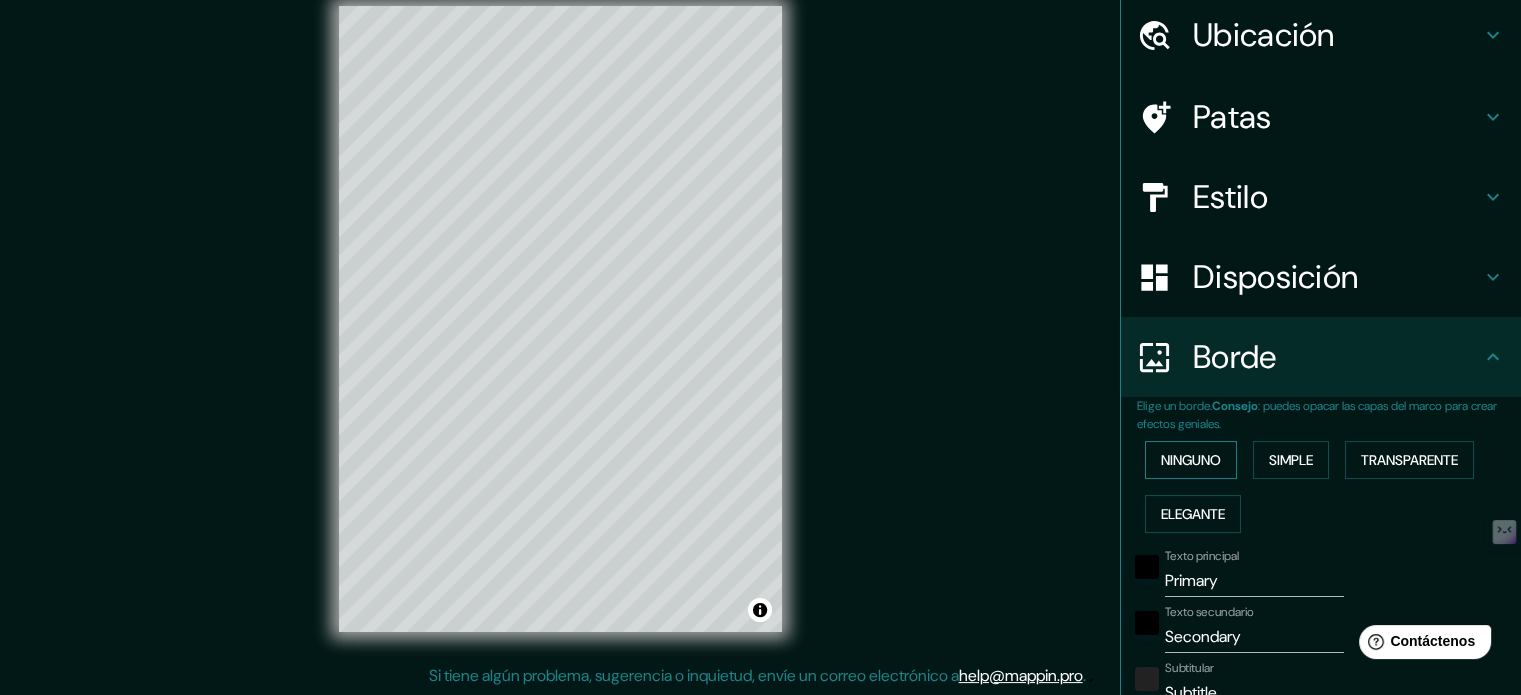 click on "Ninguno" at bounding box center (1191, 460) 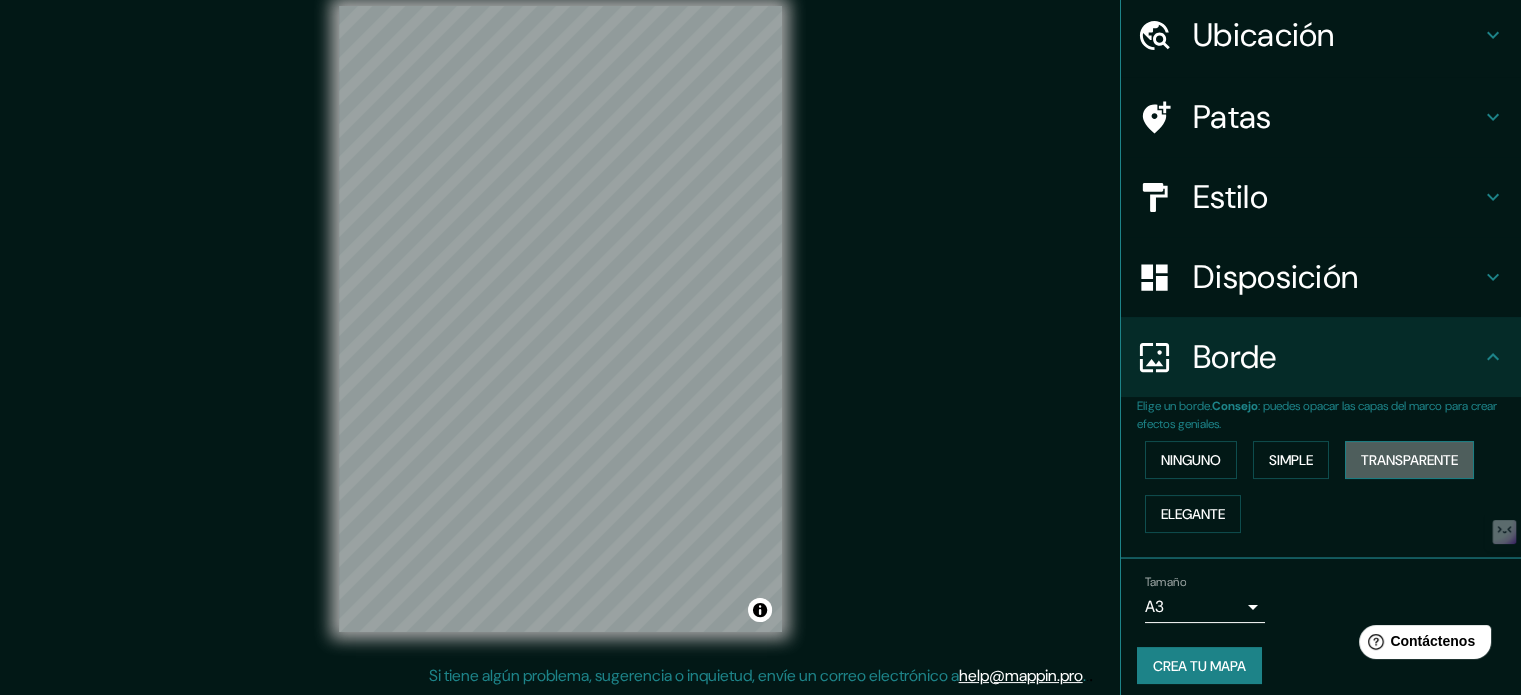 click on "Transparente" at bounding box center [1191, 460] 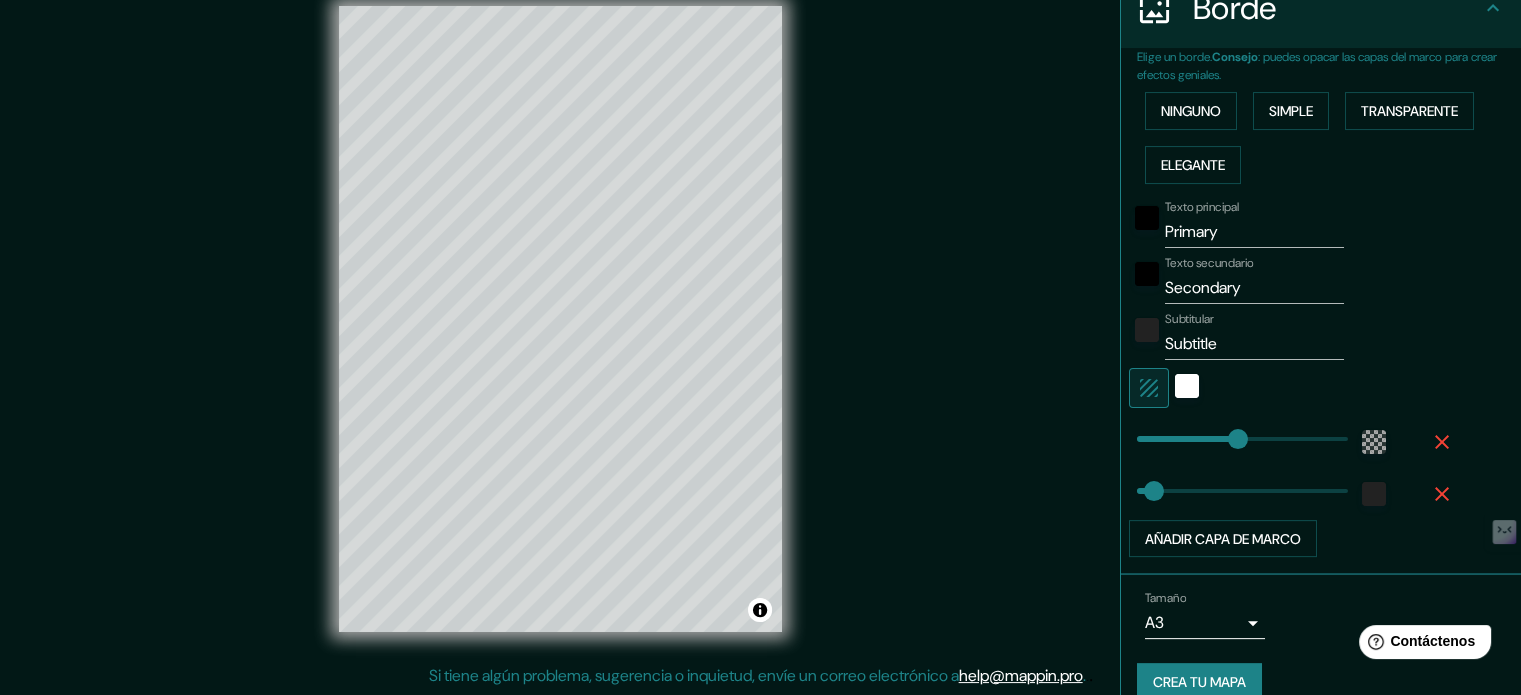 scroll, scrollTop: 444, scrollLeft: 0, axis: vertical 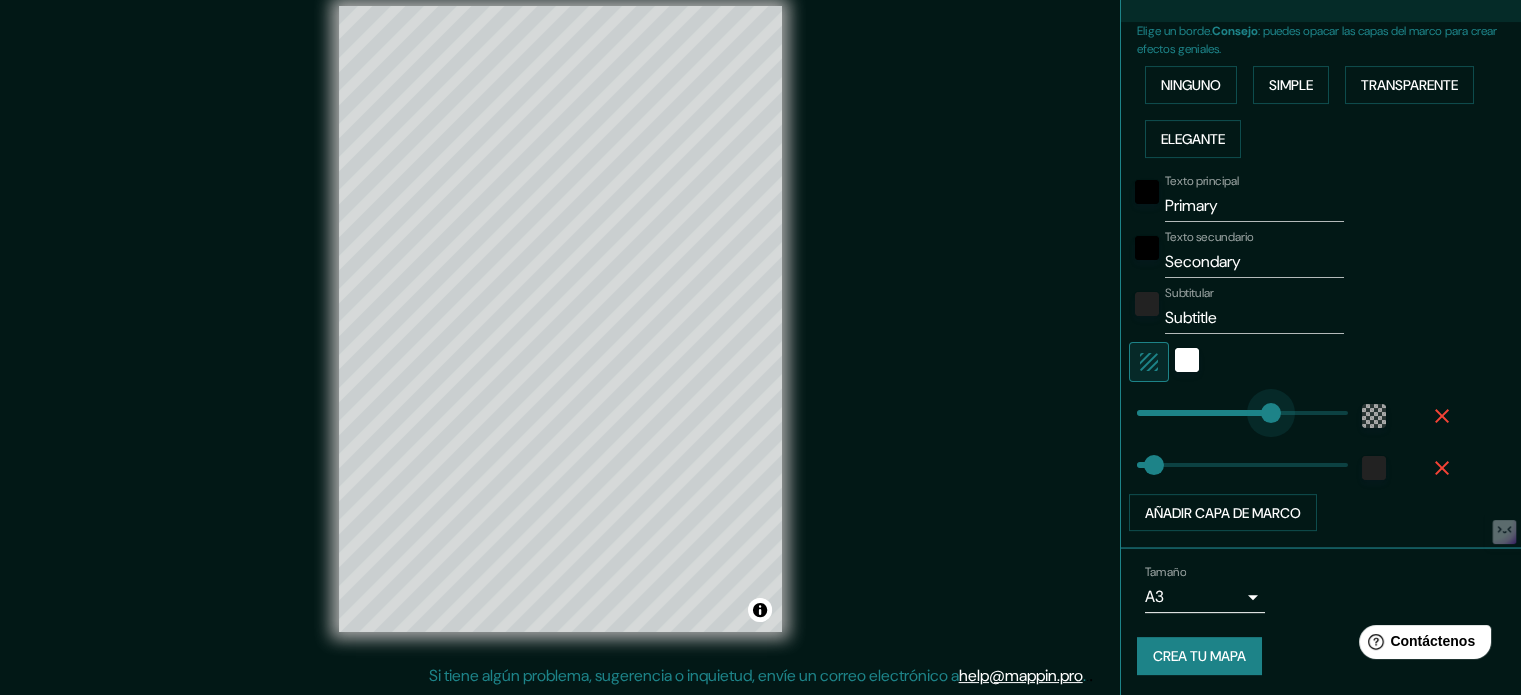 drag, startPoint x: 1216, startPoint y: 412, endPoint x: 1255, endPoint y: 422, distance: 40.261642 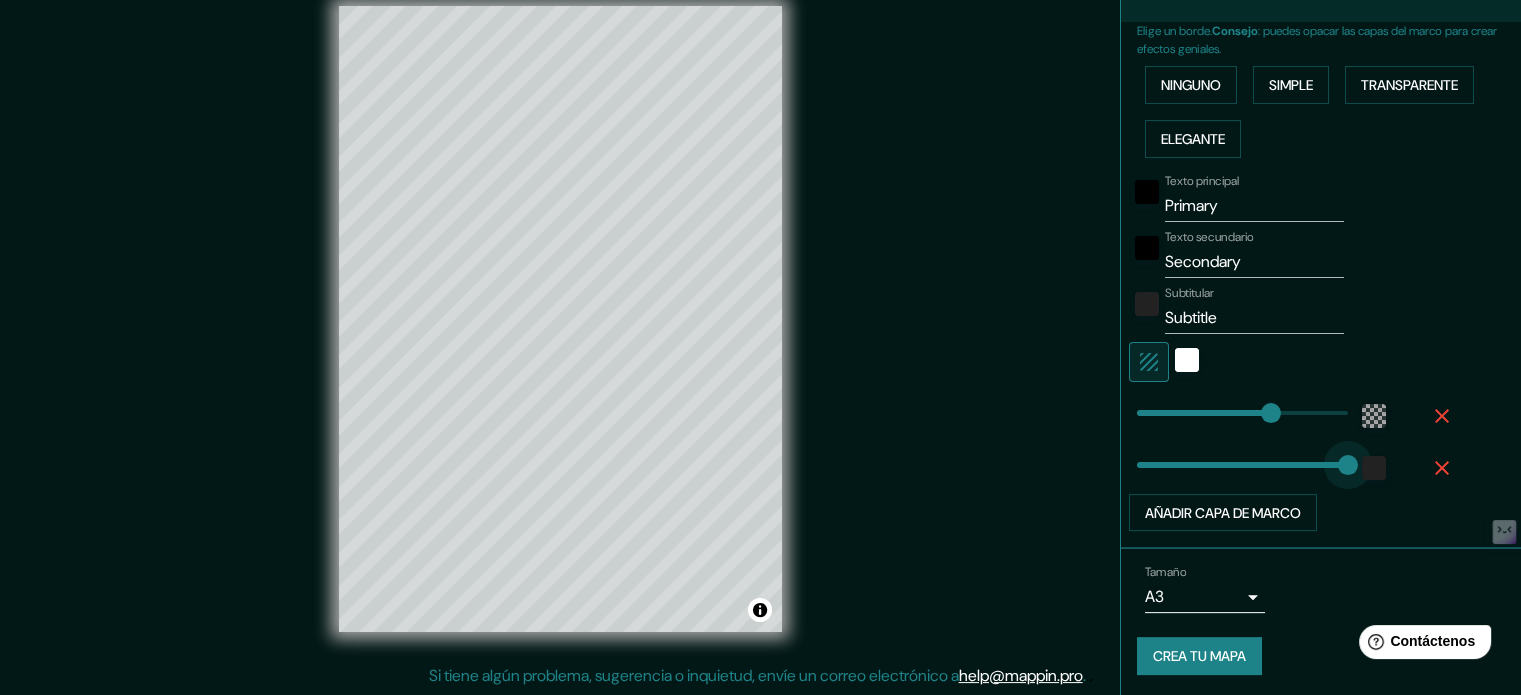 drag, startPoint x: 1168, startPoint y: 467, endPoint x: 1335, endPoint y: 470, distance: 167.02695 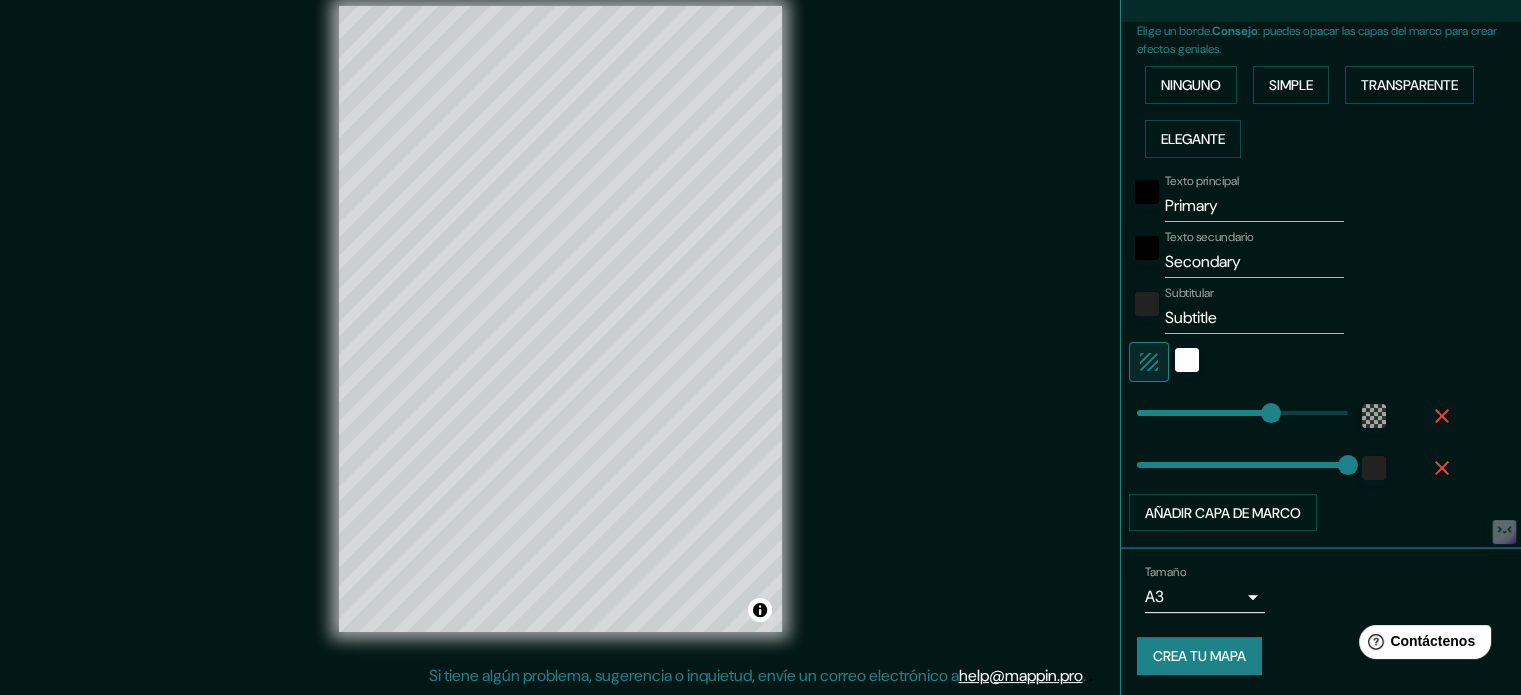 drag, startPoint x: 1132, startPoint y: 357, endPoint x: 1153, endPoint y: 359, distance: 21.095022 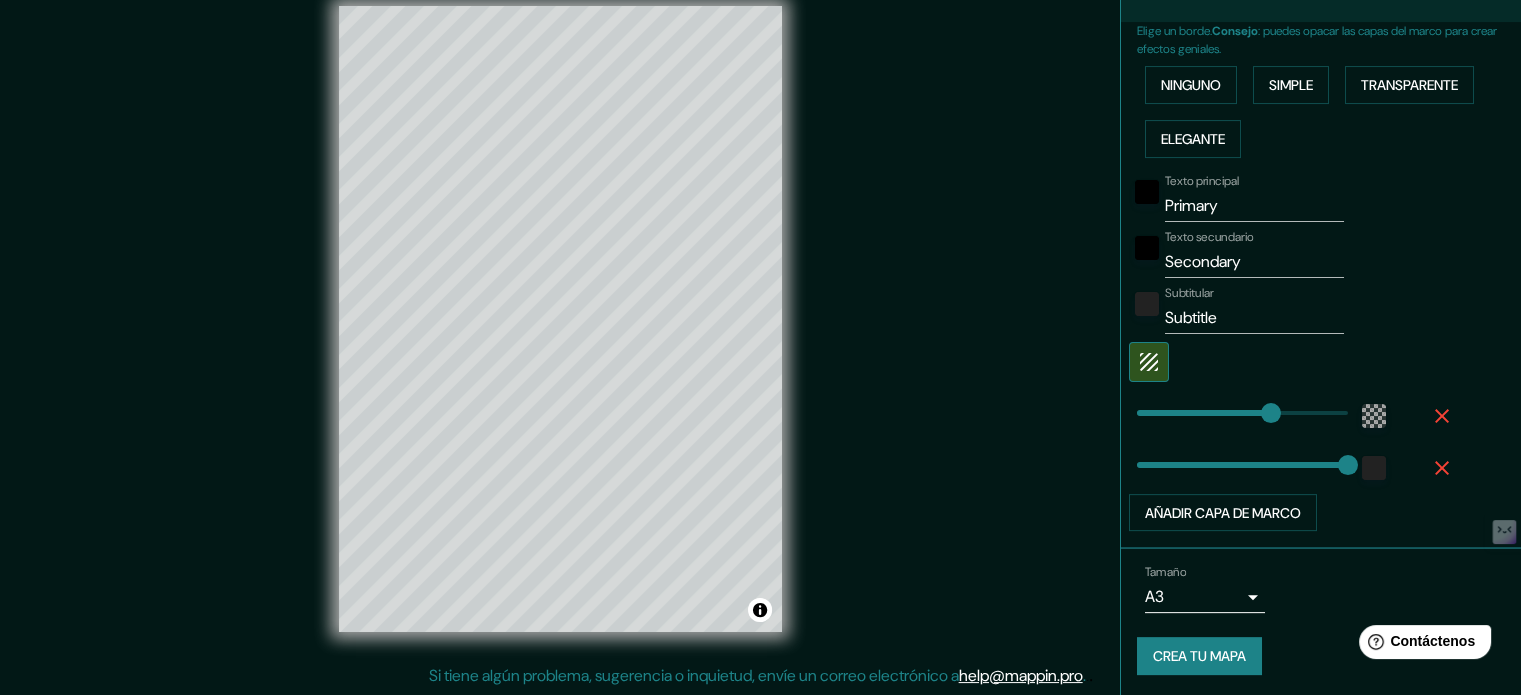 click at bounding box center (1293, 362) 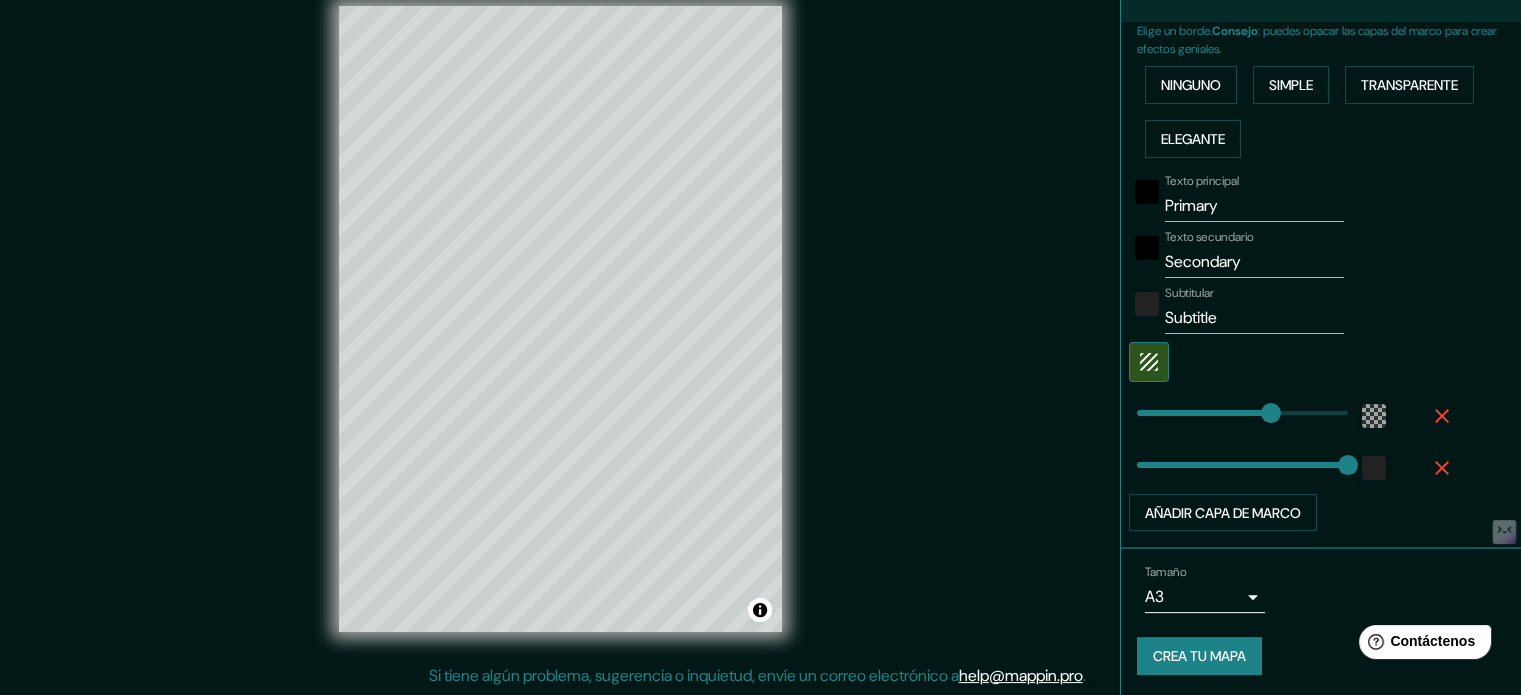 click on "Crea tu mapa" at bounding box center [1199, 656] 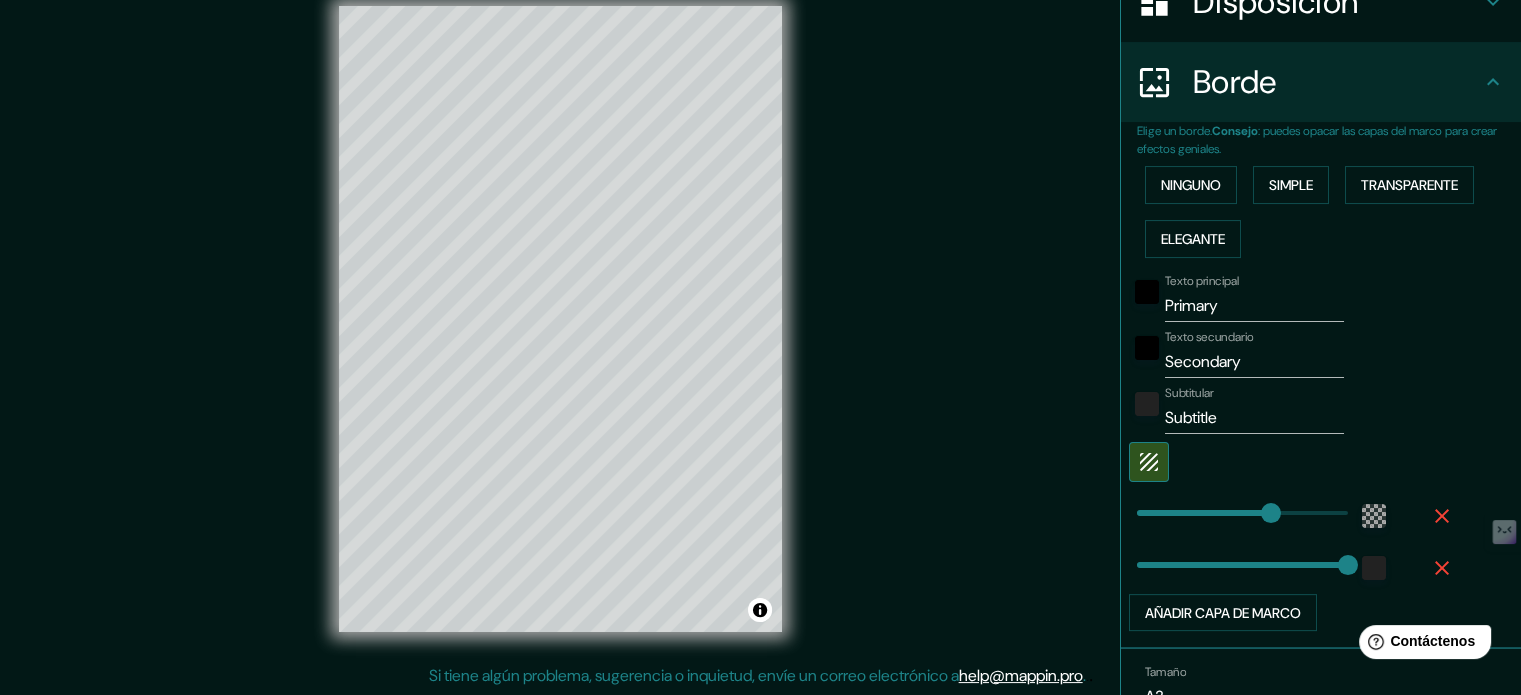 scroll, scrollTop: 276, scrollLeft: 0, axis: vertical 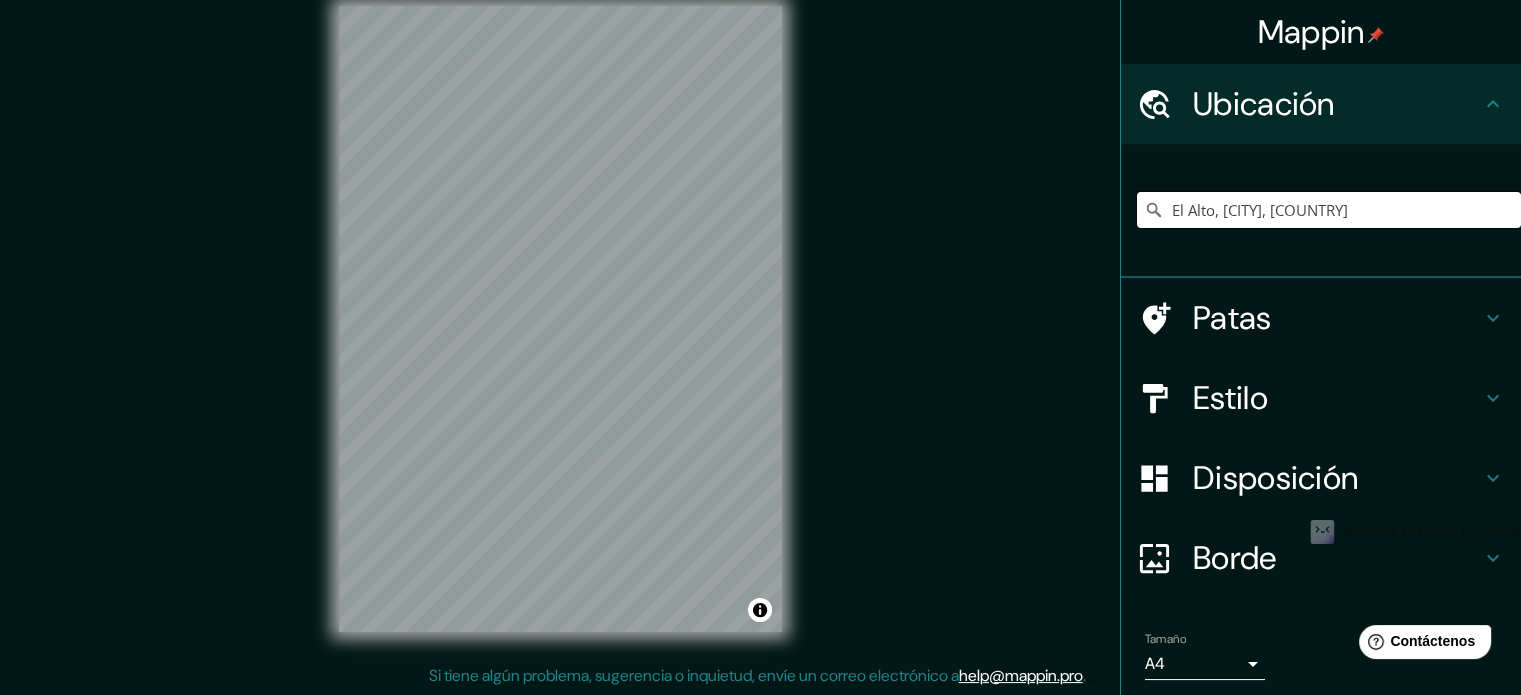 click on "El Alto, [CITY], [COUNTRY]" at bounding box center (1329, 210) 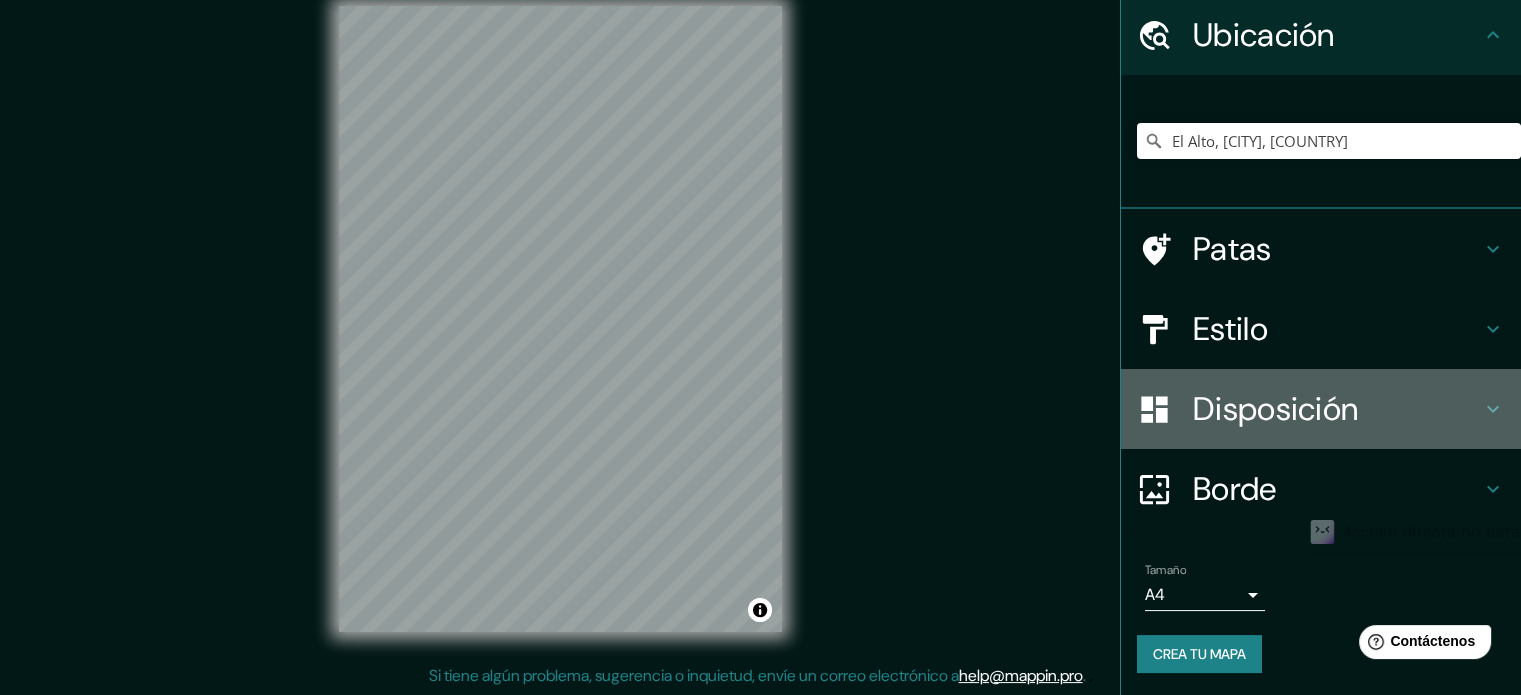 click on "Disposición" at bounding box center (1264, 35) 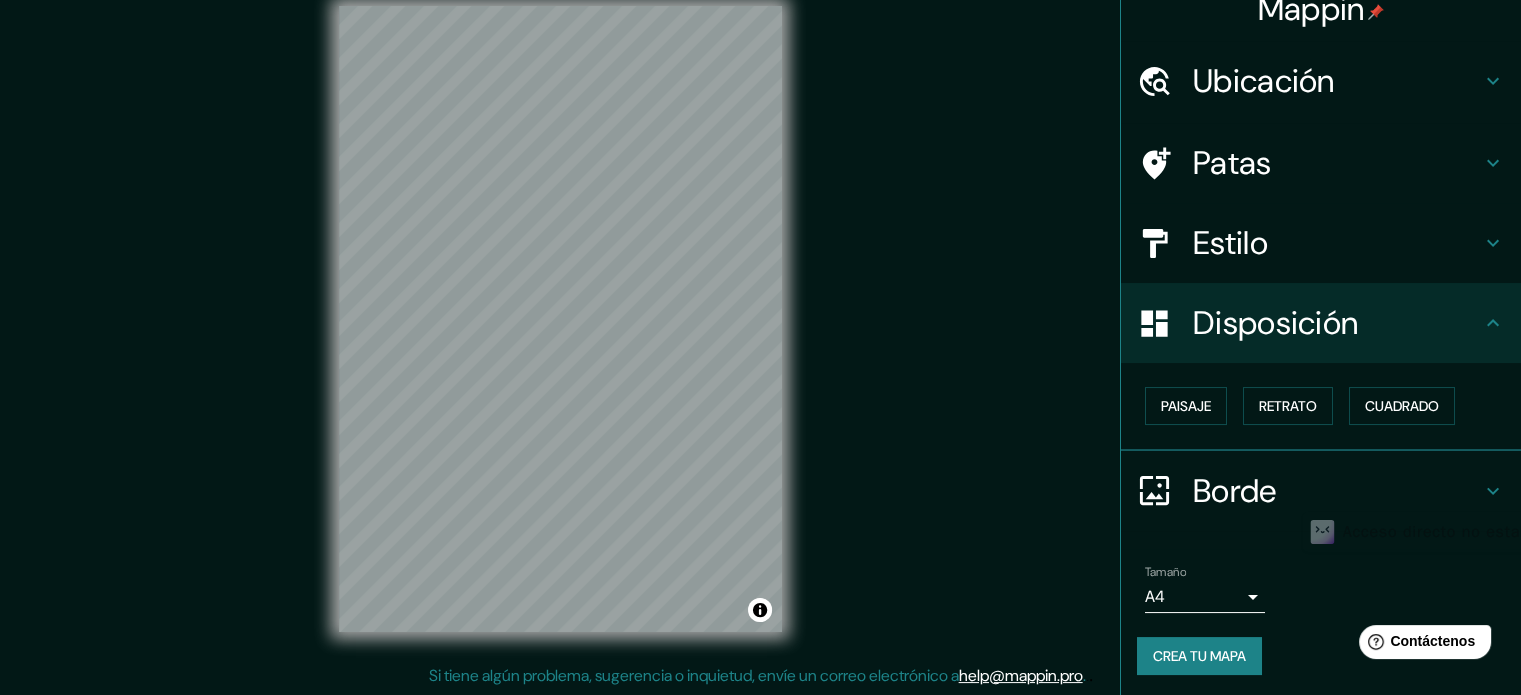 scroll, scrollTop: 24, scrollLeft: 0, axis: vertical 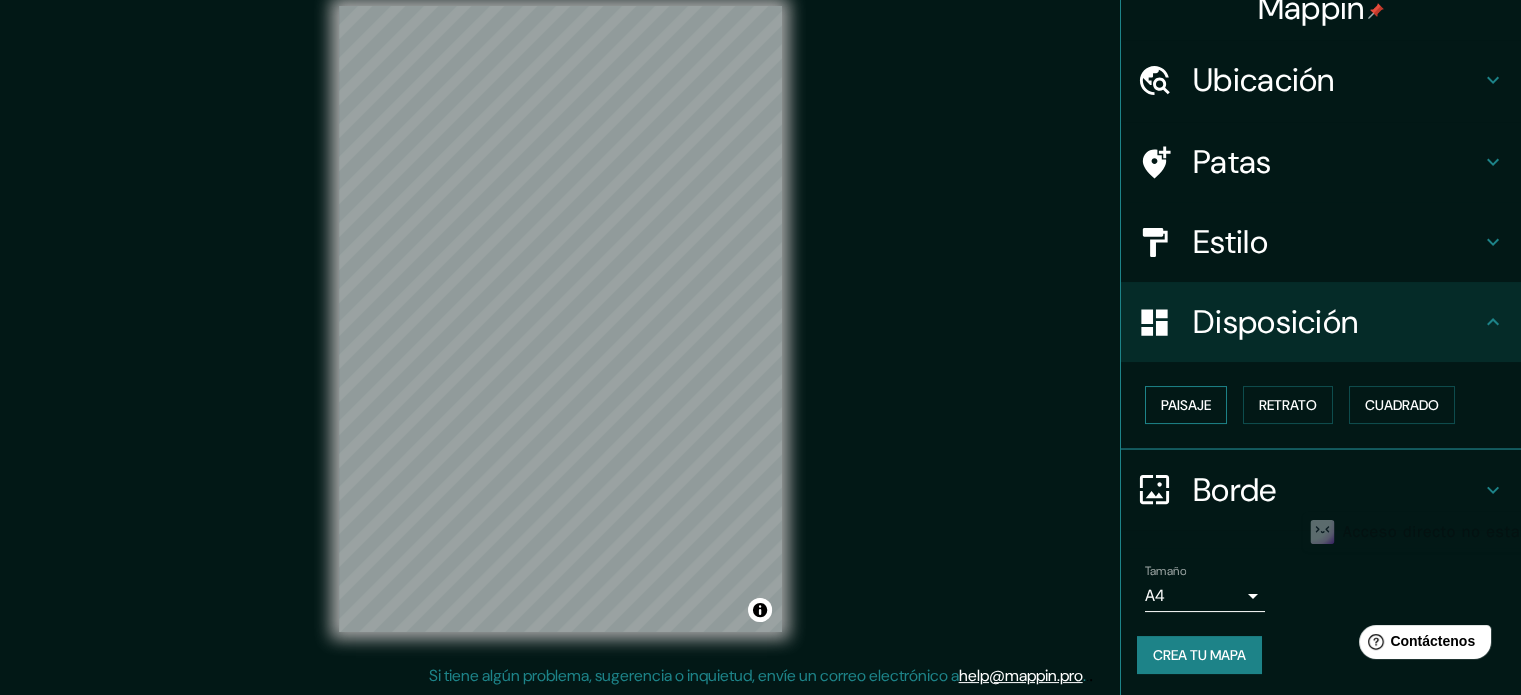 click on "Paisaje" at bounding box center (1186, 405) 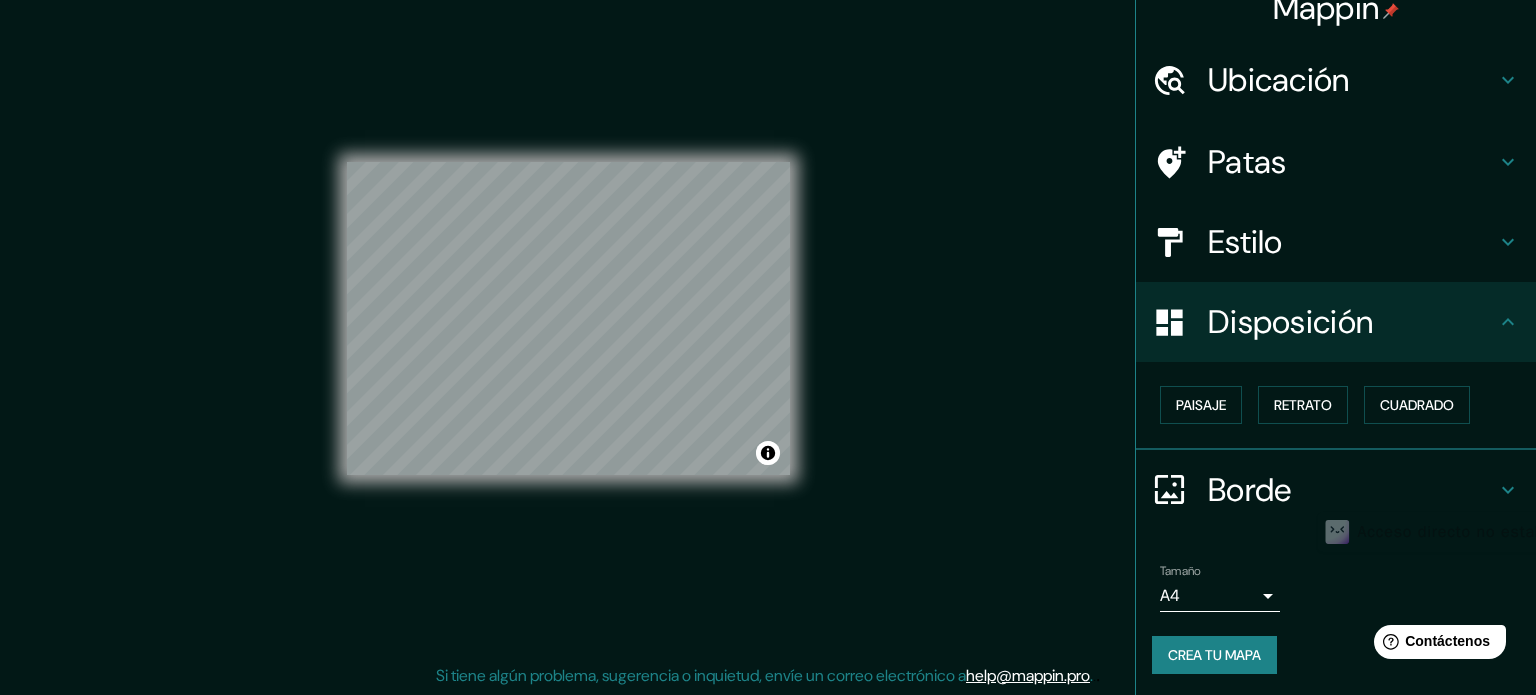 click on "Mappin Ubicación El Alto, La Paz, Bolivia El Alto La Paz, Bolivia Avenida El Alto El Alto, La Paz, Bolivia Avenida La Paz El Alto, La Paz, Bolivia Calle Bolivia El Alto, La Paz, Bolivia Calle Bolivia La Paz, La Paz, Bolivia Patas Estilo Disposición Paisaje Retrato Cuadrado Borde Elige un borde.  Consejo  : puedes opacar las capas del marco para crear efectos geniales. Ninguno Simple Transparente Elegante Tamaño A4 single Crea tu mapa © Mapbox   © OpenStreetMap   Improve this map Si tiene algún problema, sugerencia o inquietud, envíe un correo electrónico a  help@mappin.pro  .   . . Texto original Valora esta traducción Tu opinión servirá para ayudar a mejorar el Traductor de Google
×" at bounding box center [768, 321] 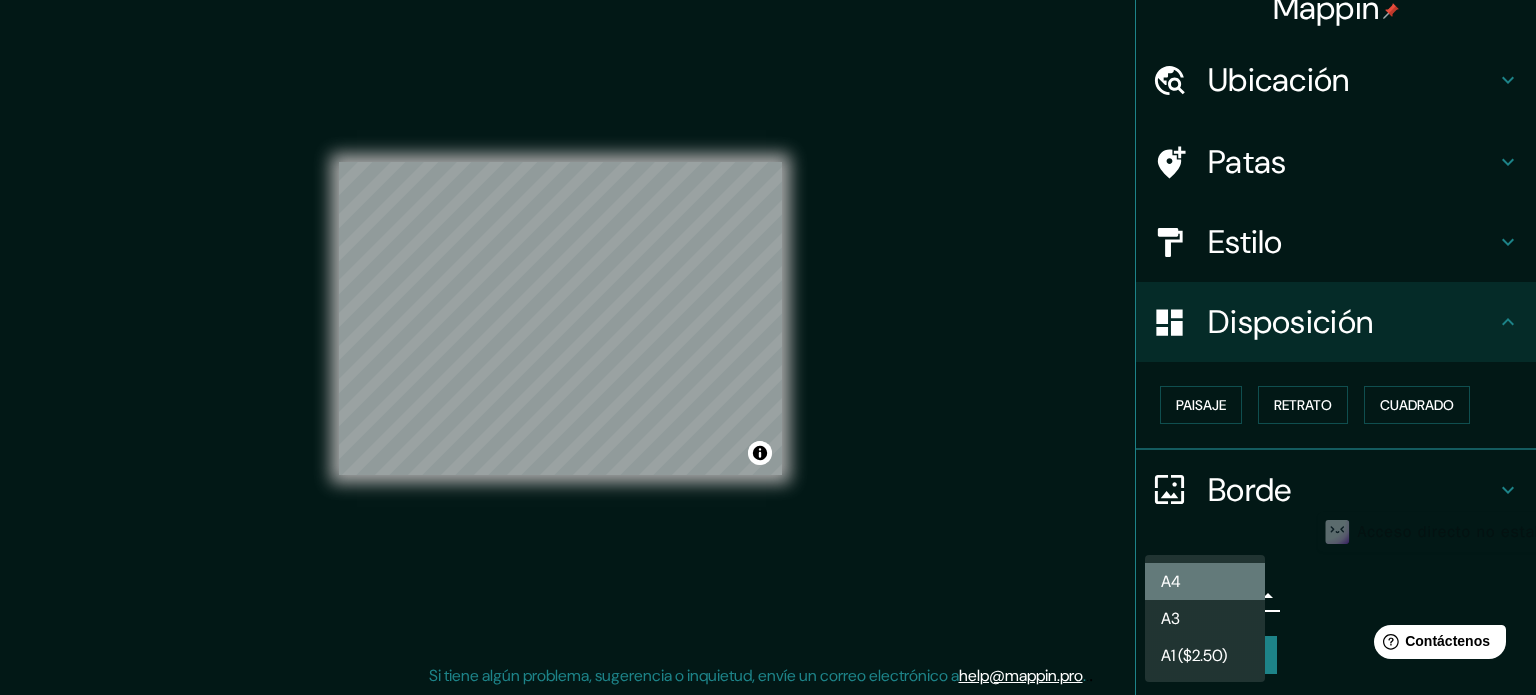 click on "A4" at bounding box center (1205, 581) 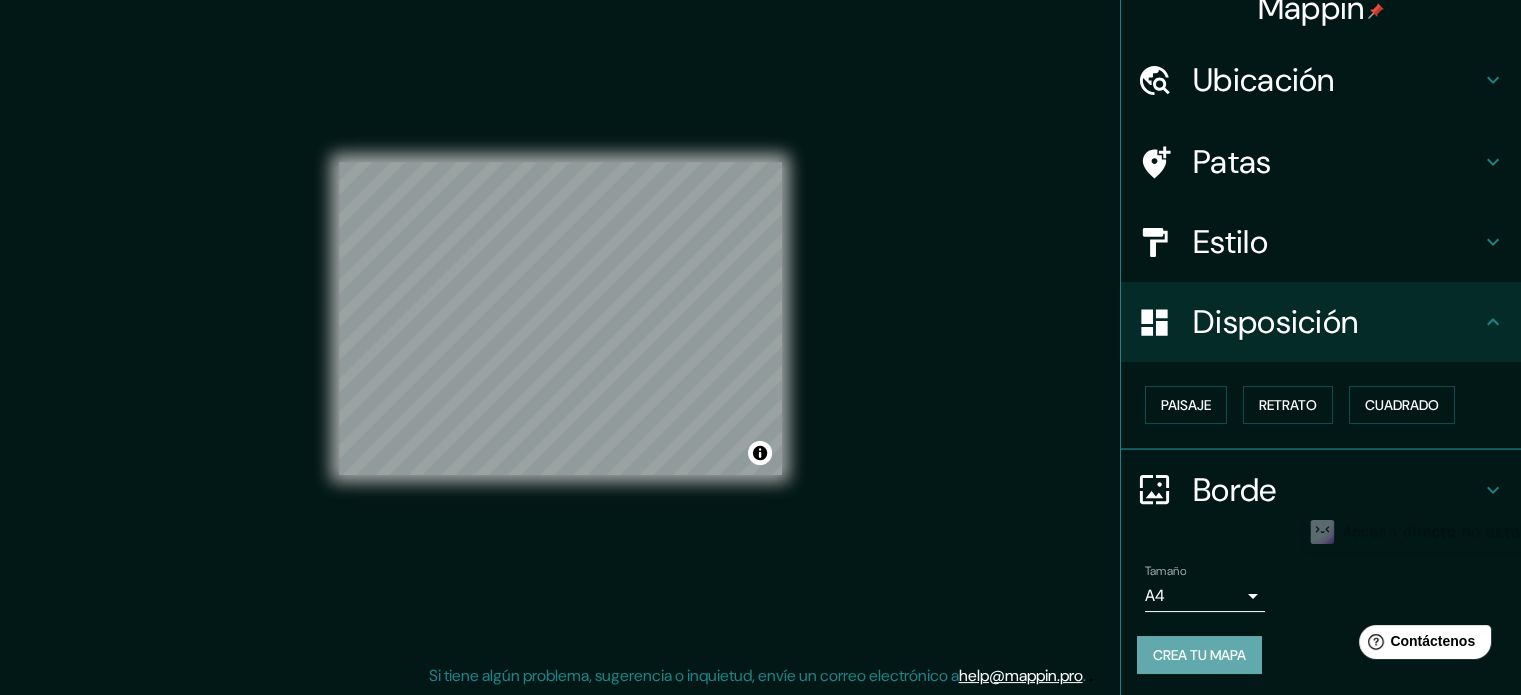 click on "Crea tu mapa" at bounding box center [1199, 655] 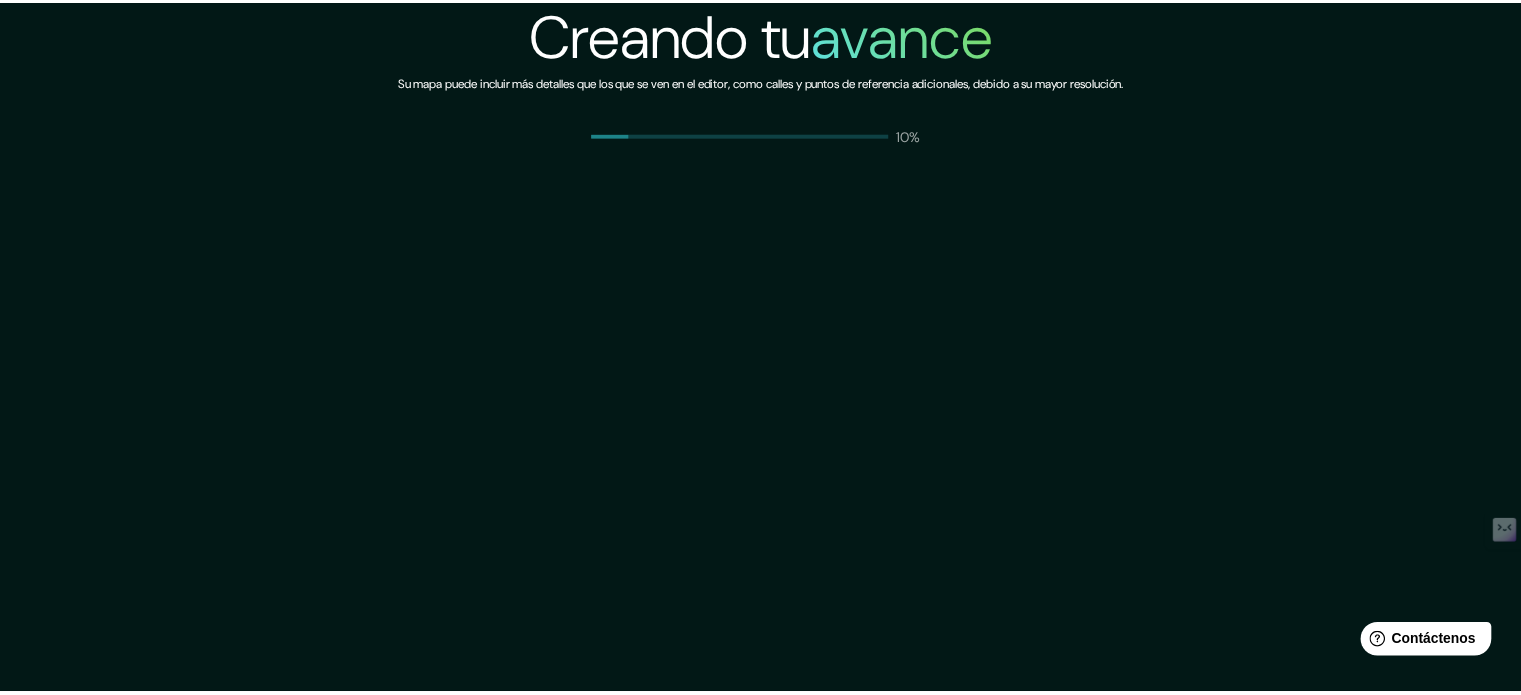 scroll, scrollTop: 0, scrollLeft: 0, axis: both 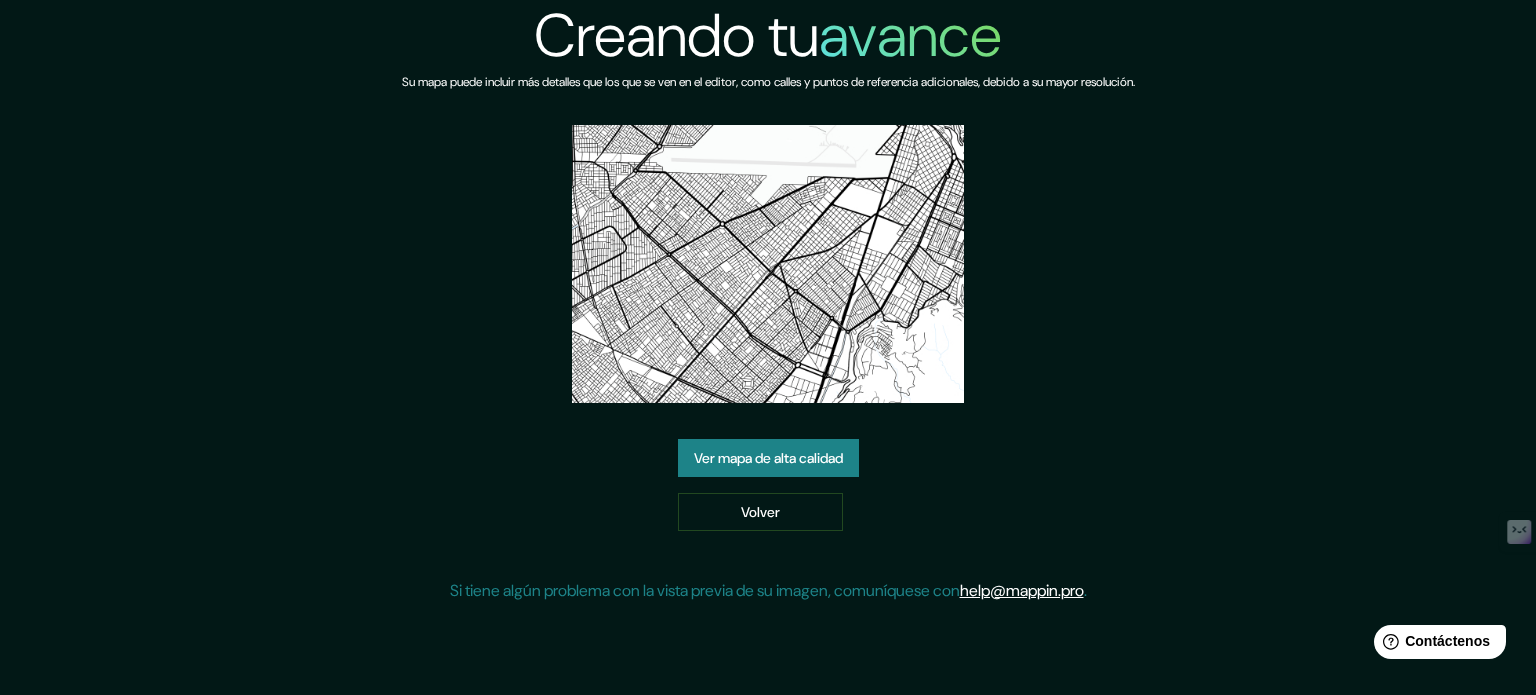 click on "Ver mapa de alta calidad" at bounding box center (768, 458) 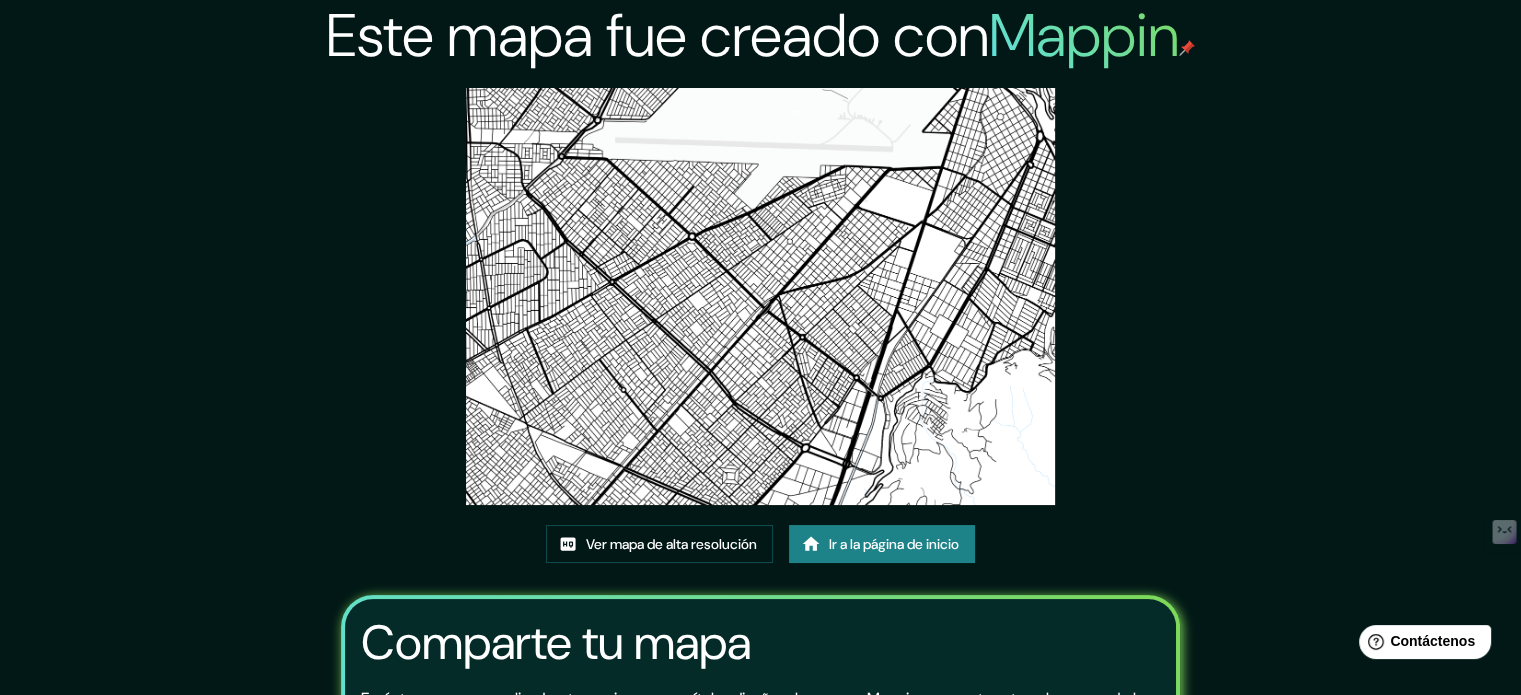 scroll, scrollTop: 200, scrollLeft: 0, axis: vertical 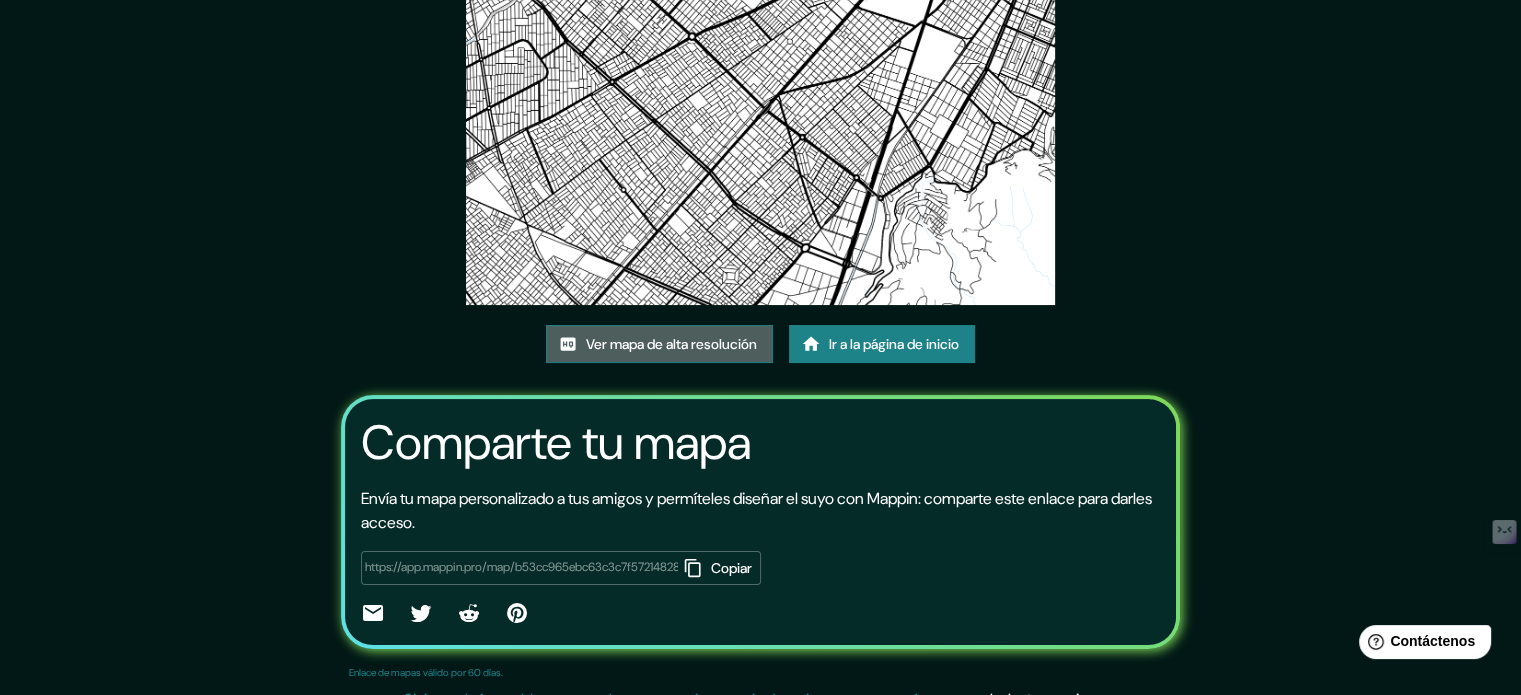 click on "Ver mapa de alta resolución" at bounding box center (671, 344) 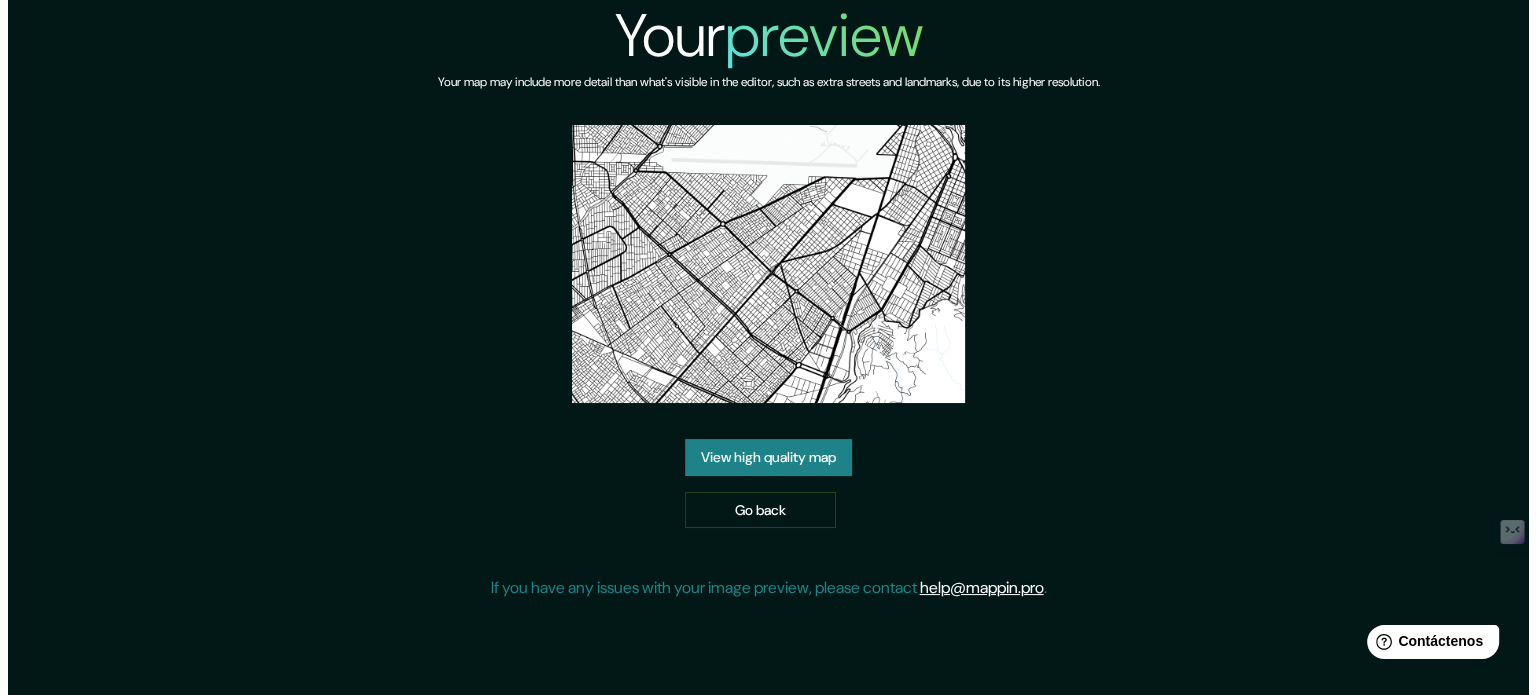 scroll, scrollTop: 0, scrollLeft: 0, axis: both 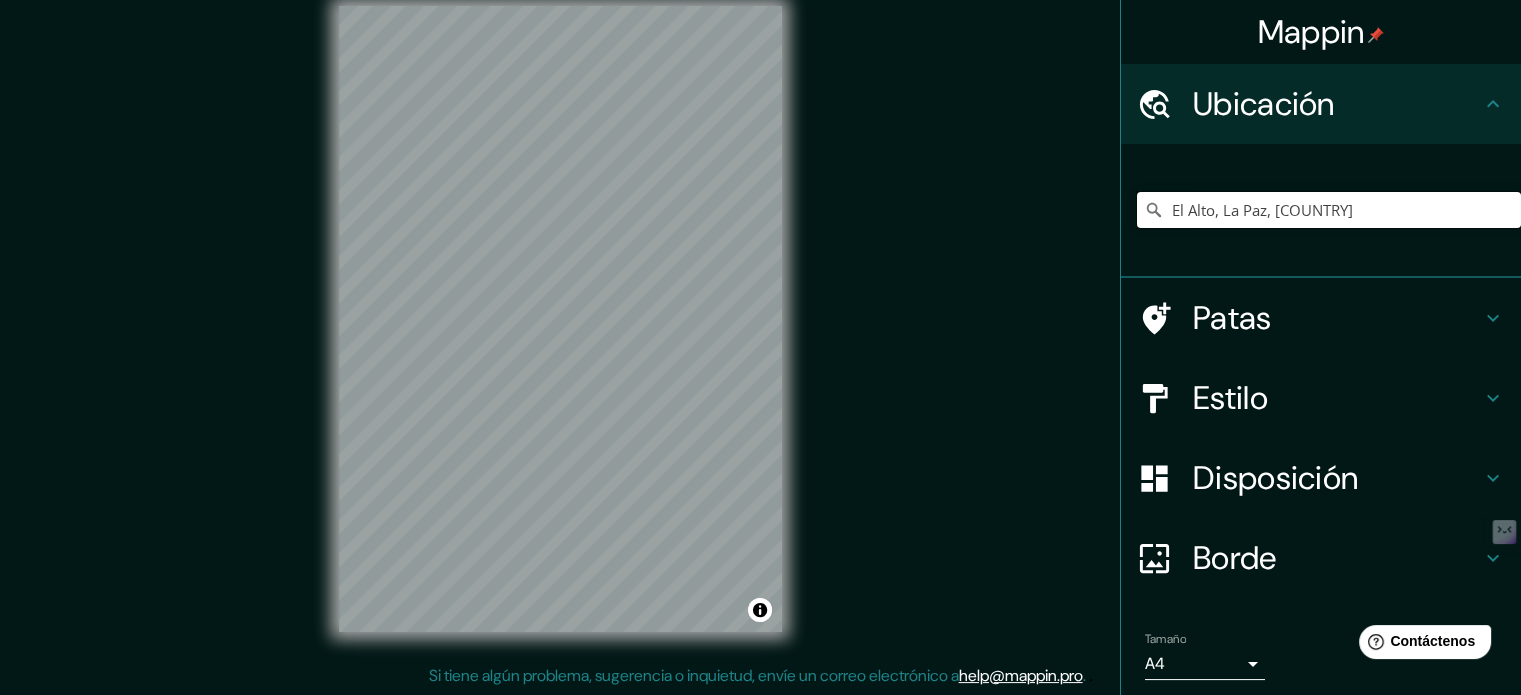 click on "El Alto, La Paz, Bolivia" at bounding box center [1329, 210] 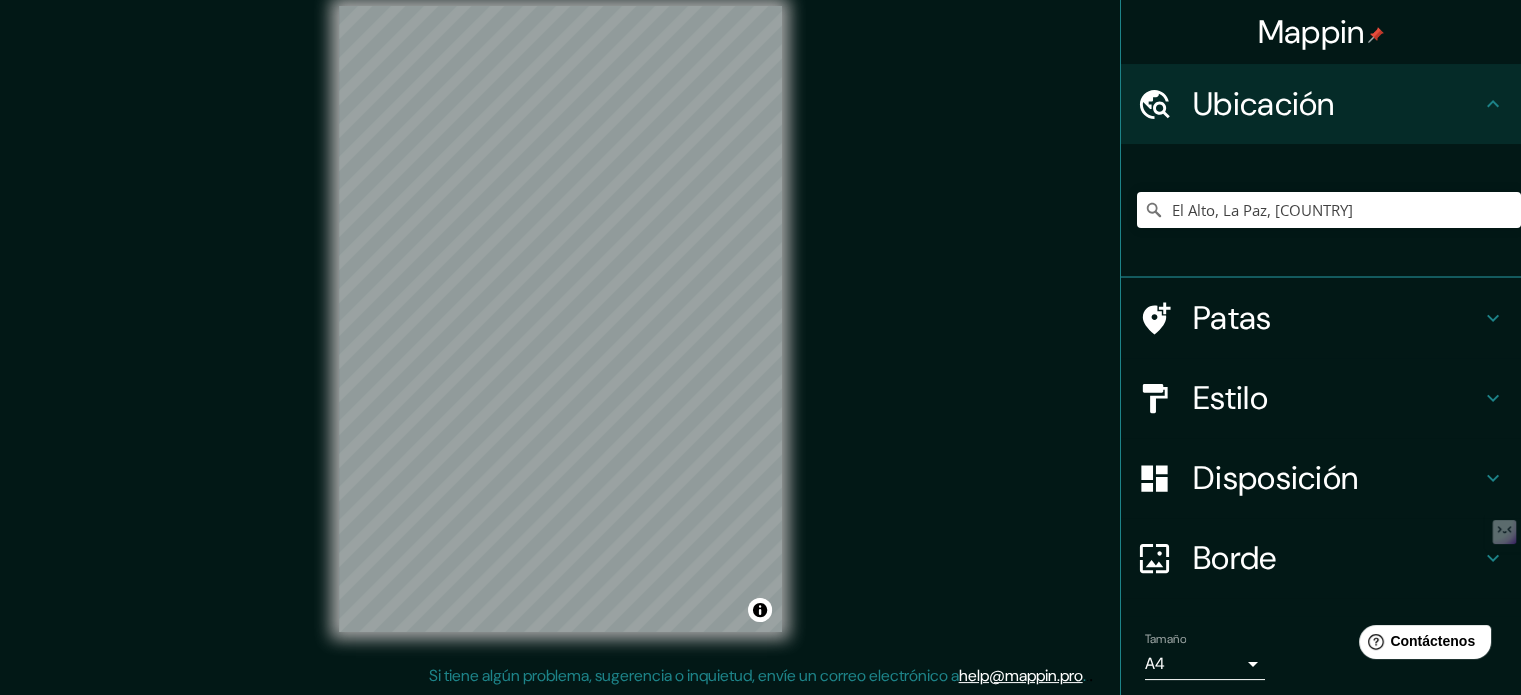 click on "Disposición" at bounding box center [1337, 104] 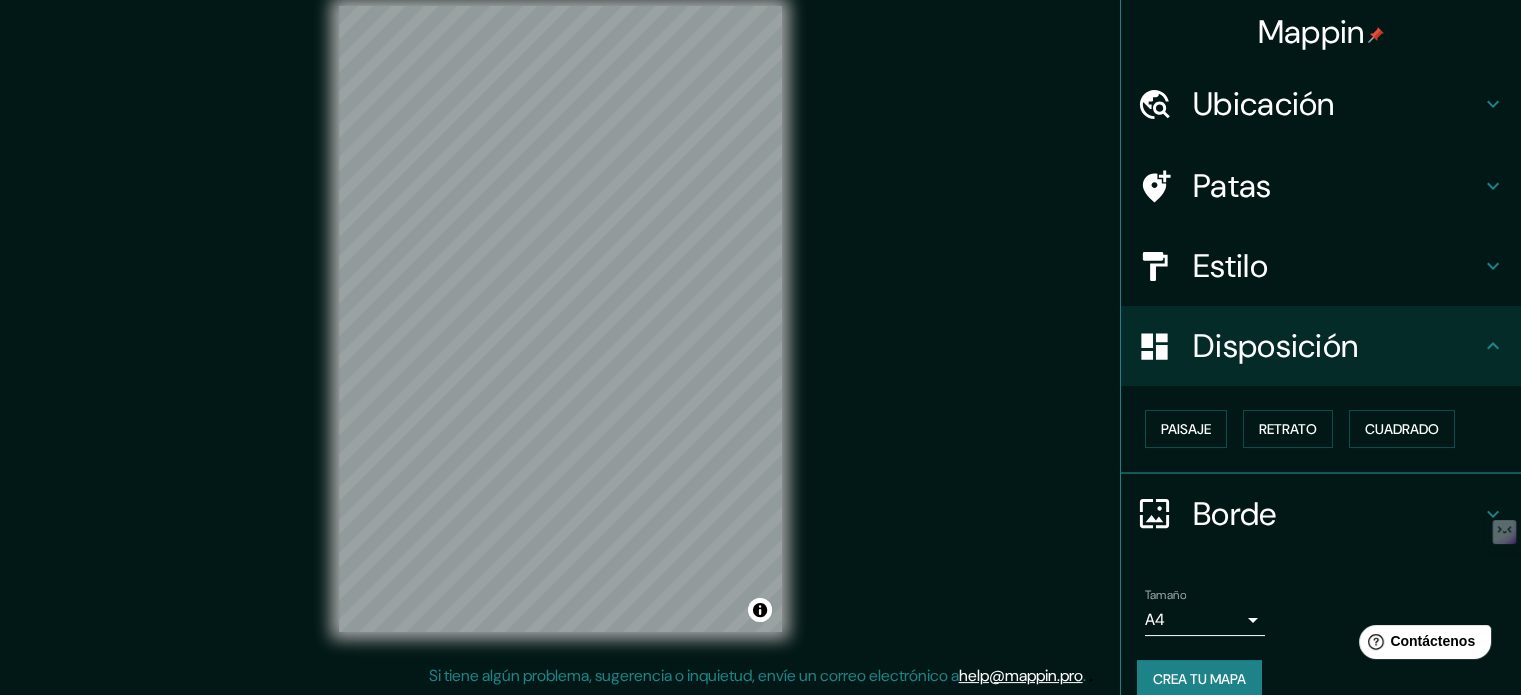 click on "Disposición" at bounding box center [1337, 104] 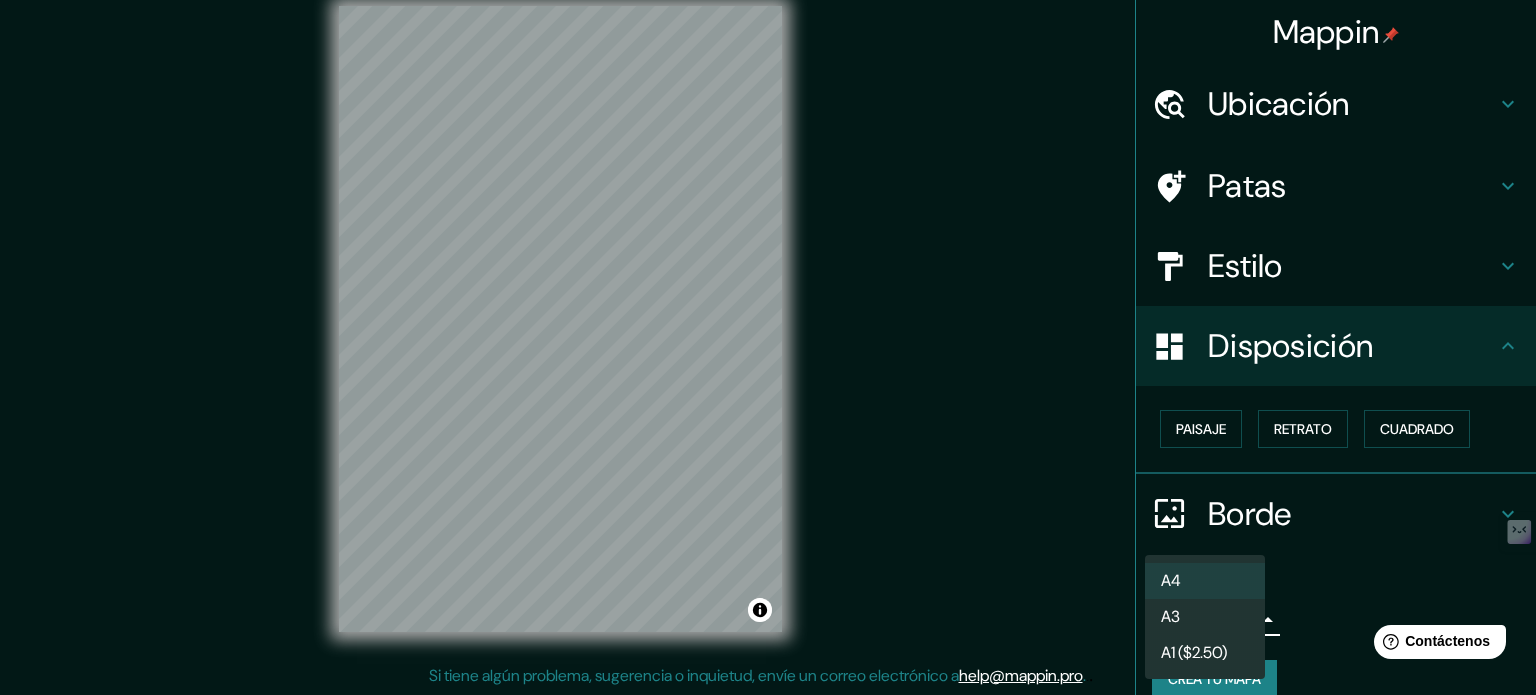 click on "Mappin Ubicación El Alto, La Paz, Bolivia El Alto La Paz, Bolivia Avenida El Alto El Alto, La Paz, Bolivia Avenida La Paz El Alto, La Paz, Bolivia Calle Bolivia El Alto, La Paz, Bolivia Calle Bolivia La Paz, La Paz, Bolivia Patas Estilo Disposición Paisaje Retrato Cuadrado Borde Elige un borde.  Consejo  : puedes opacar las capas del marco para crear efectos geniales. Ninguno Simple Transparente Elegante Tamaño A4 single Crea tu mapa © Mapbox   © OpenStreetMap   Improve this map Si tiene algún problema, sugerencia o inquietud, envíe un correo electrónico a  help@mappin.pro  .   . . Texto original Valora esta traducción Tu opinión servirá para ayudar a mejorar el Traductor de Google
×
A4 A3 A1 ($2.50)" at bounding box center (768, 321) 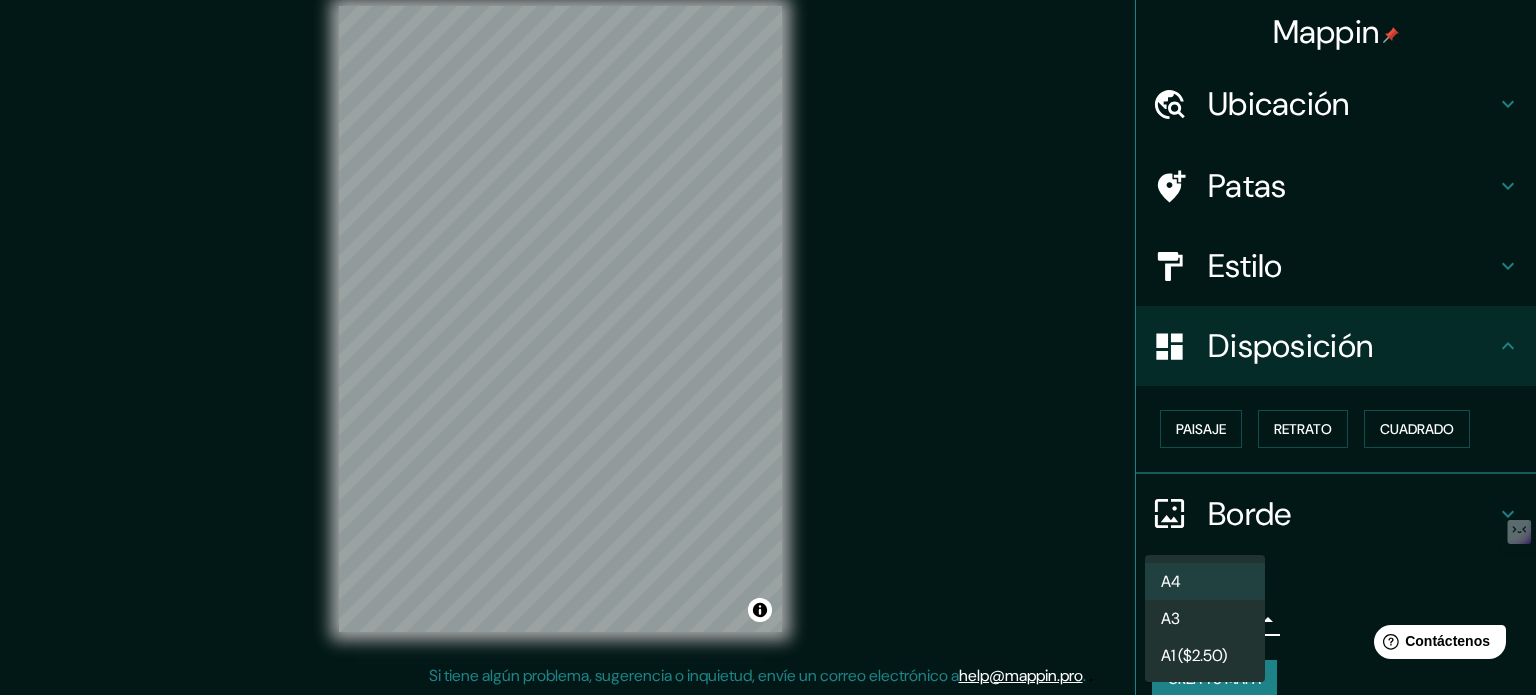 click on "A3" at bounding box center [1205, 618] 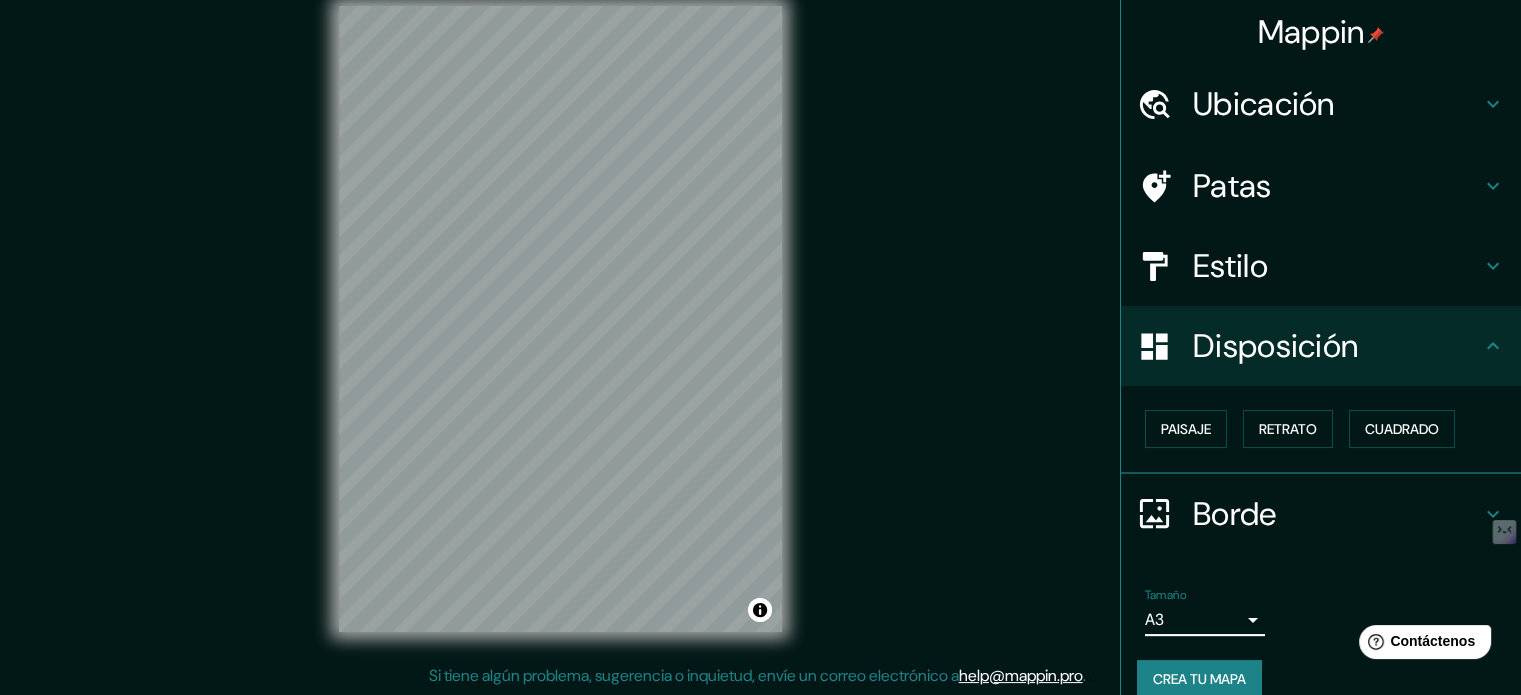 click on "Estilo" at bounding box center [1321, 266] 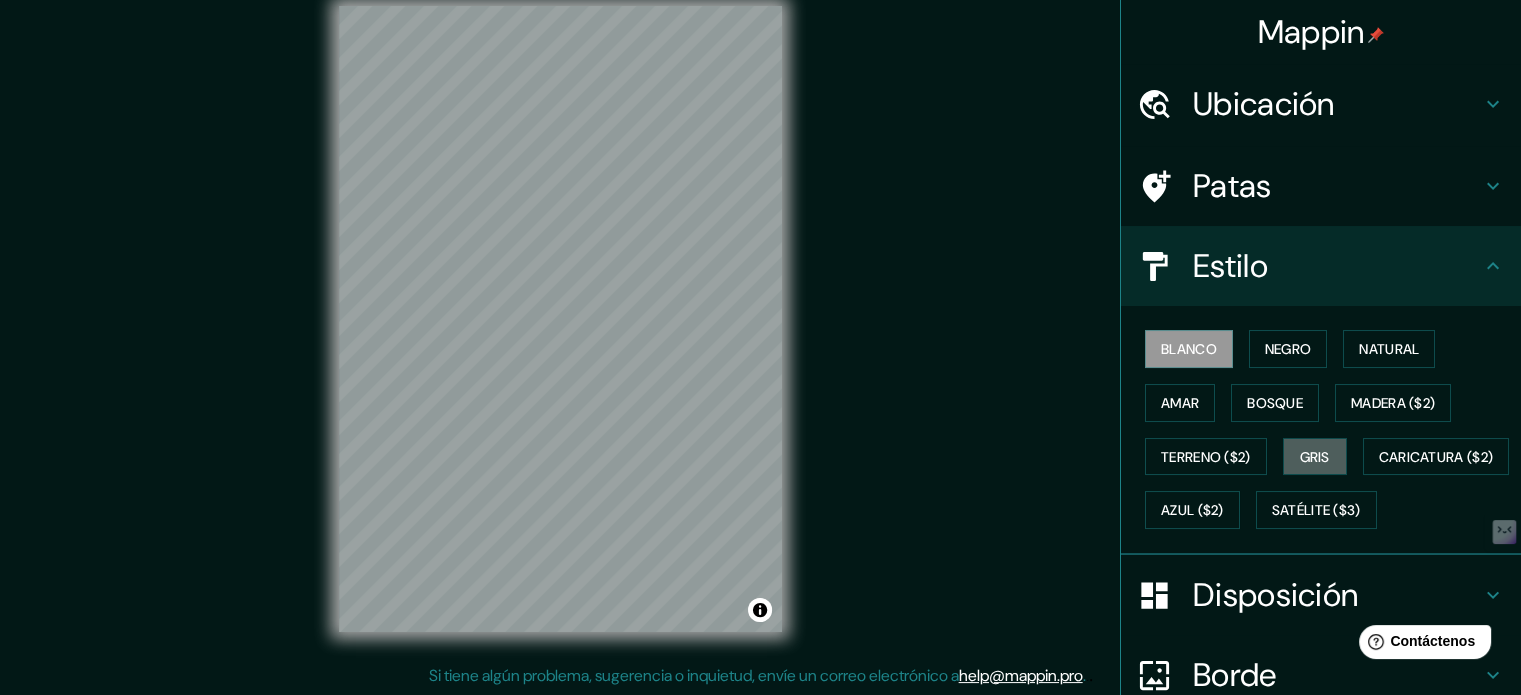 drag, startPoint x: 1292, startPoint y: 439, endPoint x: 1299, endPoint y: 430, distance: 11.401754 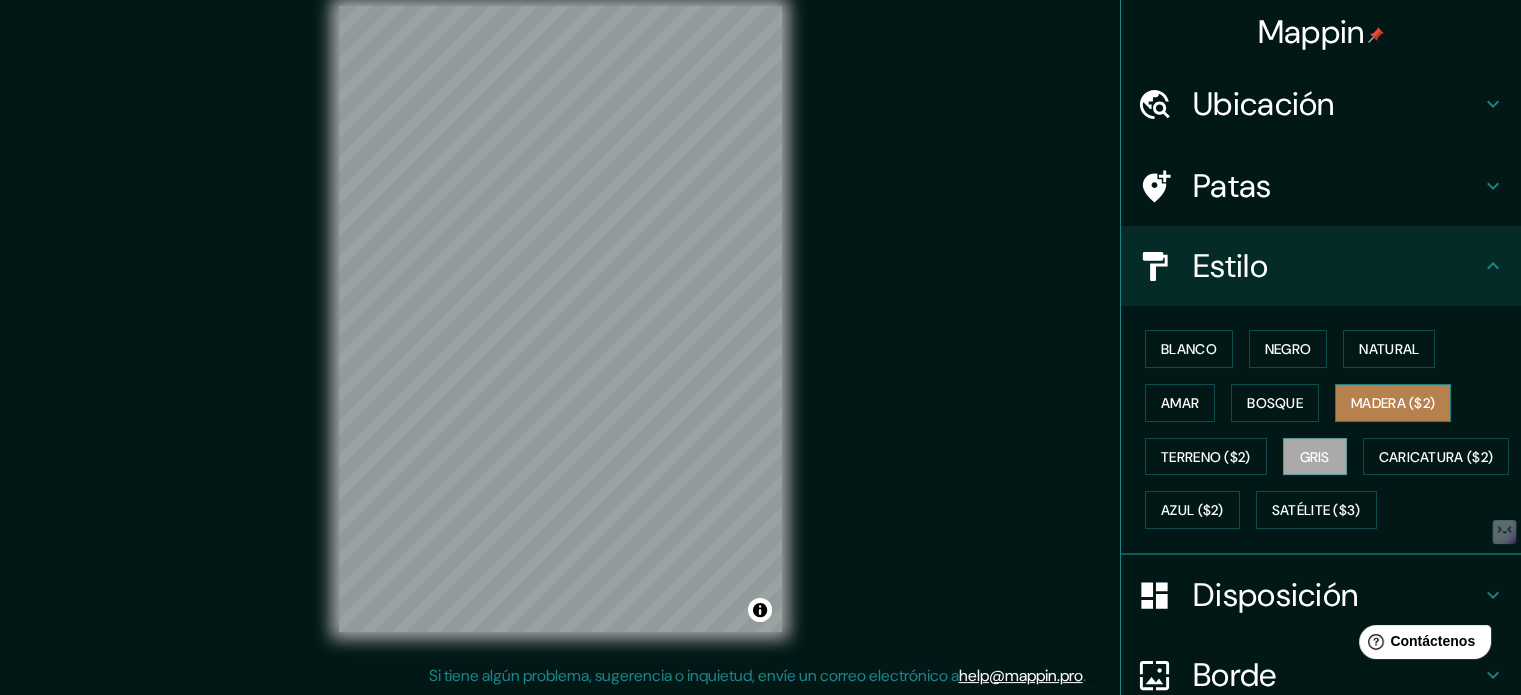 click on "Madera ($2)" at bounding box center [1393, 403] 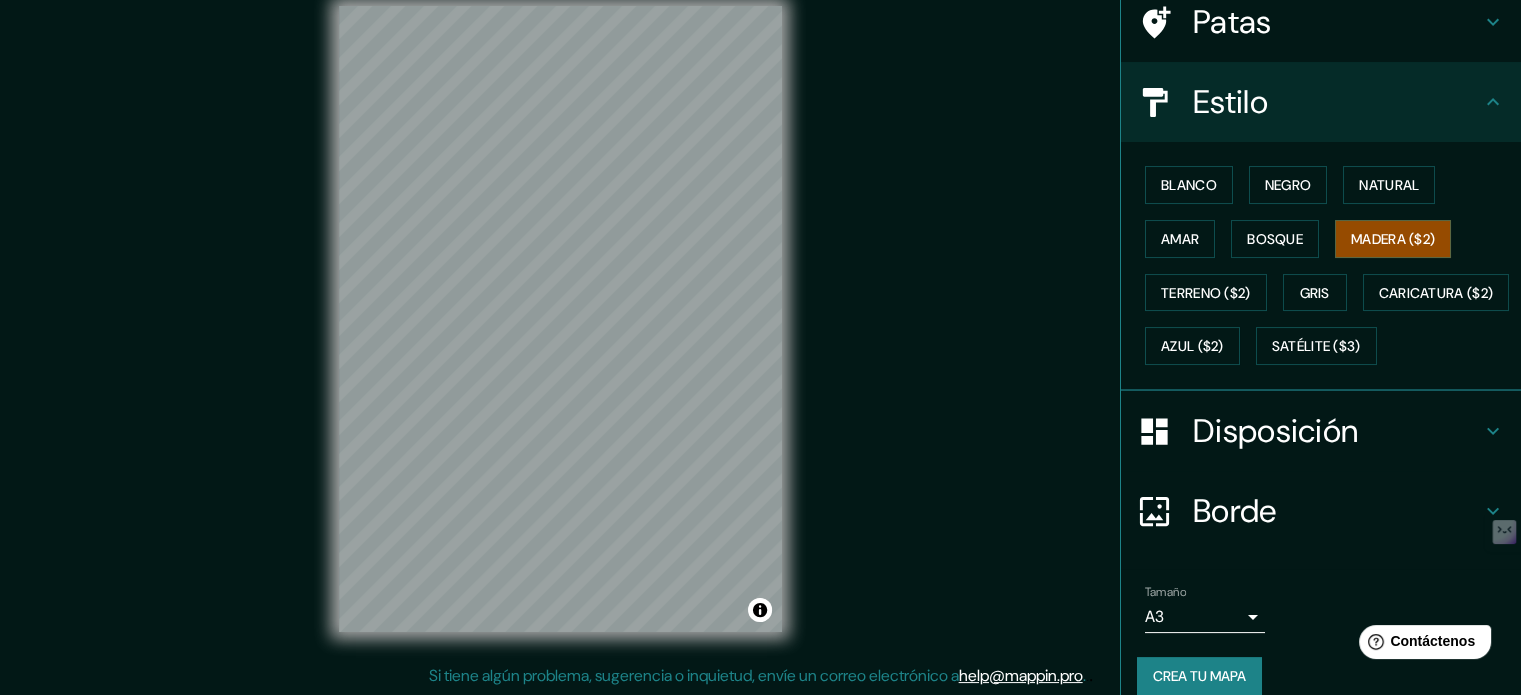 scroll, scrollTop: 200, scrollLeft: 0, axis: vertical 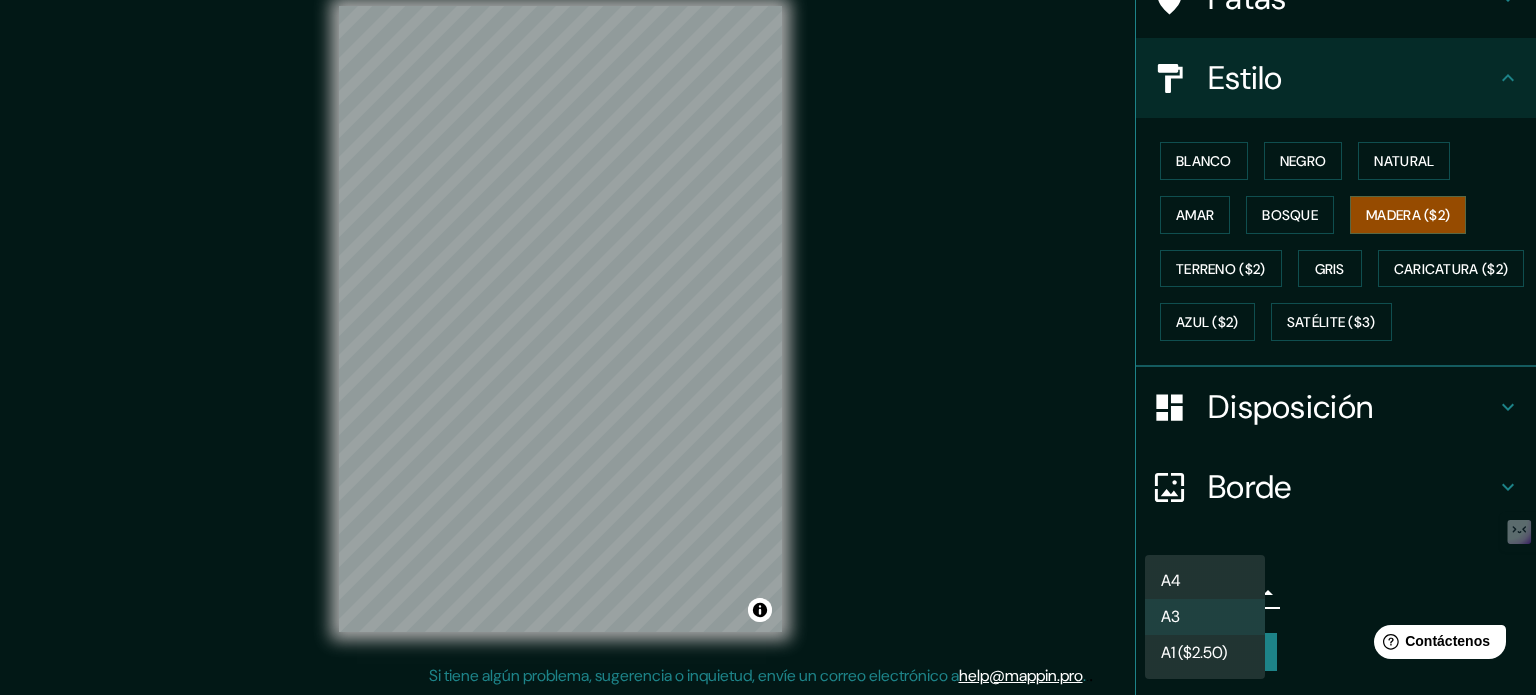 click on "Mappin Ubicación El Alto, La Paz, Bolivia El Alto La Paz, Bolivia Avenida El Alto El Alto, La Paz, Bolivia Avenida La Paz El Alto, La Paz, Bolivia Calle Bolivia El Alto, La Paz, Bolivia Calle Bolivia La Paz, La Paz, Bolivia Patas Estilo Blanco Negro Natural Amar Bosque Madera ($2) Terreno ($2) Gris Caricatura ($2) Azul ($2) Satélite ($3) Disposición Borde Elige un borde.  Consejo  : puedes opacar las capas del marco para crear efectos geniales. Ninguno Simple Transparente Elegante Tamaño A3 single Crea tu mapa © Mapbox   © OpenStreetMap   Improve this map Si tiene algún problema, sugerencia o inquietud, envíe un correo electrónico a  help@mappin.pro  .   . . Texto original Valora esta traducción Tu opinión servirá para ayudar a mejorar el Traductor de Google
×
A4 A3 A1 ($2.50)" at bounding box center [768, 321] 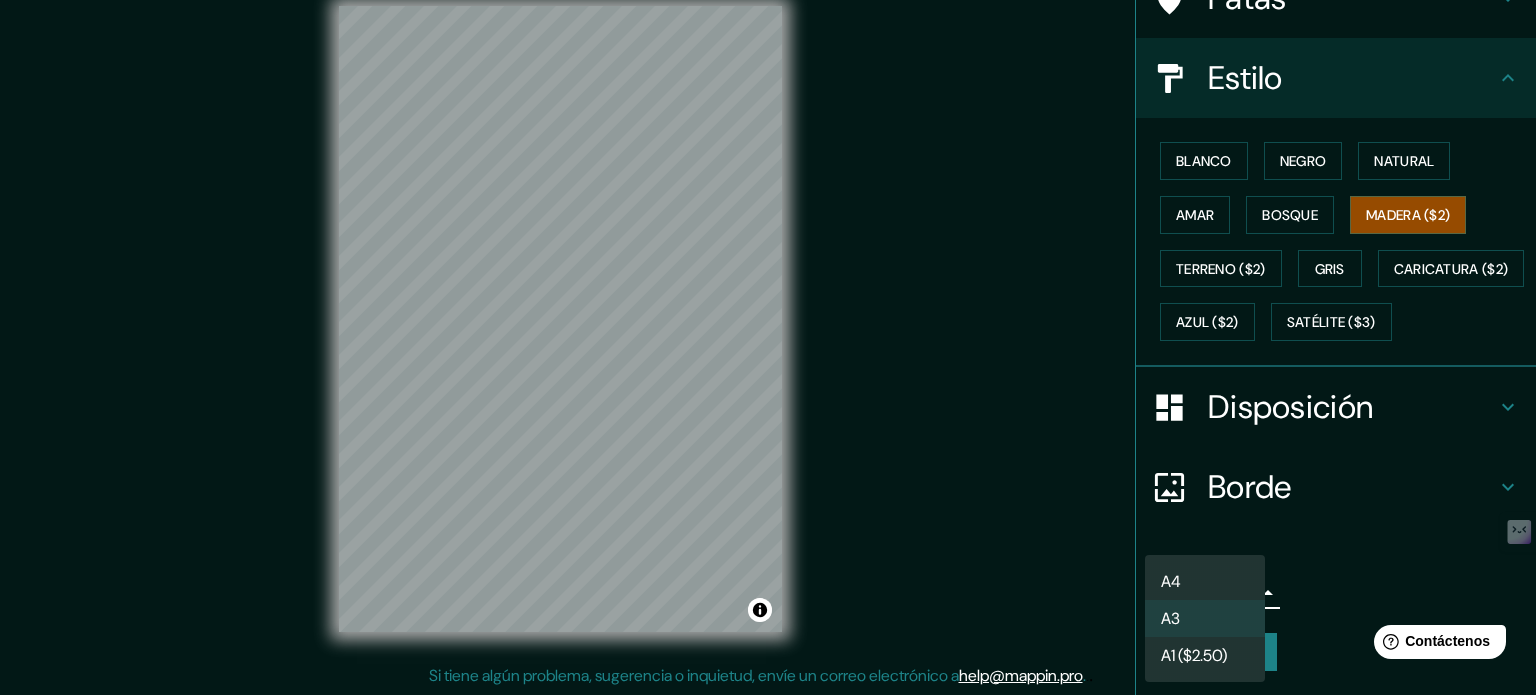 click on "A4" at bounding box center [1205, 581] 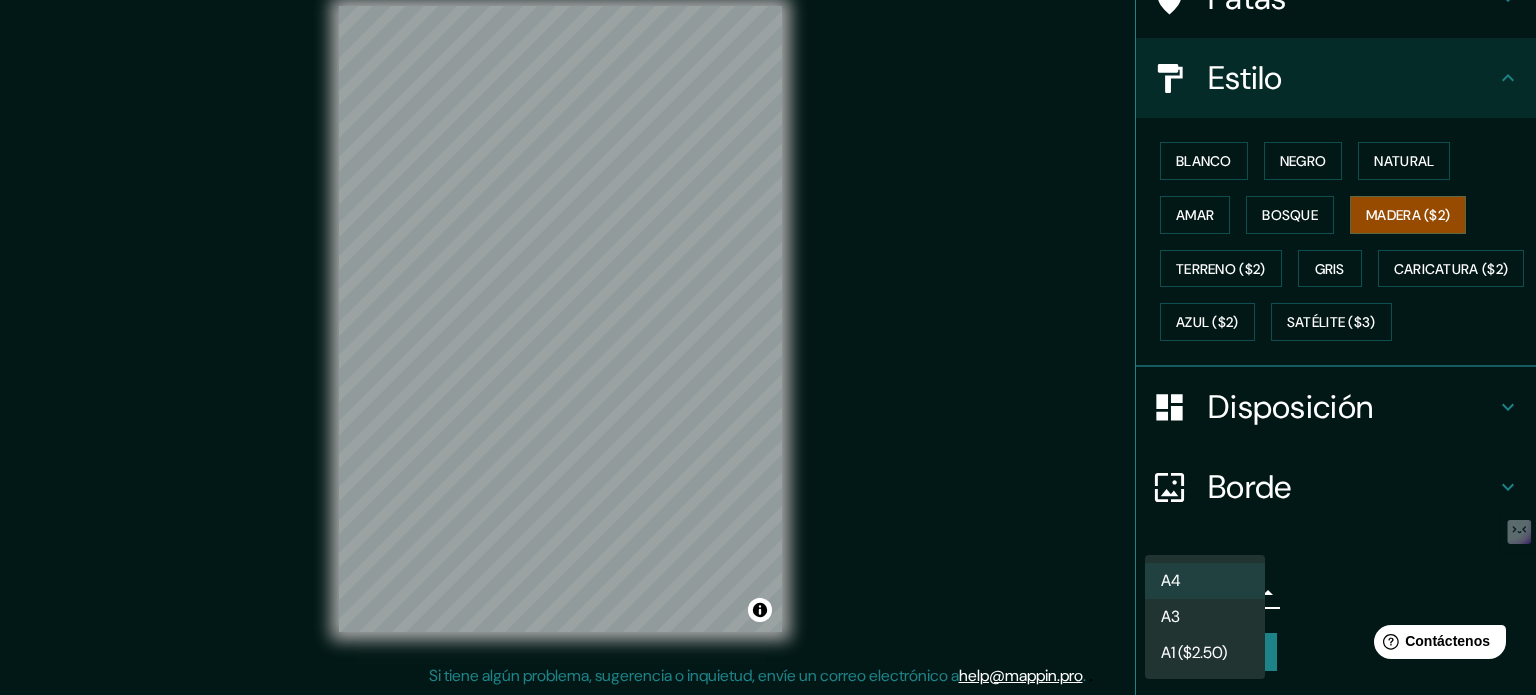click on "Mappin Ubicación [CITY], [STATE], [COUNTRY] [CITY] [STATE], [COUNTRY] Avenida [CITY] [CITY], [STATE], [COUNTRY] Avenida [STATE] [CITY], [STATE], [COUNTRY] Calle [COUNTRY] [CITY], [STATE], [COUNTRY] Calle [COUNTRY] [STATE], [STATE], [COUNTRY] Patas Estilo Blanco Negro Natural Amar Bosque Madera ($2) Terreno ($2) Gris Caricatura ($2) Azul ($2) Satélite ($3) Disposición Borde Elige un borde.  Consejo  : puedes opacar las capas del marco para crear efectos geniales. Ninguno Simple Transparente Elegante Tamaño A4 single Crea tu mapa © Mapbox   © OpenStreetMap   Improve this map Si tiene algún problema, sugerencia o inquietud, envíe un correo electrónico a  help@mappin.pro  .   . . Texto original Valora esta traducción Tu opinión servirá para ayudar a mejorar el Traductor de Google
×
A4 A3 A1 ($2.50)" at bounding box center [768, 321] 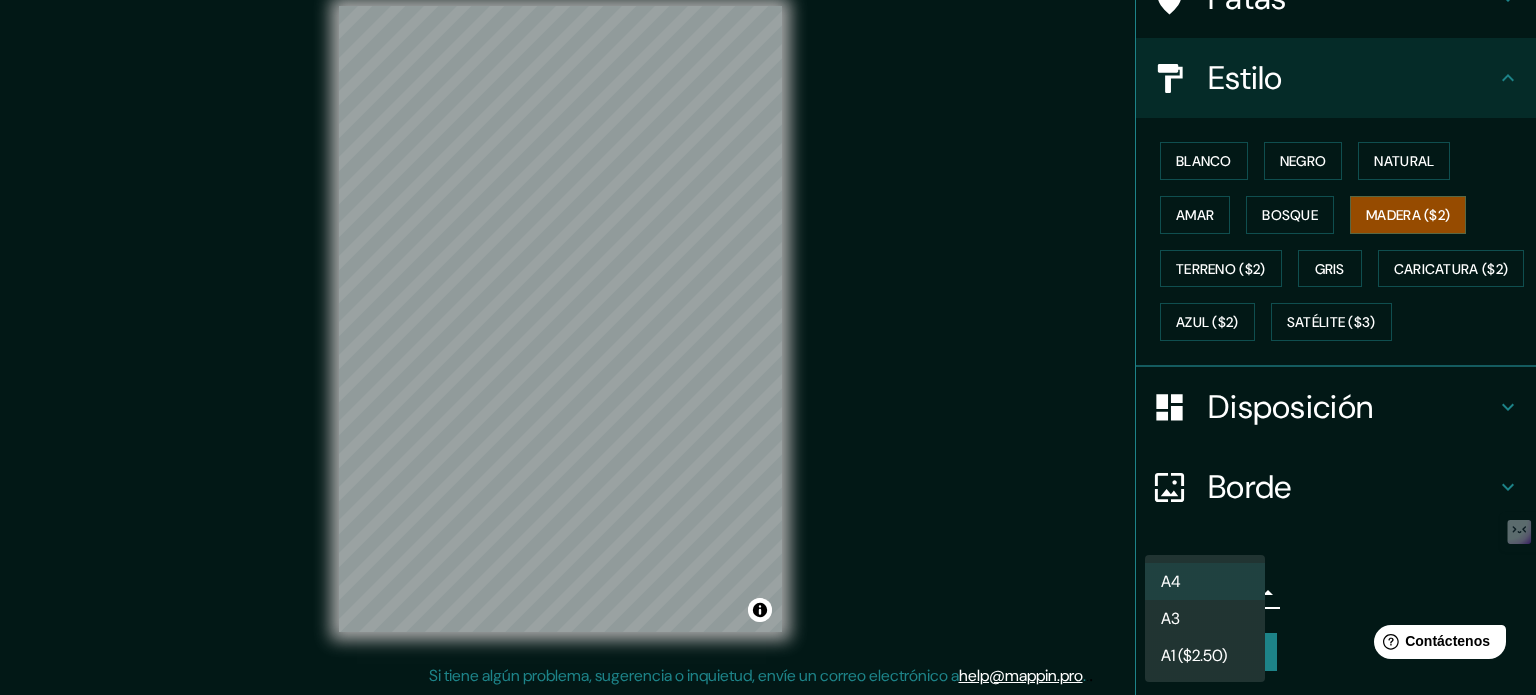 click on "A3" at bounding box center (1205, 618) 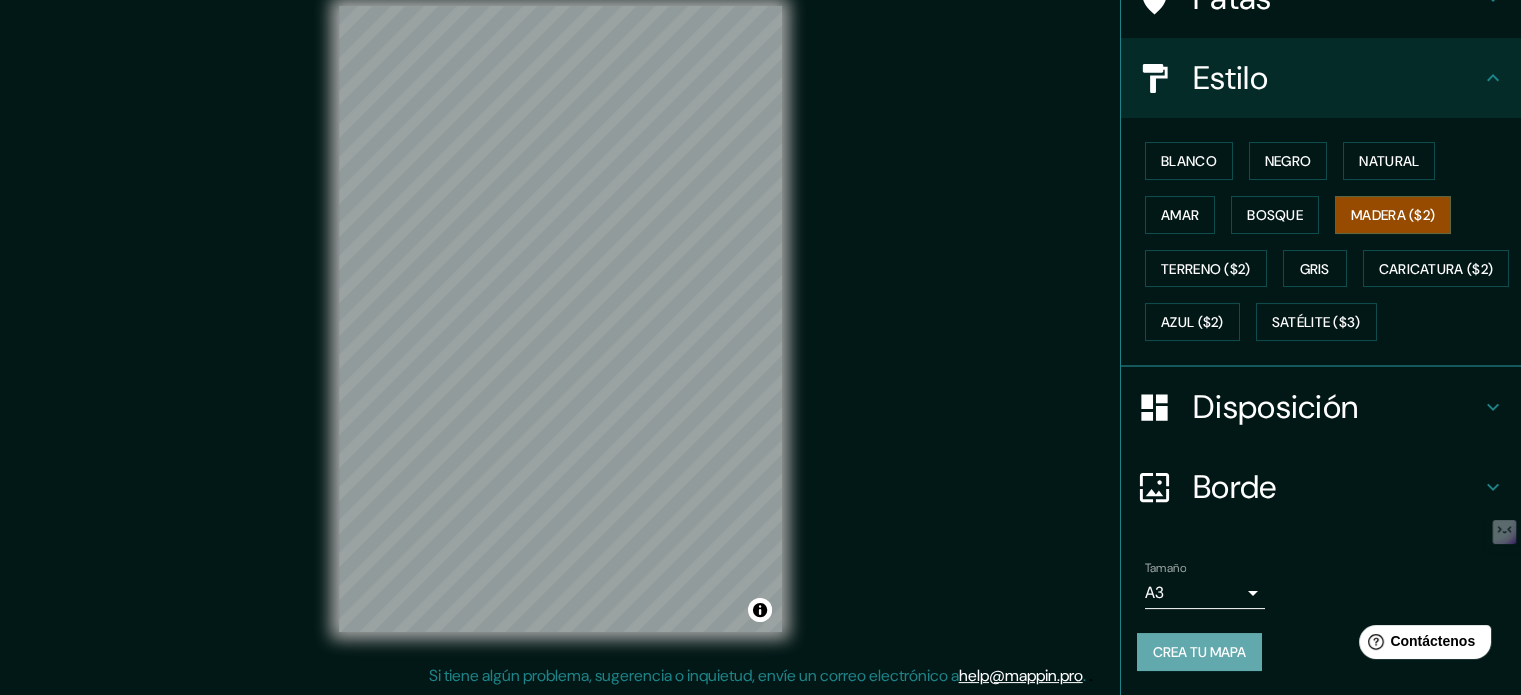 click on "Crea tu mapa" at bounding box center [1199, 652] 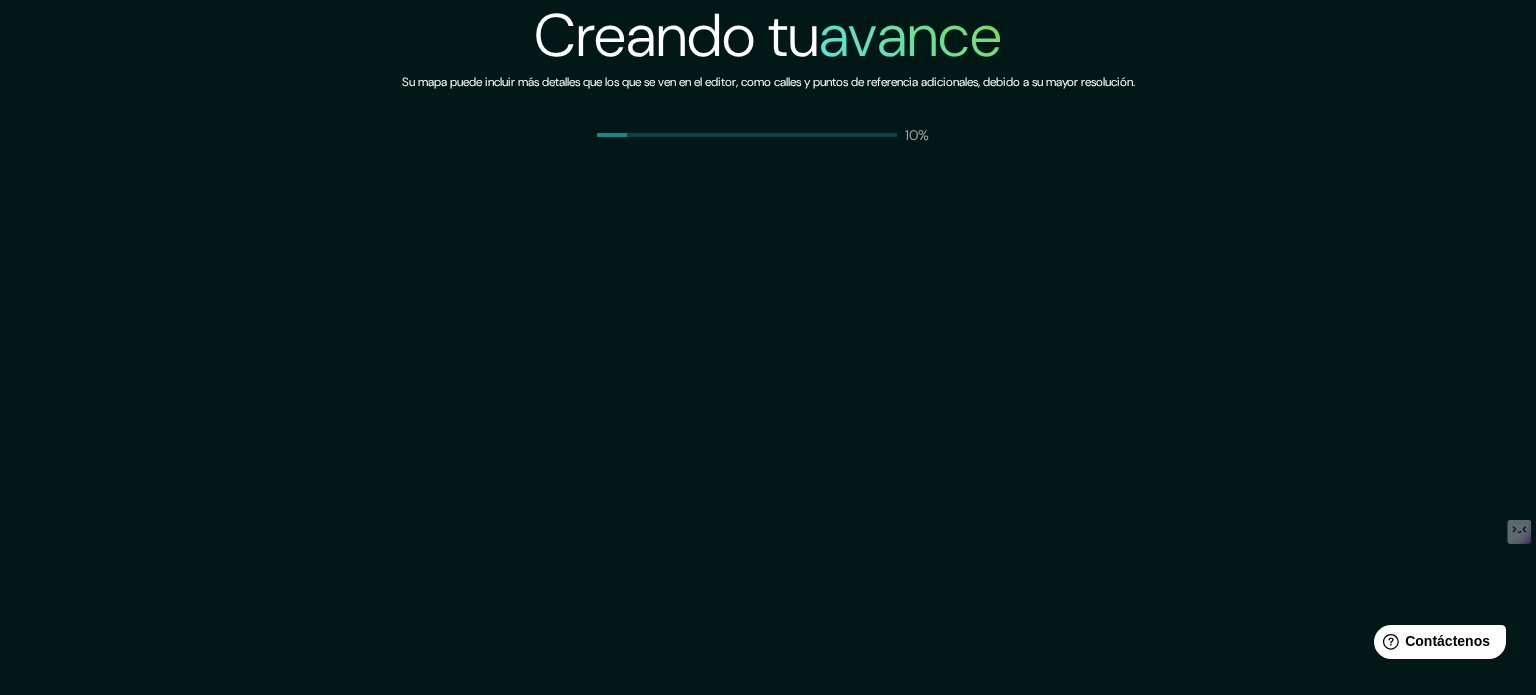 scroll, scrollTop: 0, scrollLeft: 0, axis: both 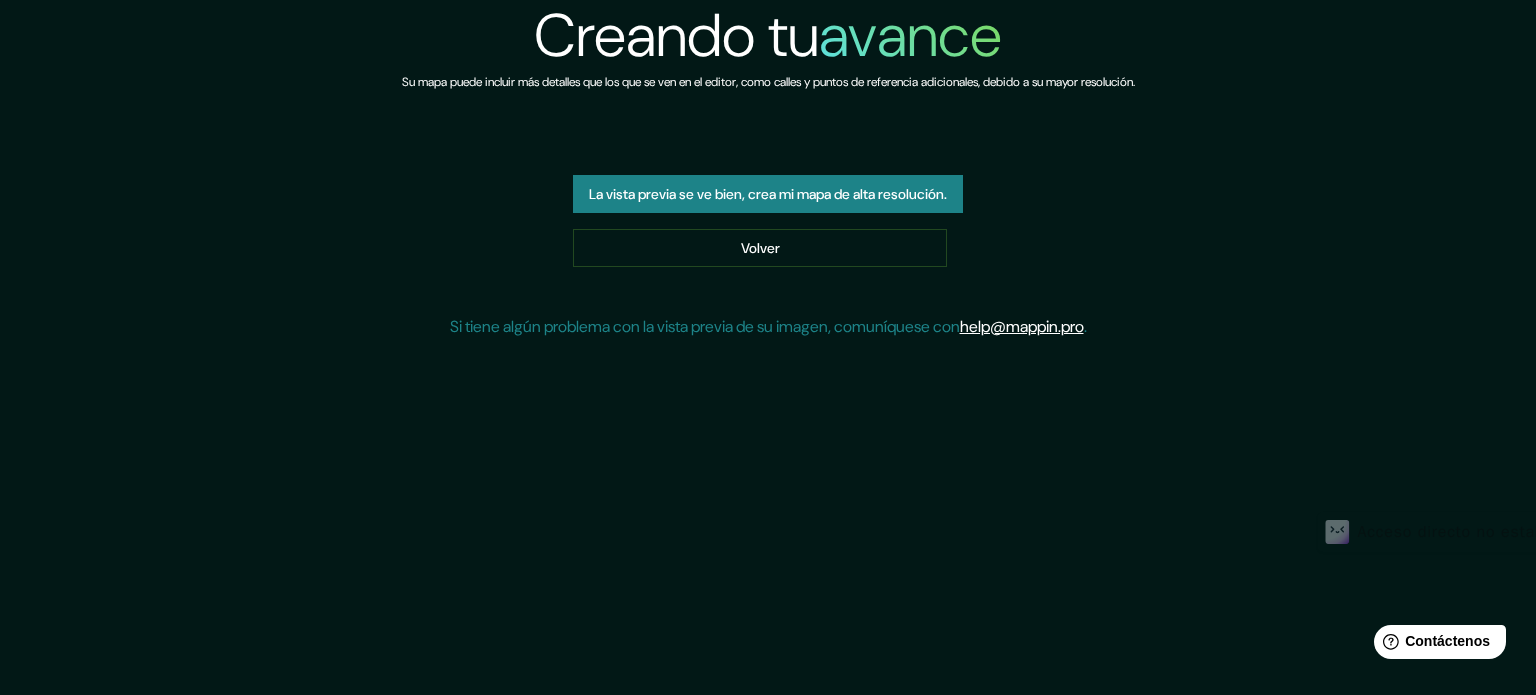 click on "La vista previa se ve bien, crea mi mapa de alta resolución." at bounding box center [768, 194] 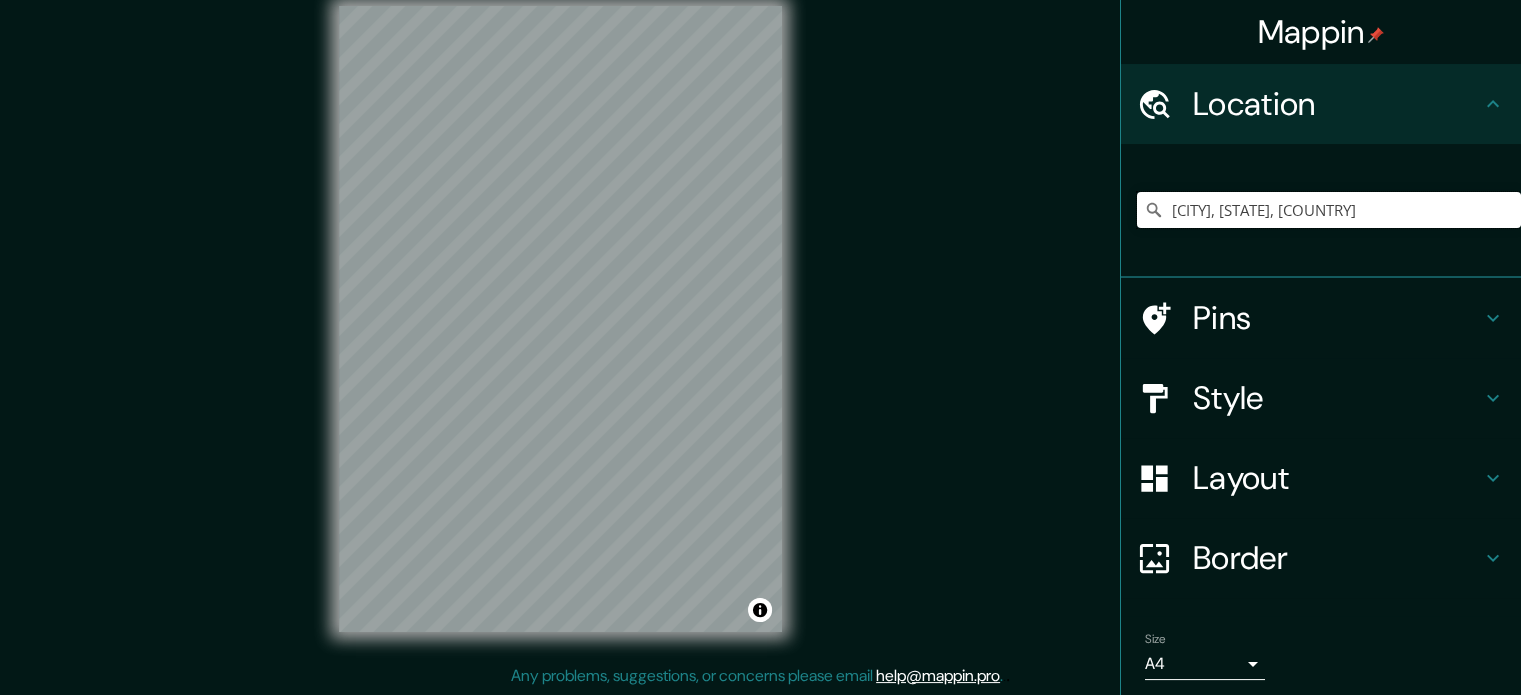 drag, startPoint x: 1288, startPoint y: 215, endPoint x: 1359, endPoint y: 201, distance: 72.36712 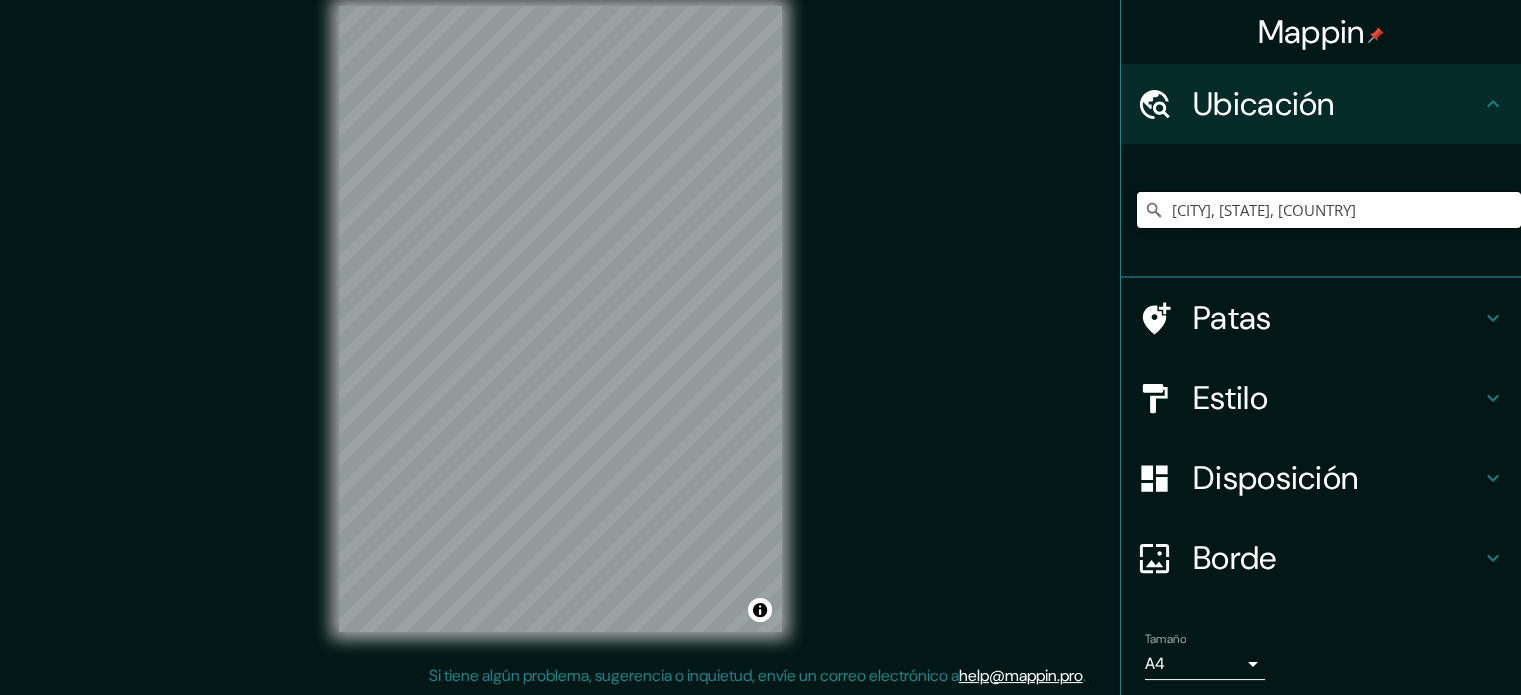 scroll, scrollTop: 26, scrollLeft: 0, axis: vertical 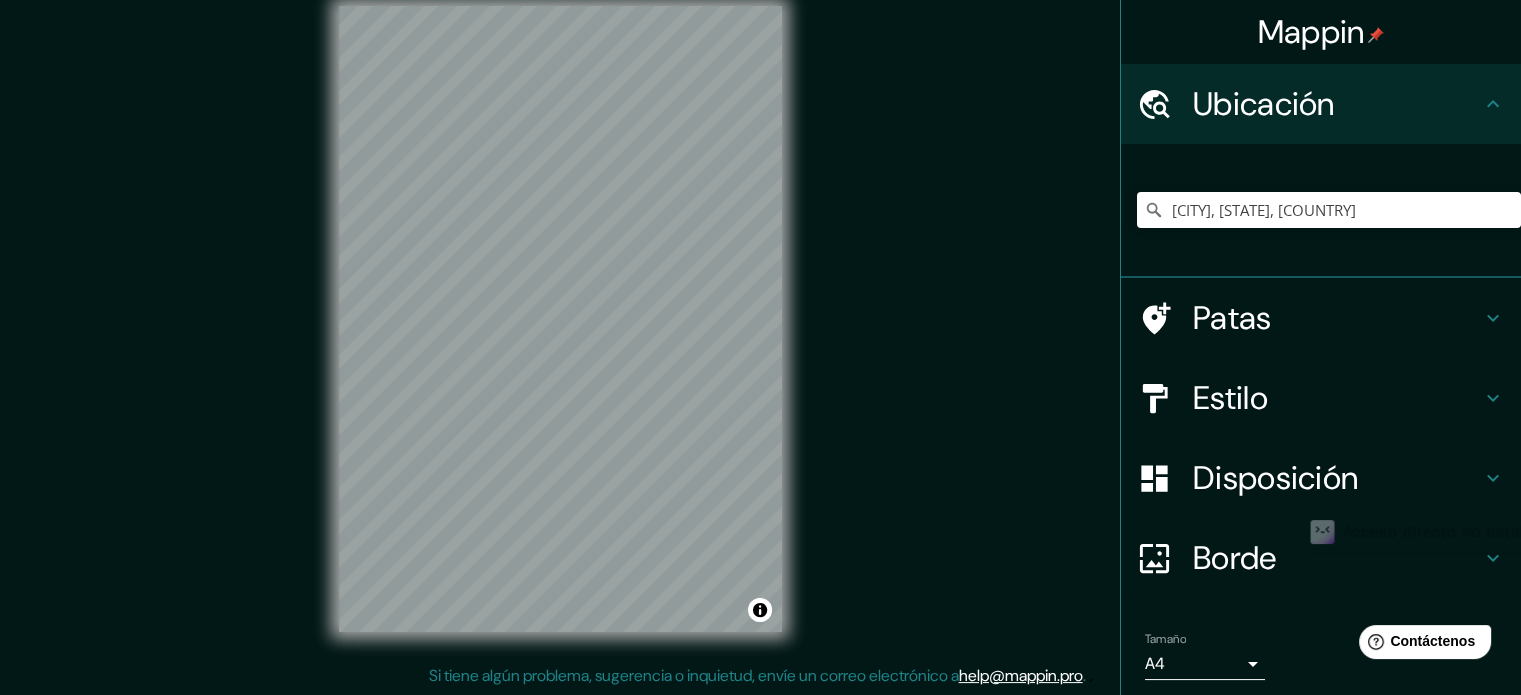 click on "Estilo" at bounding box center [1337, 104] 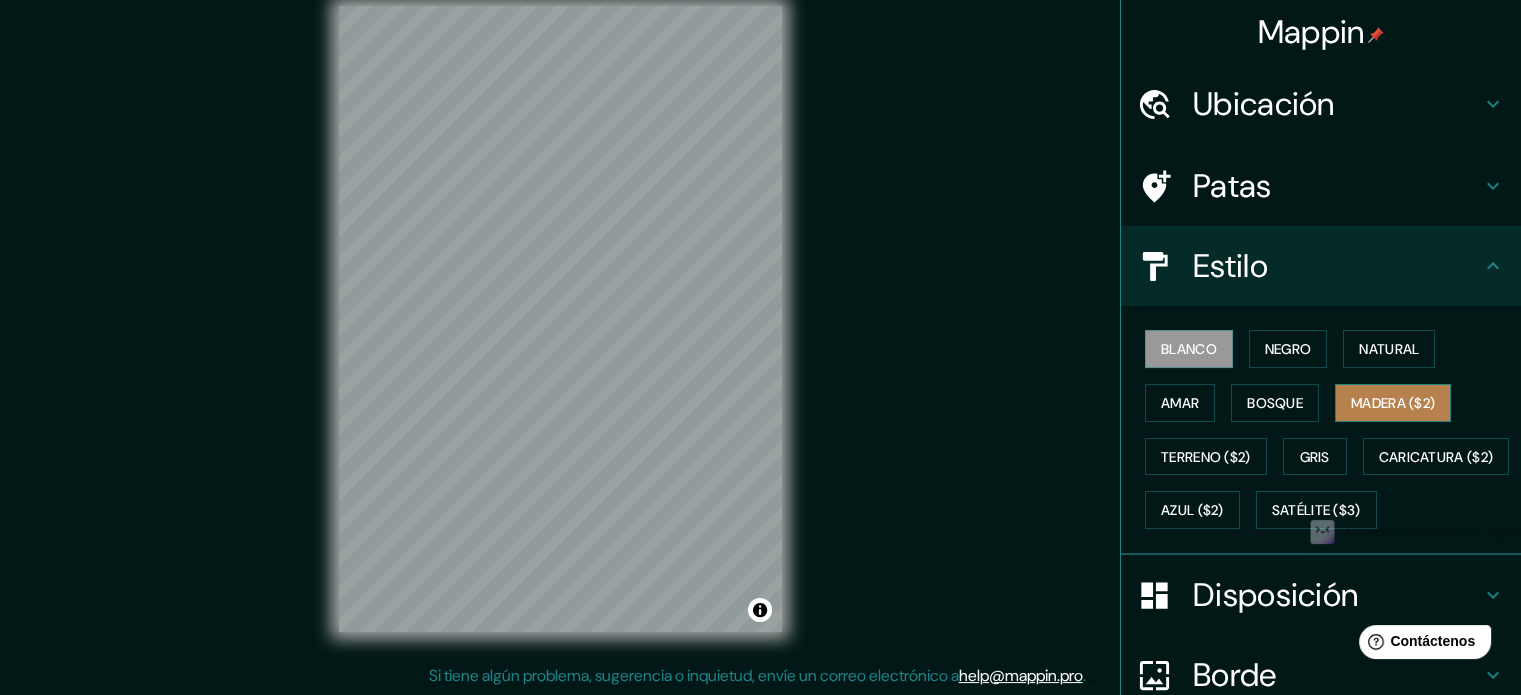 click on "Madera ($2)" at bounding box center (1393, 403) 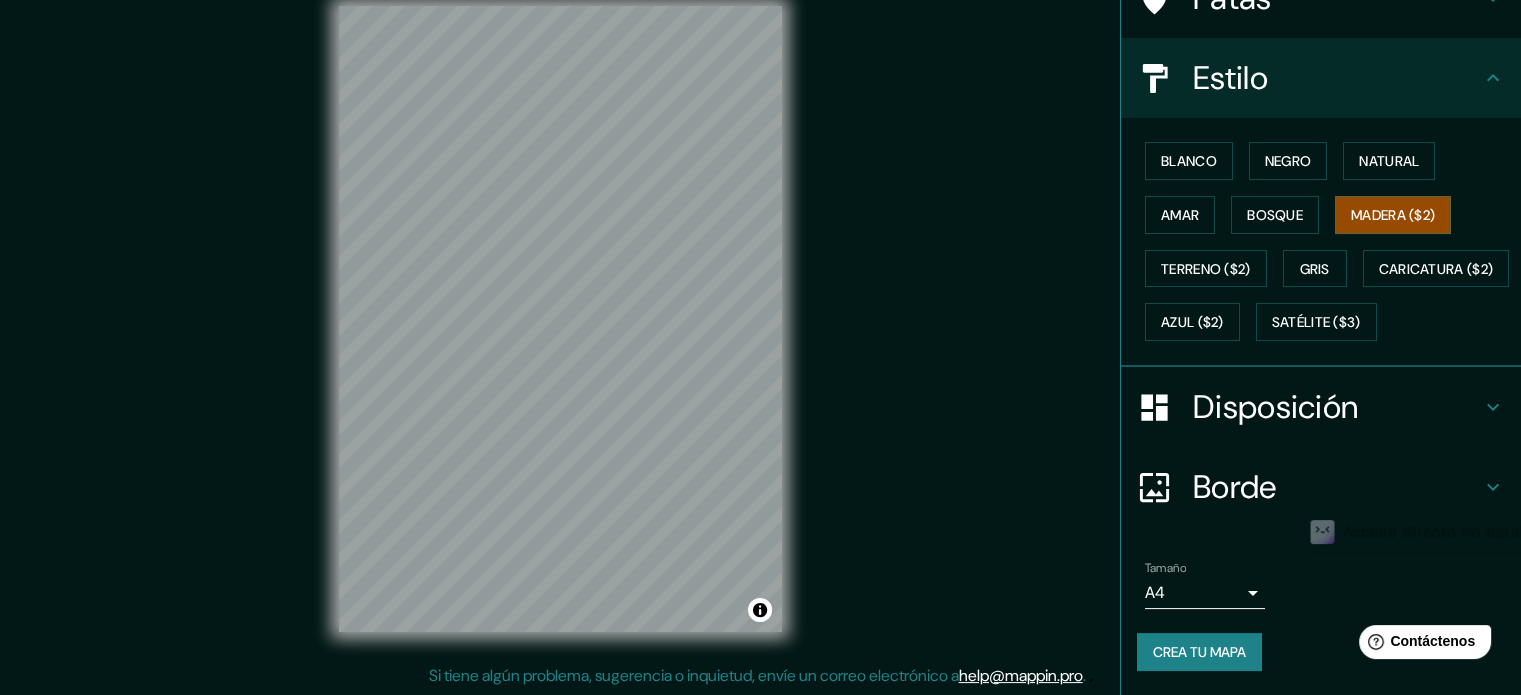 scroll, scrollTop: 236, scrollLeft: 0, axis: vertical 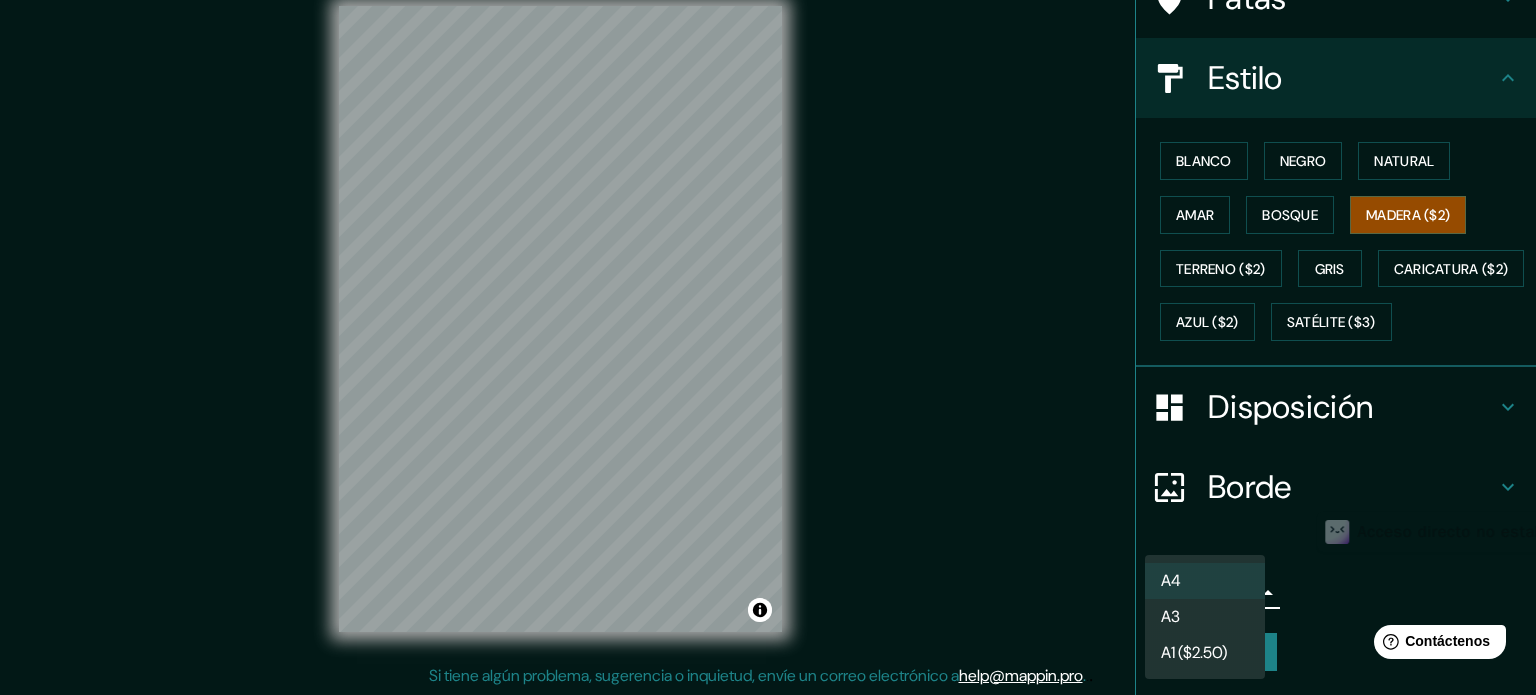 click on "Mappin Ubicación [CITY], [STATE], [COUNTRY] [CITY] [STATE], [COUNTRY] Avenida [CITY] [CITY], [STATE], [COUNTRY] Avenida [STATE] [CITY], [STATE], [COUNTRY] Calle [COUNTRY] [CITY], [STATE], [COUNTRY] Calle [COUNTRY] [STATE], [STATE], [COUNTRY] Patas Estilo Blanco Negro Natural Amar Bosque Madera ($2) Terreno ($2) Gris Caricatura ($2) Azul ($2) Satélite ($3) Disposición Borde Elige un borde.  Consejo  : puedes opacar las capas del marco para crear efectos geniales. Ninguno Simple Transparente Elegante Tamaño A4 single Crea tu mapa © Mapbox   © OpenStreetMap   Improve this map Si tiene algún problema, sugerencia o inquietud, envíe un correo electrónico a  help@mappin.pro  .   . . Texto original Valora esta traducción Tu opinión servirá para ayudar a mejorar el Traductor de Google
×
A4 A3 A1 ($2.50)" at bounding box center [768, 321] 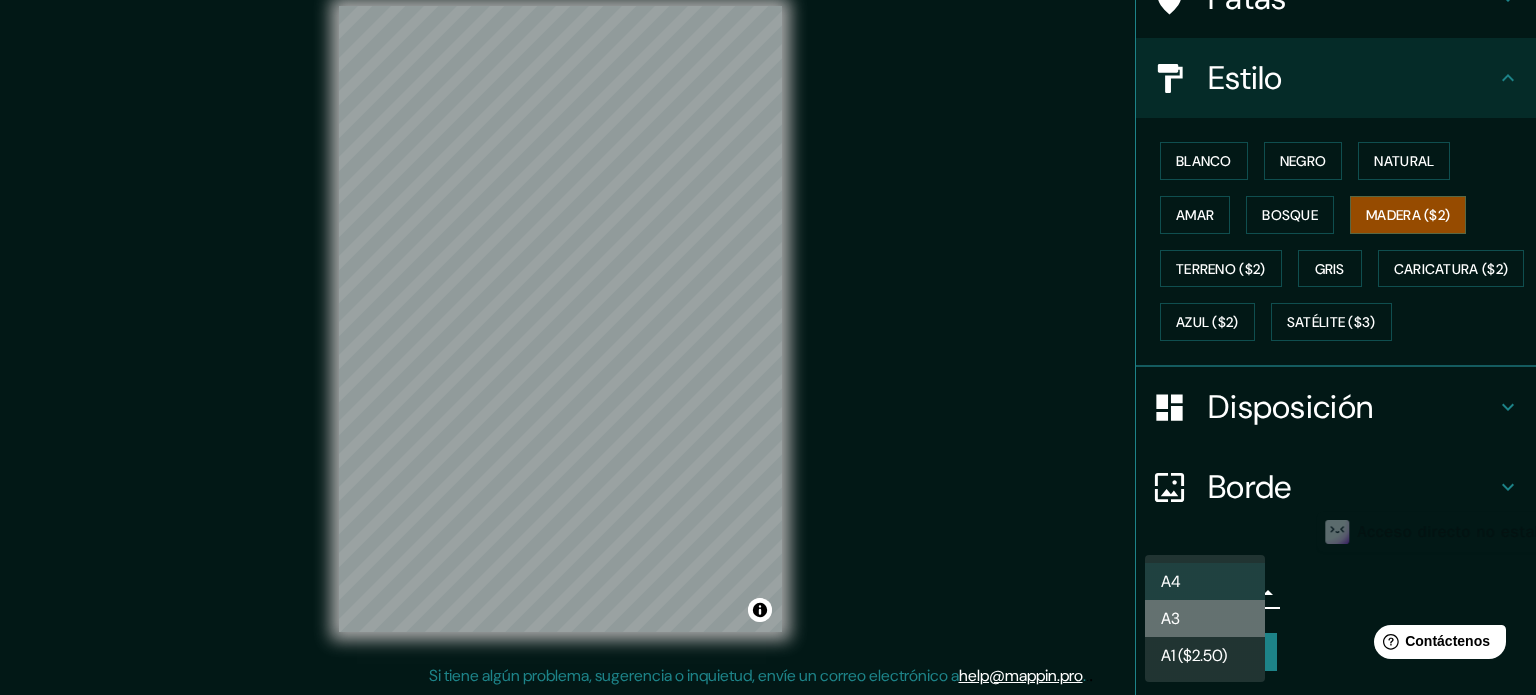 click on "A3" at bounding box center [1205, 618] 